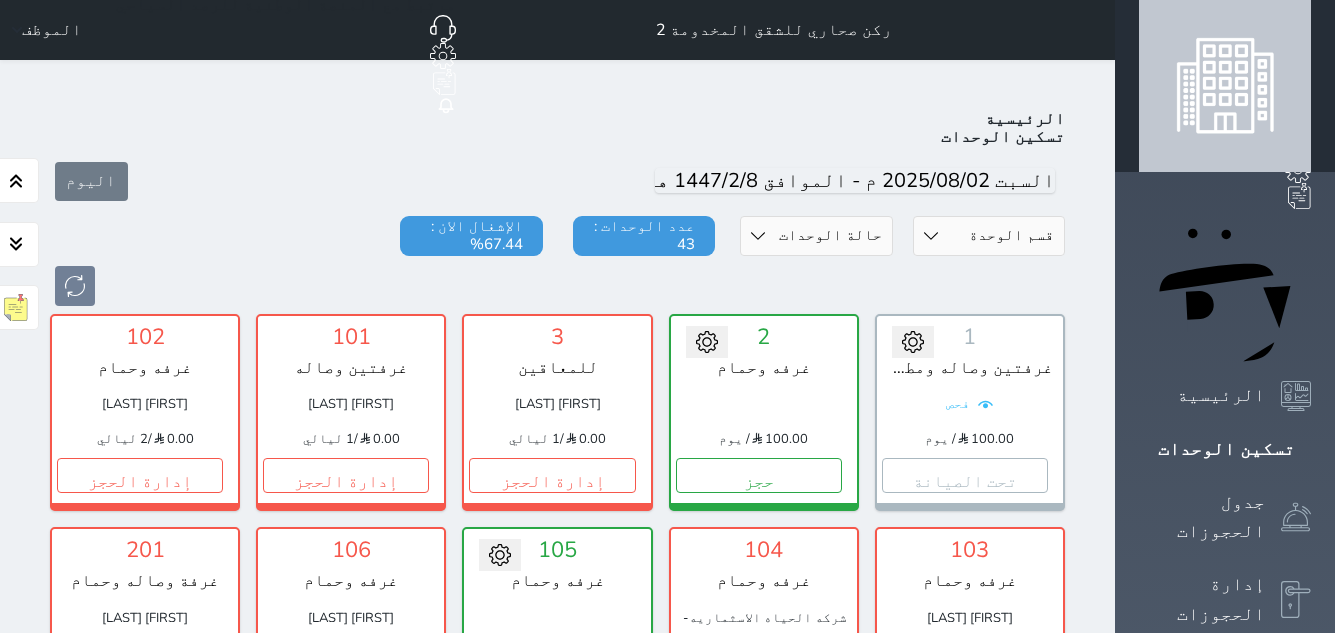 click on "إدارة الحجز" at bounding box center (965, 1542) 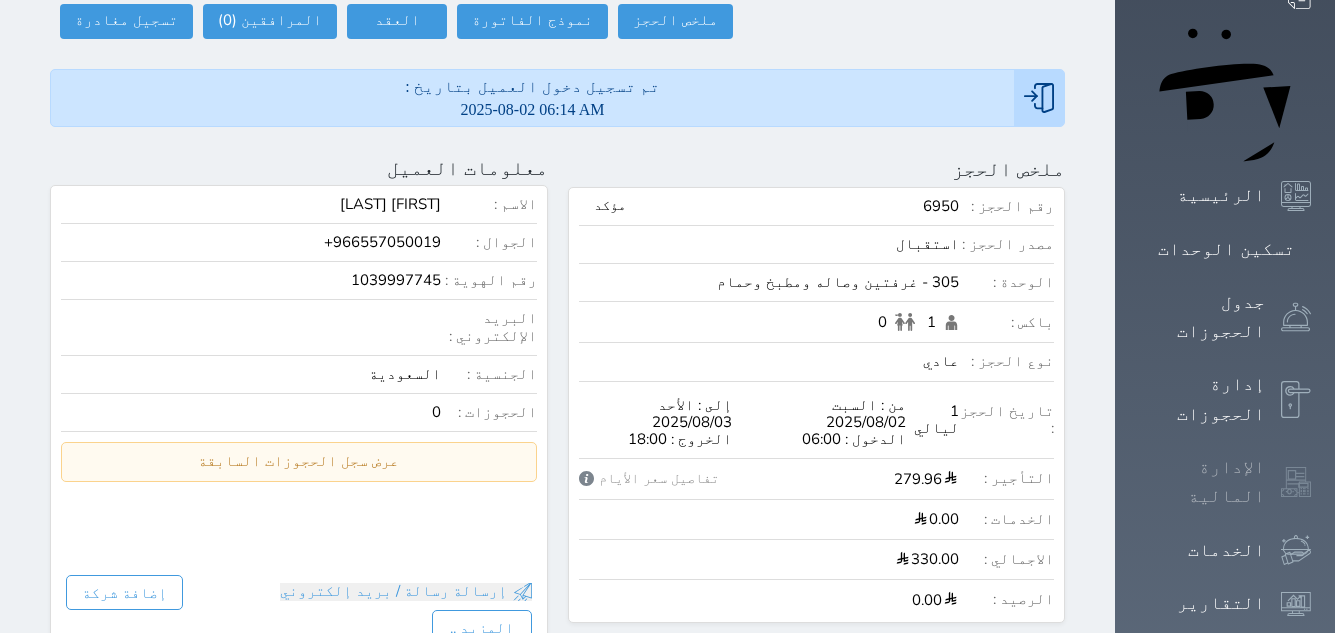 scroll, scrollTop: 0, scrollLeft: 0, axis: both 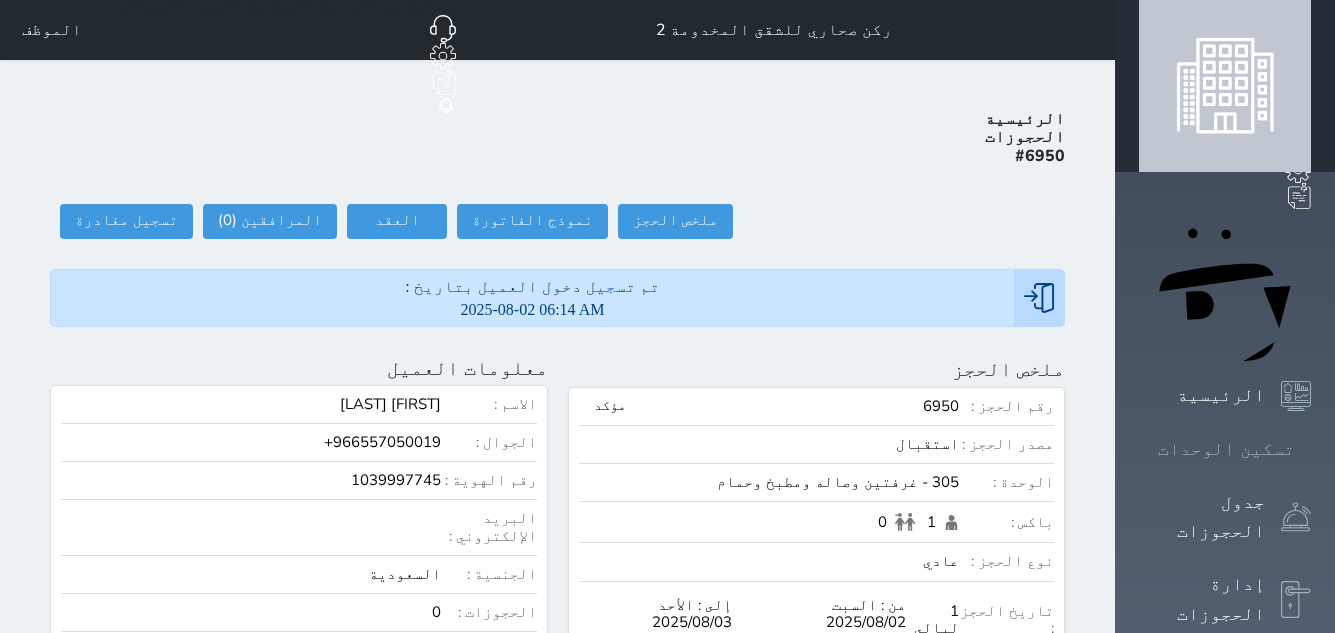 click on "تسكين الوحدات" at bounding box center [1226, 449] 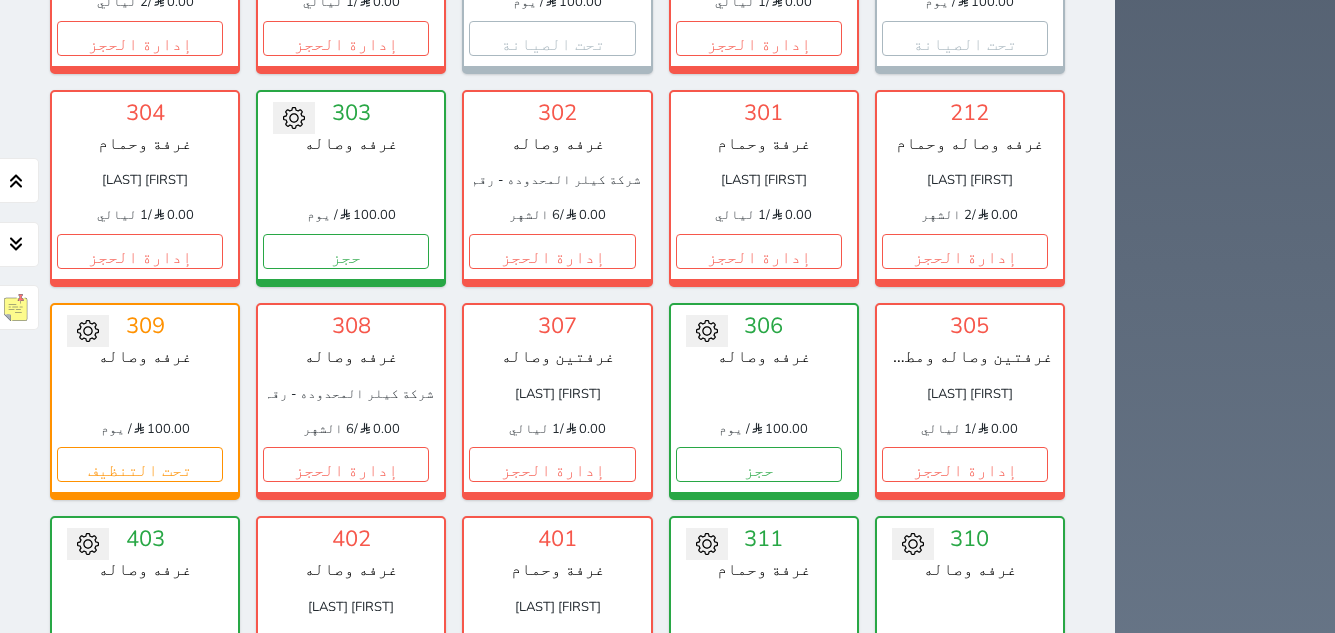 click on "حجز" at bounding box center [759, 678] 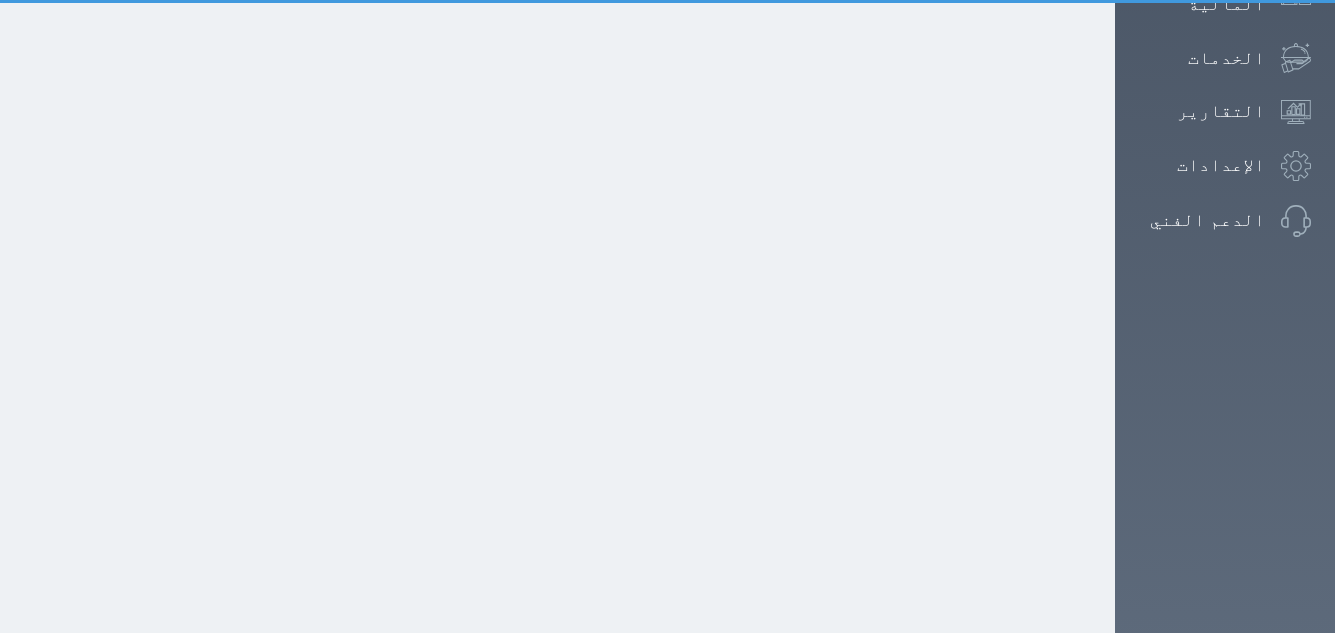 scroll, scrollTop: 396, scrollLeft: 0, axis: vertical 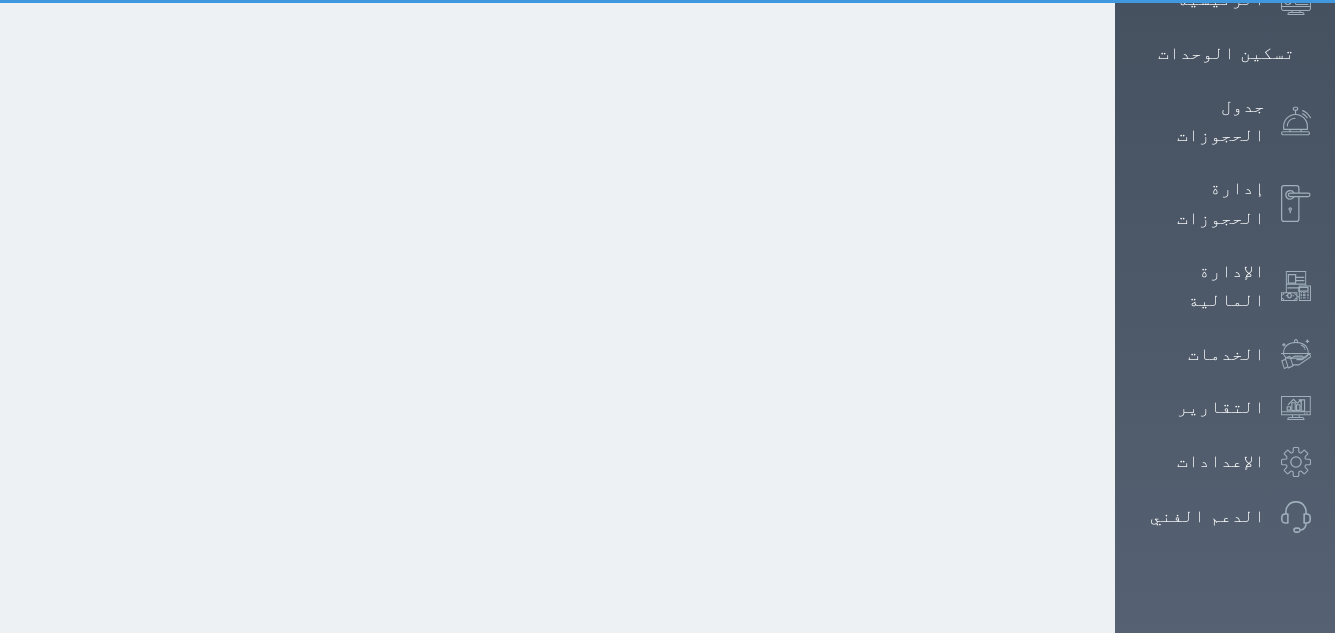 select on "1" 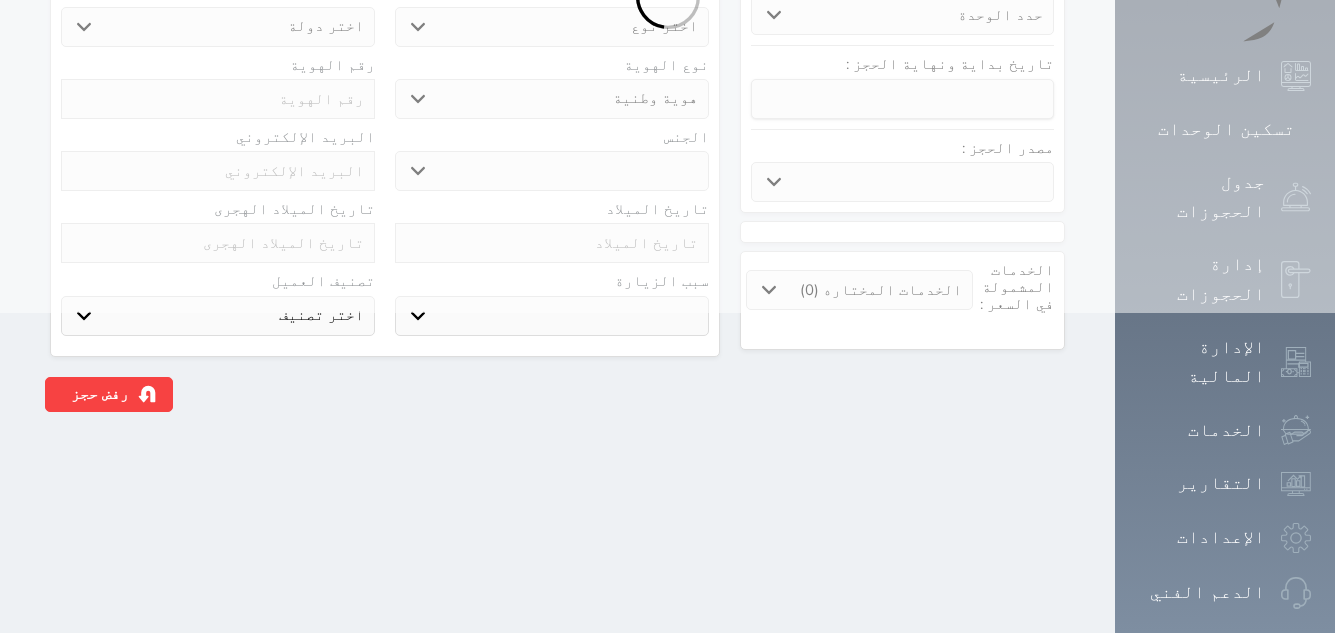 scroll, scrollTop: 0, scrollLeft: 0, axis: both 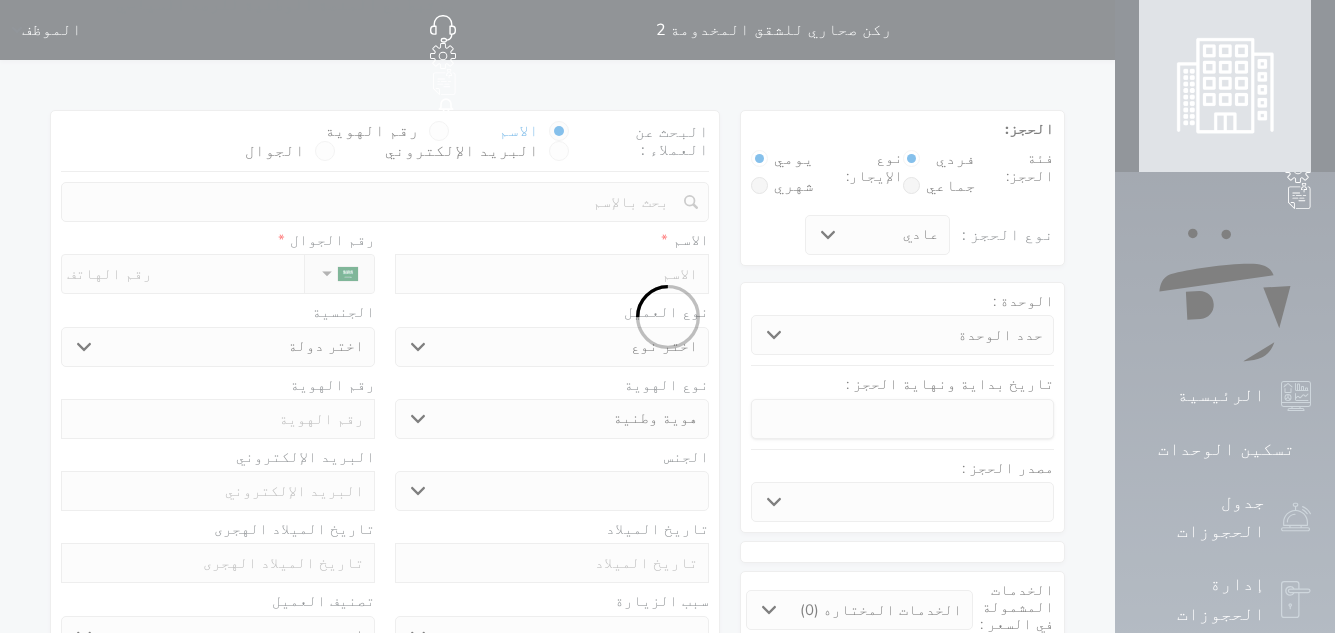 select 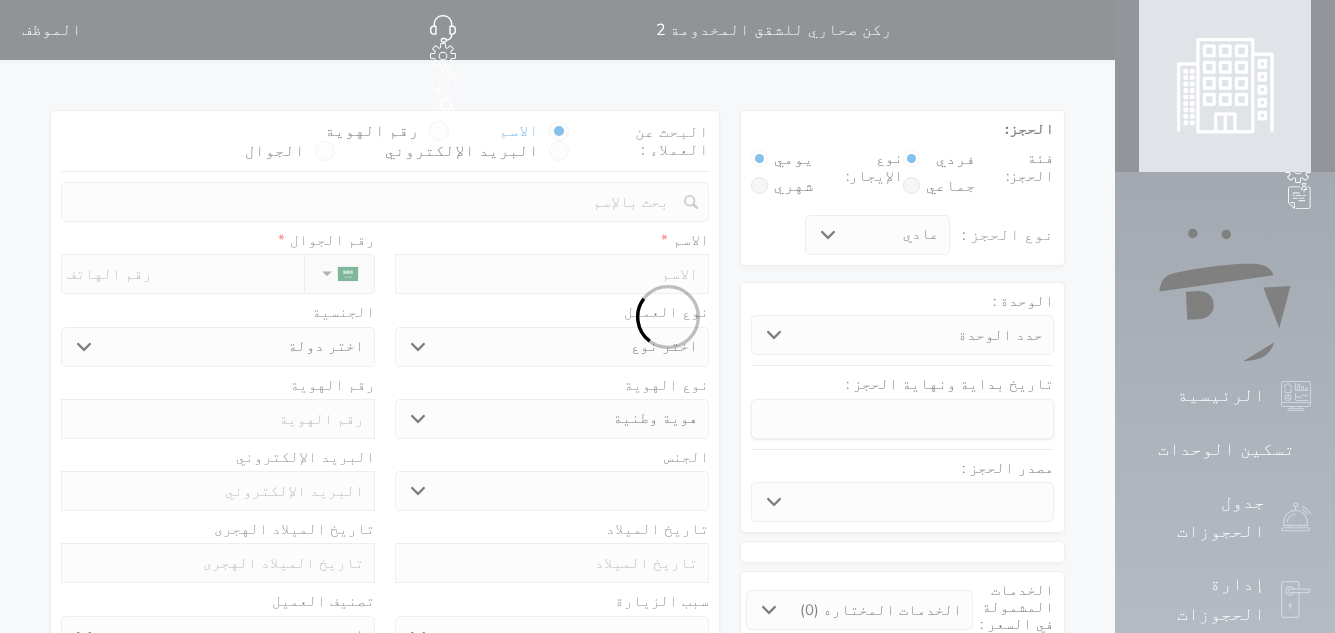 select 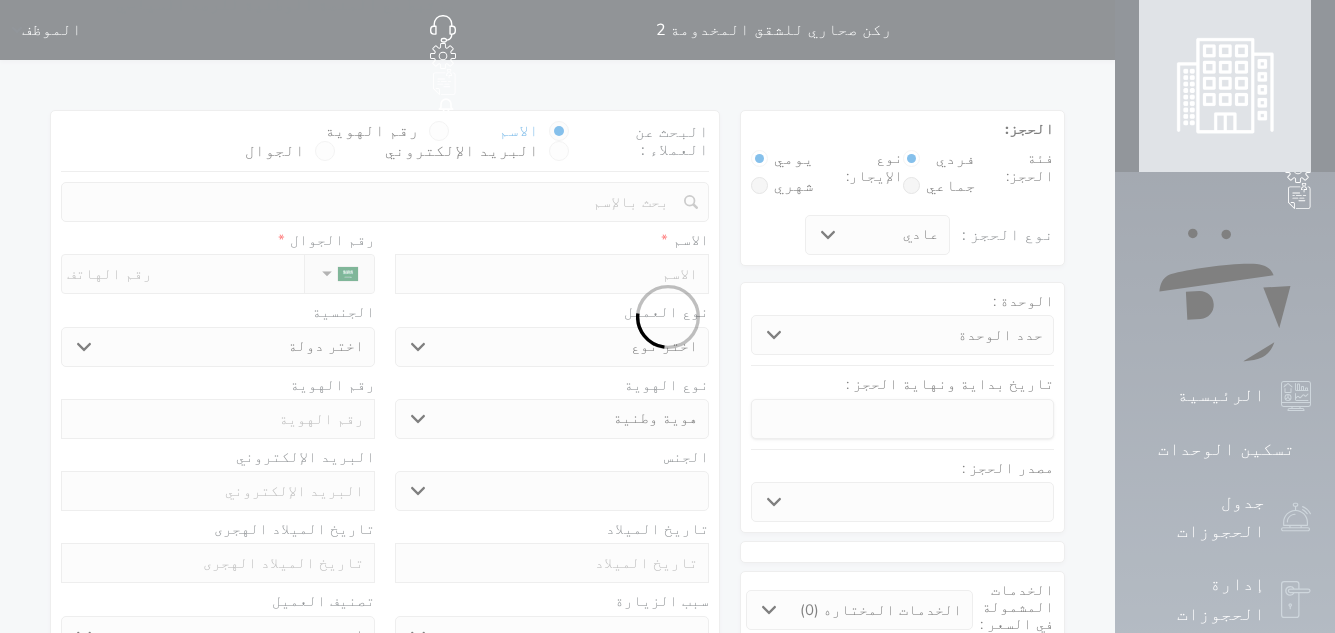 select 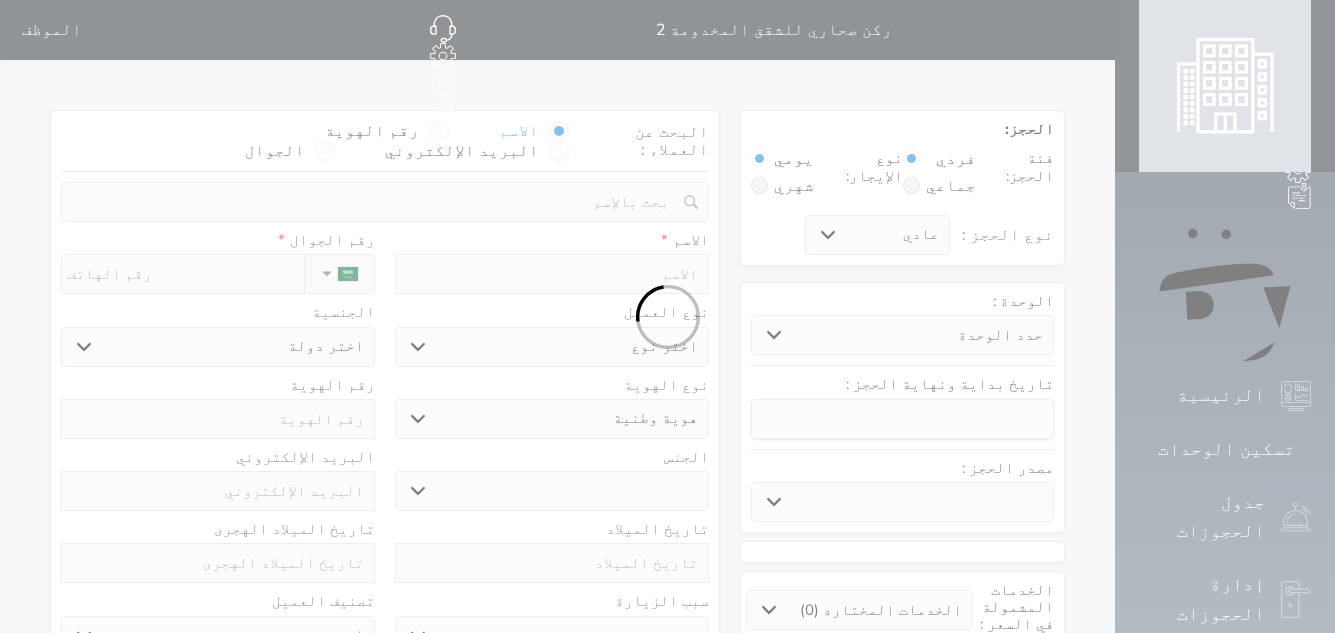 select 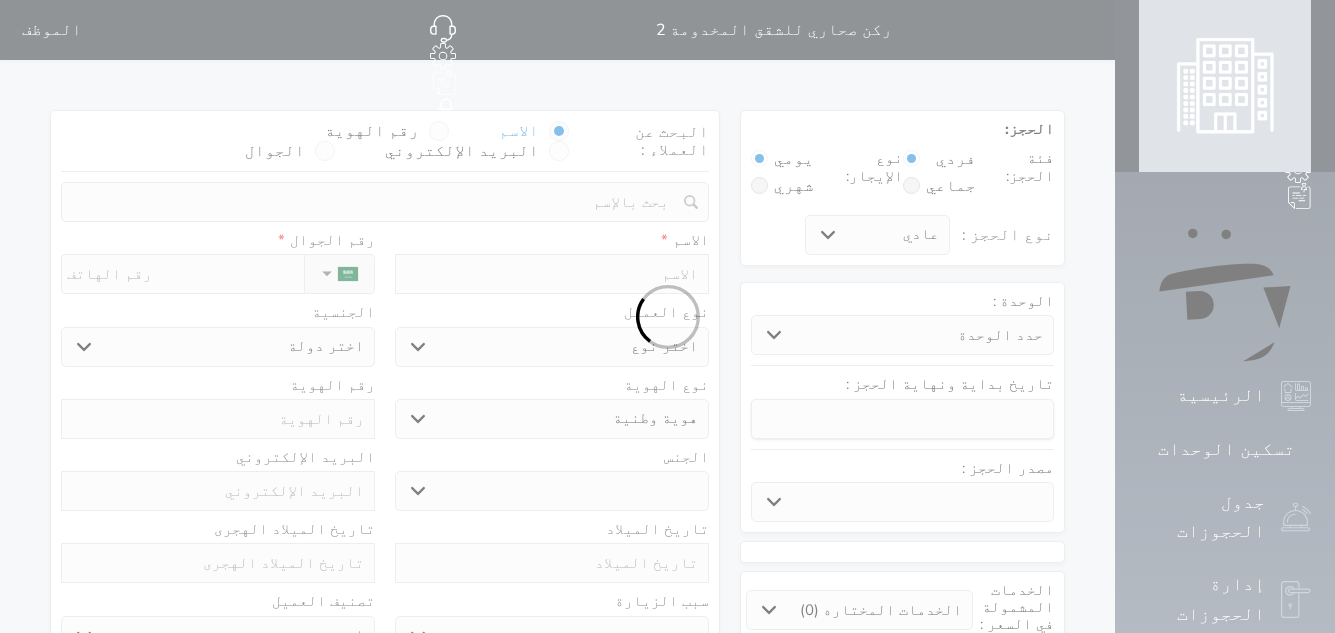 select 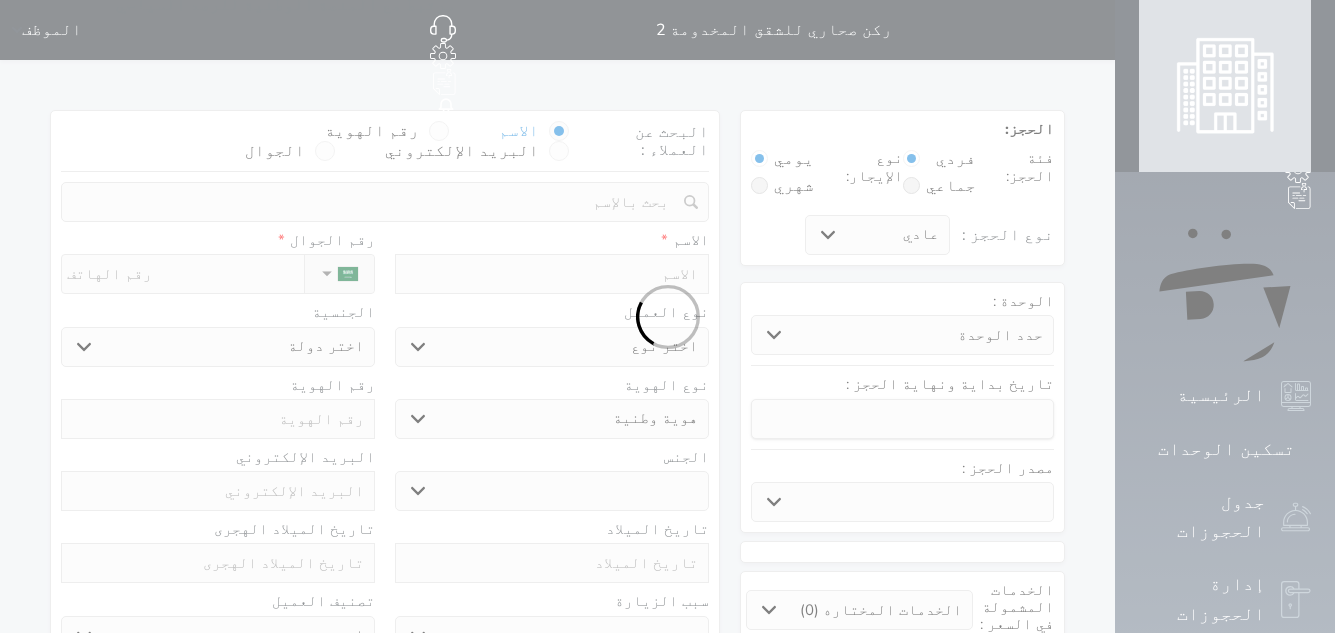 select 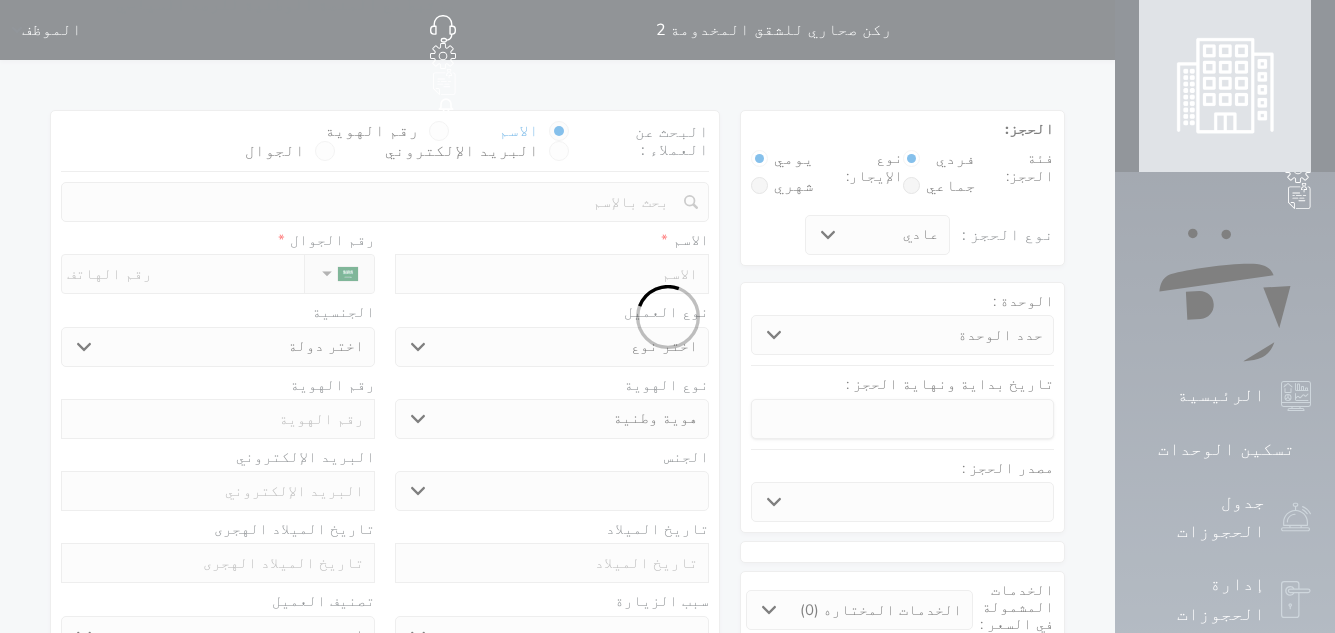 select 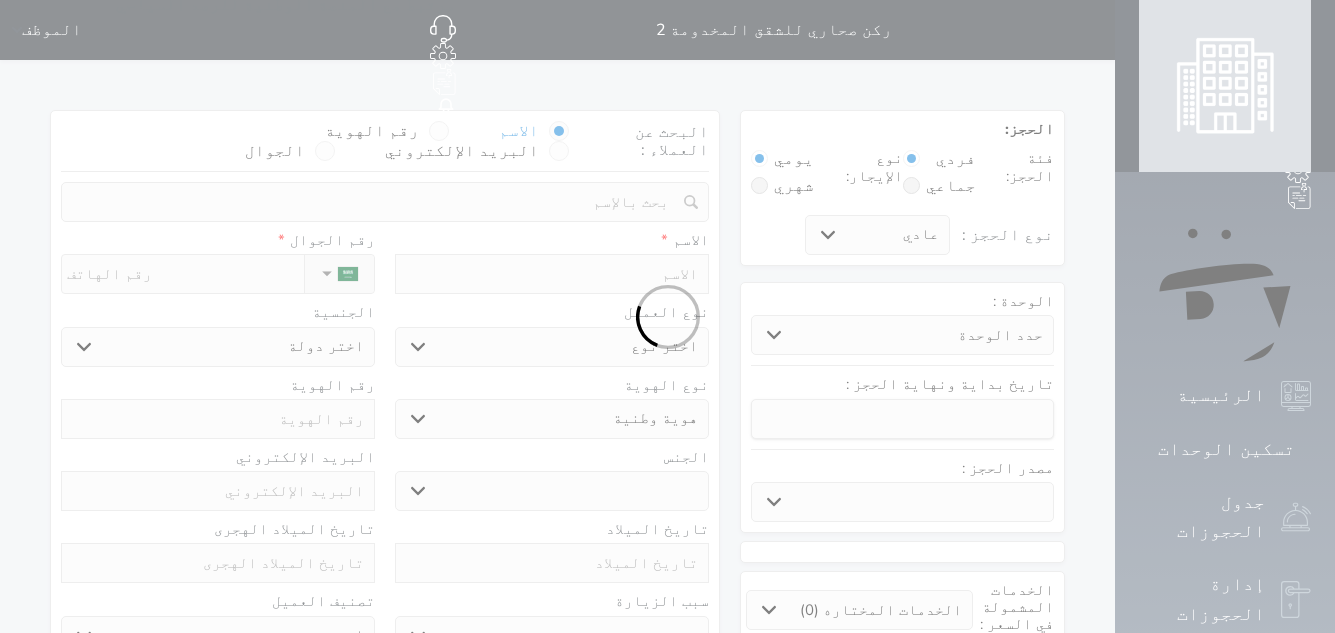 select 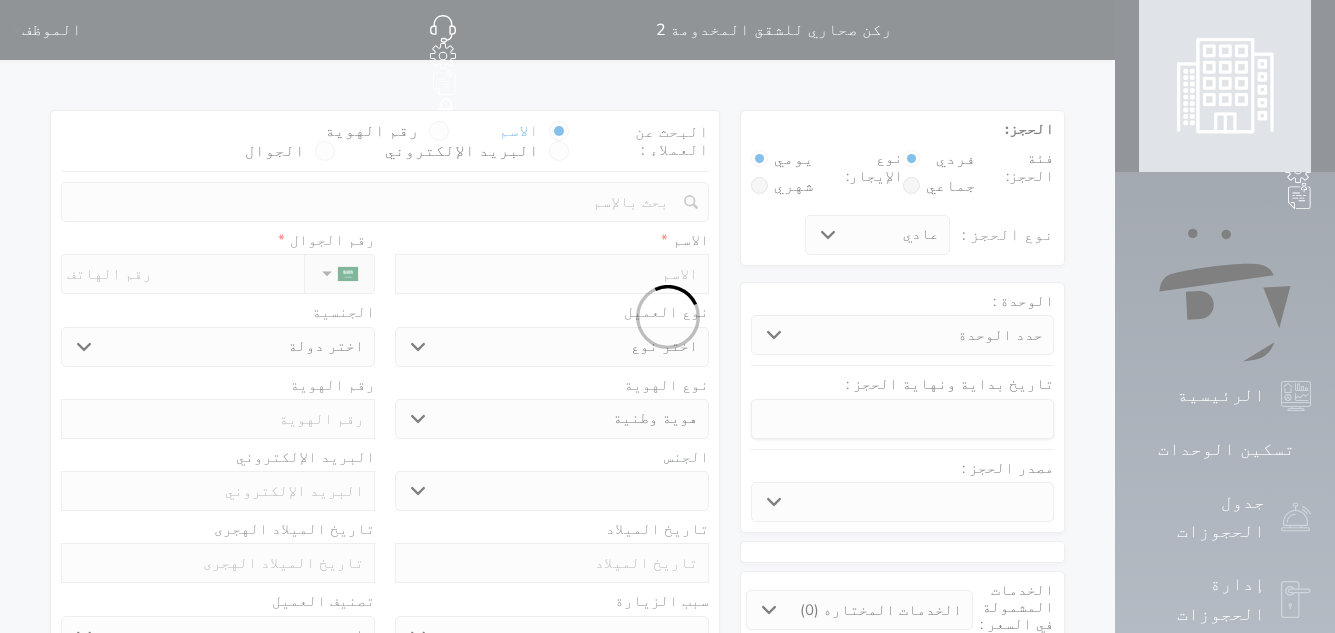select 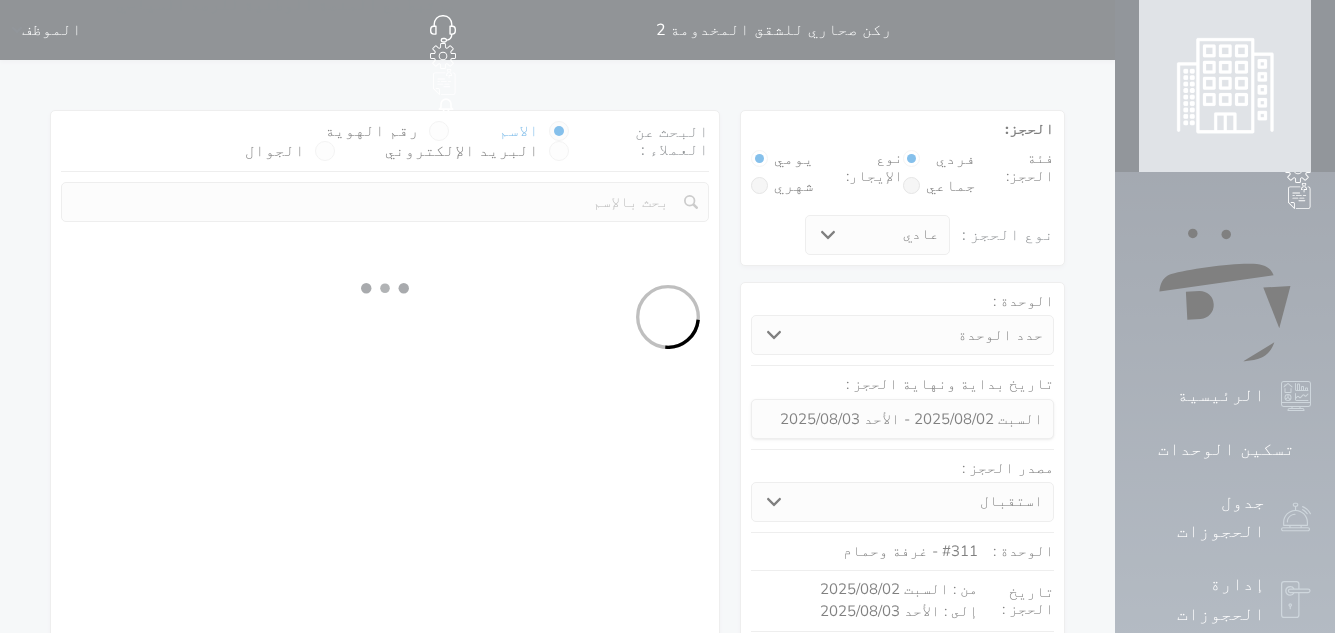 select 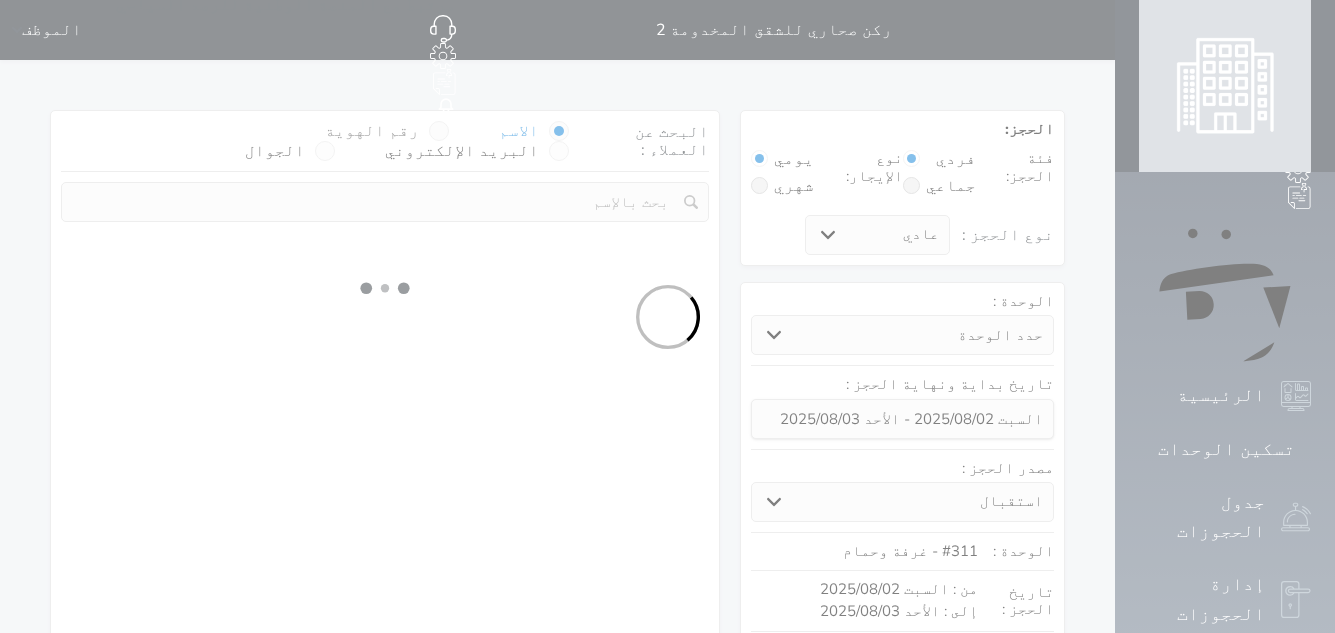 select on "1" 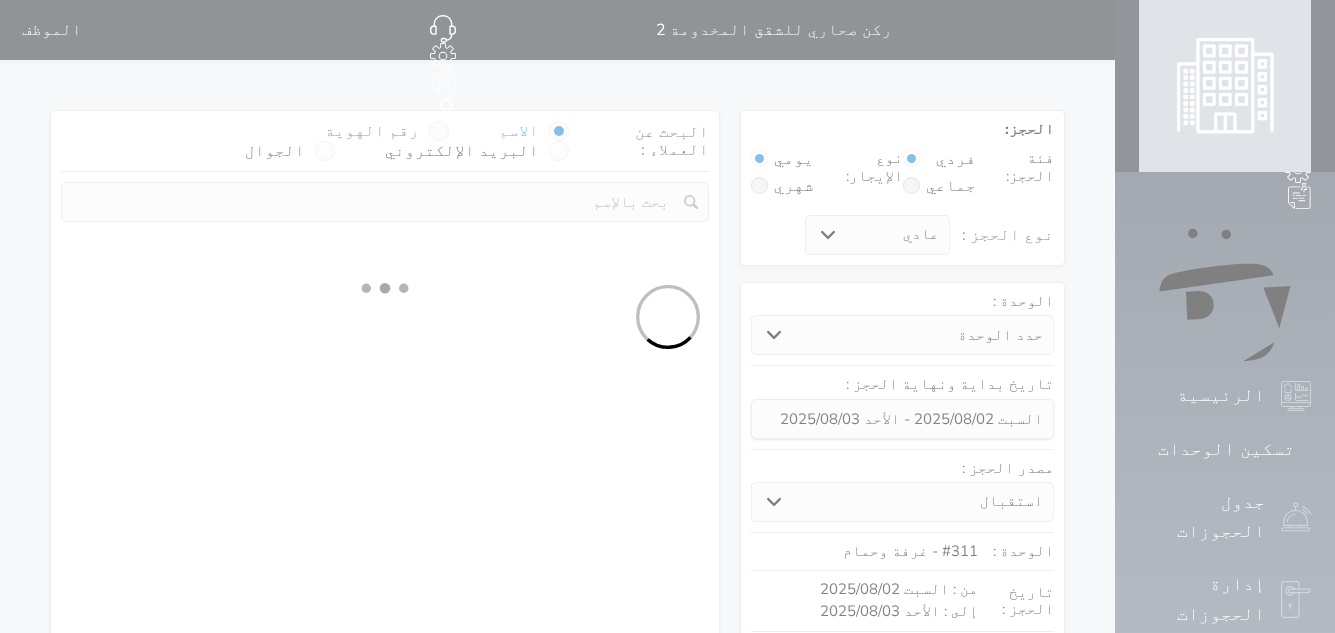 select on "113" 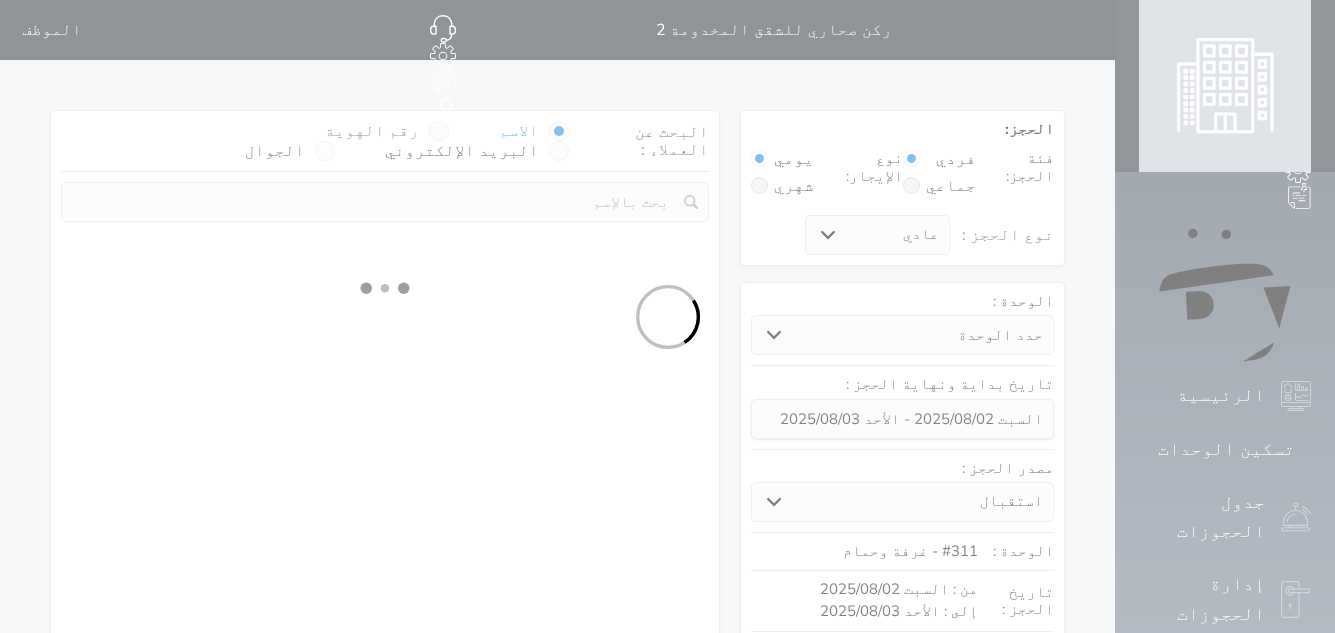 select on "1" 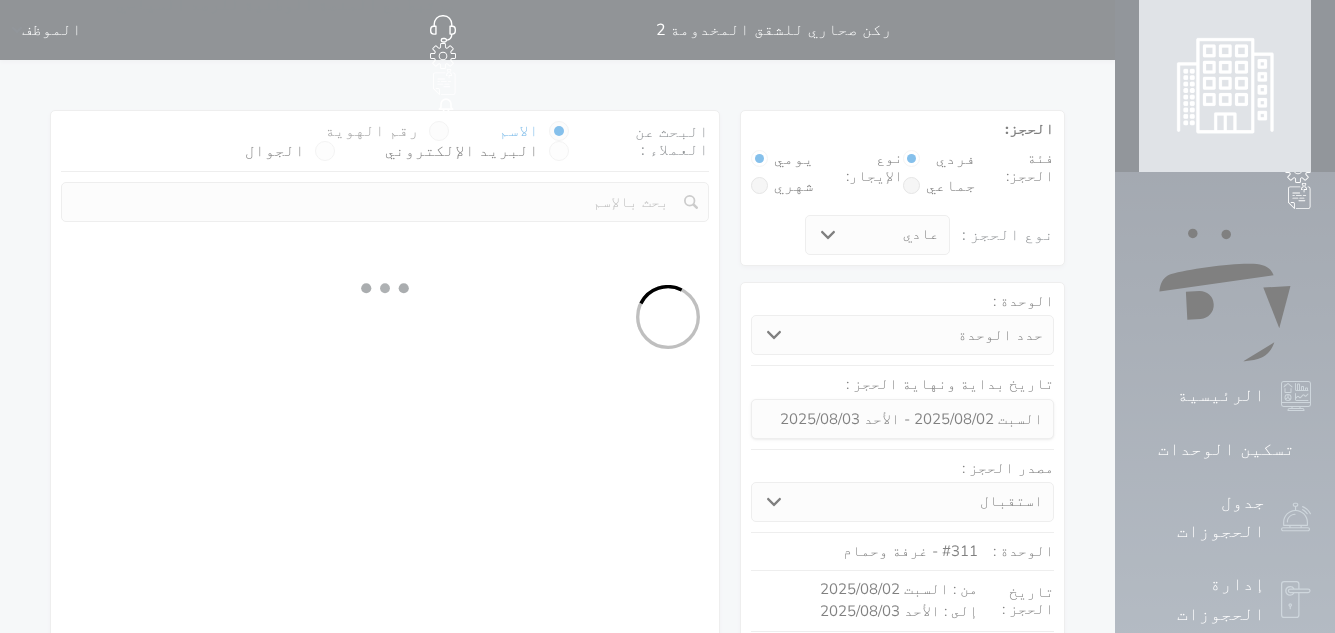 select 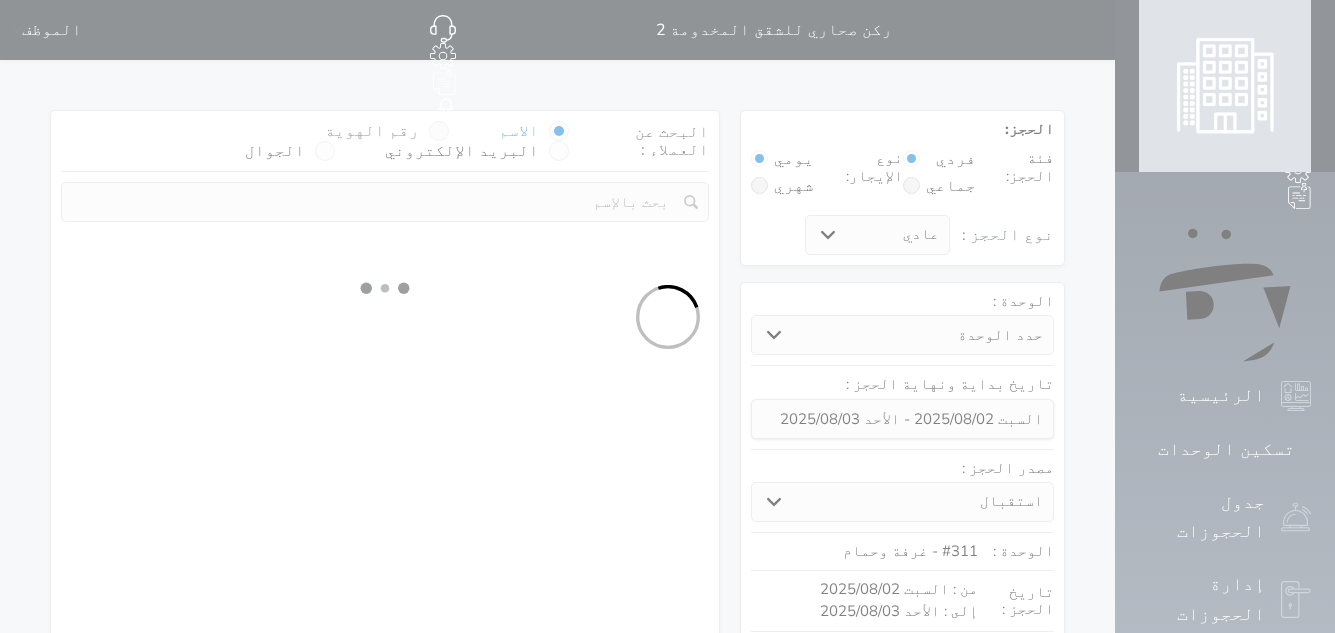 select on "7" 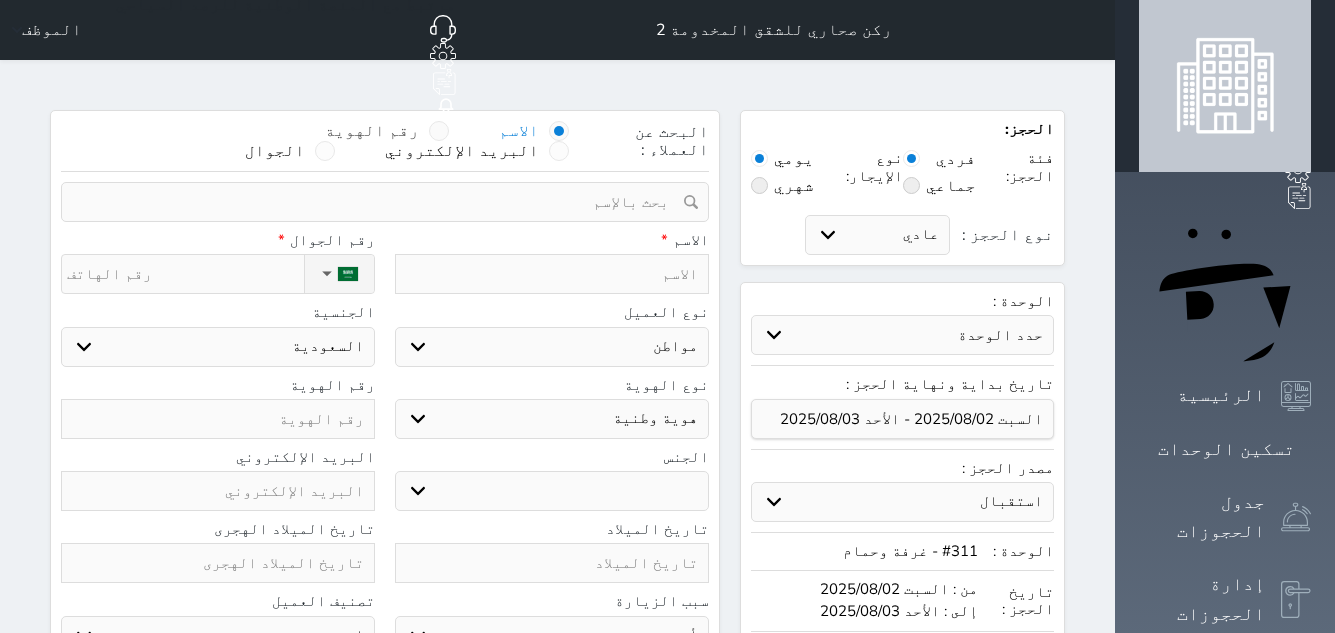 click at bounding box center (439, 131) 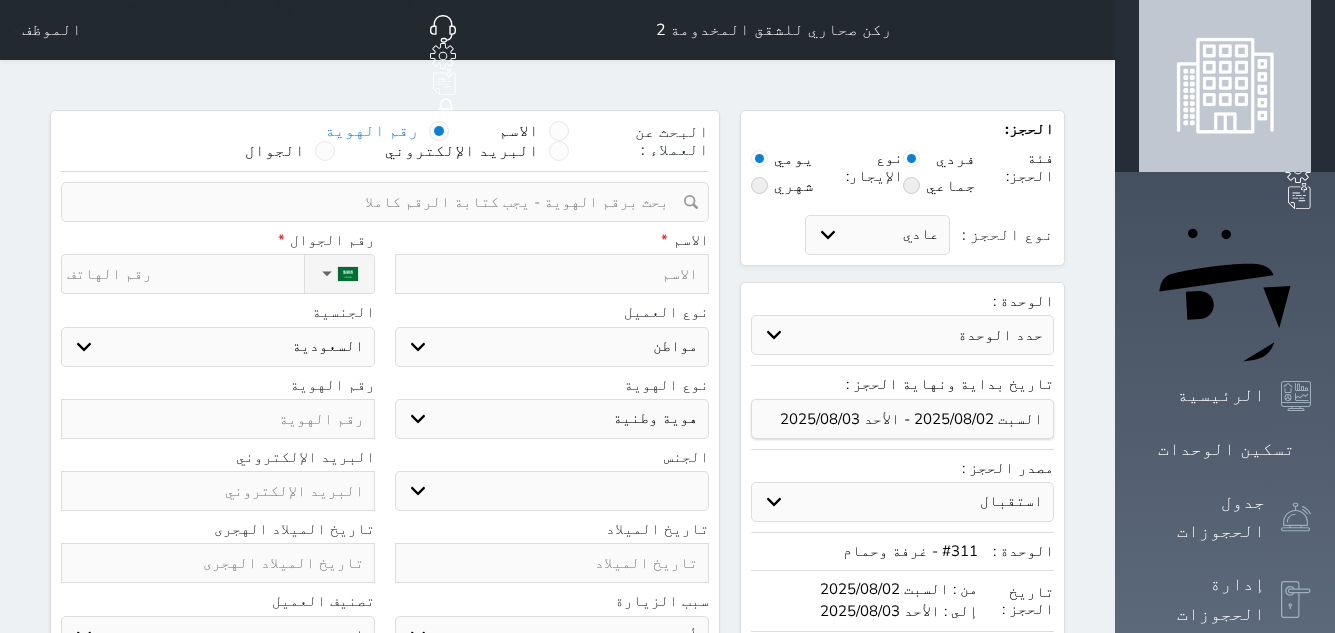 select 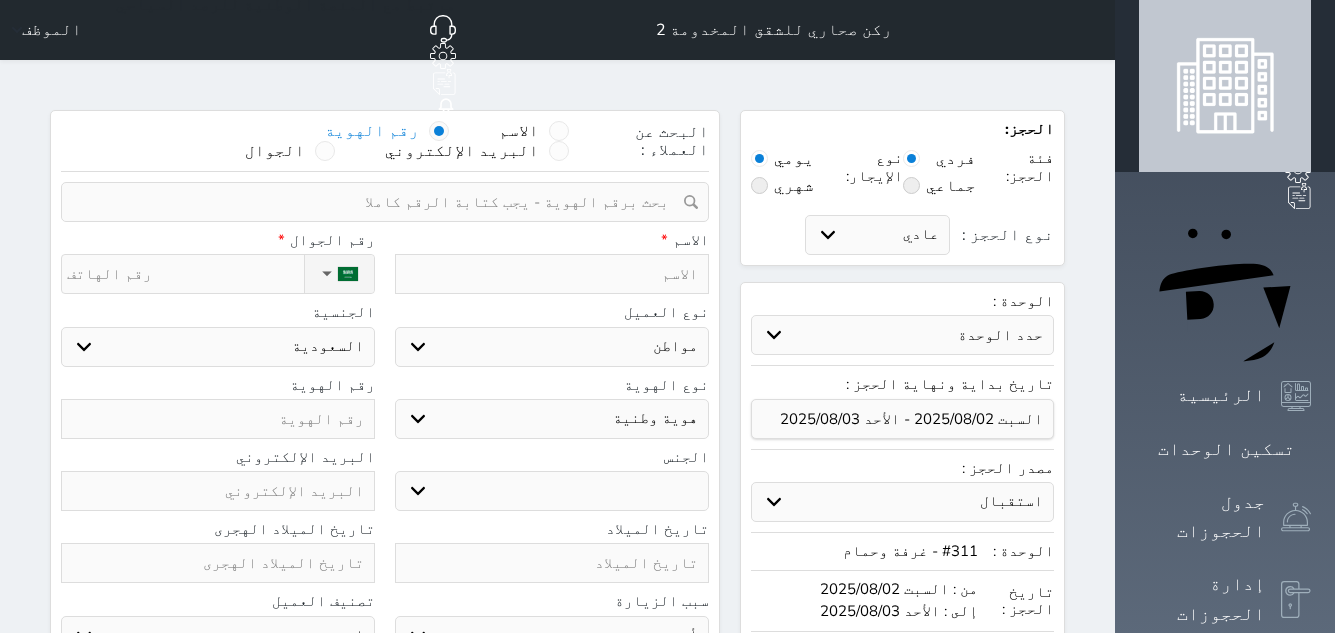 click at bounding box center [378, 202] 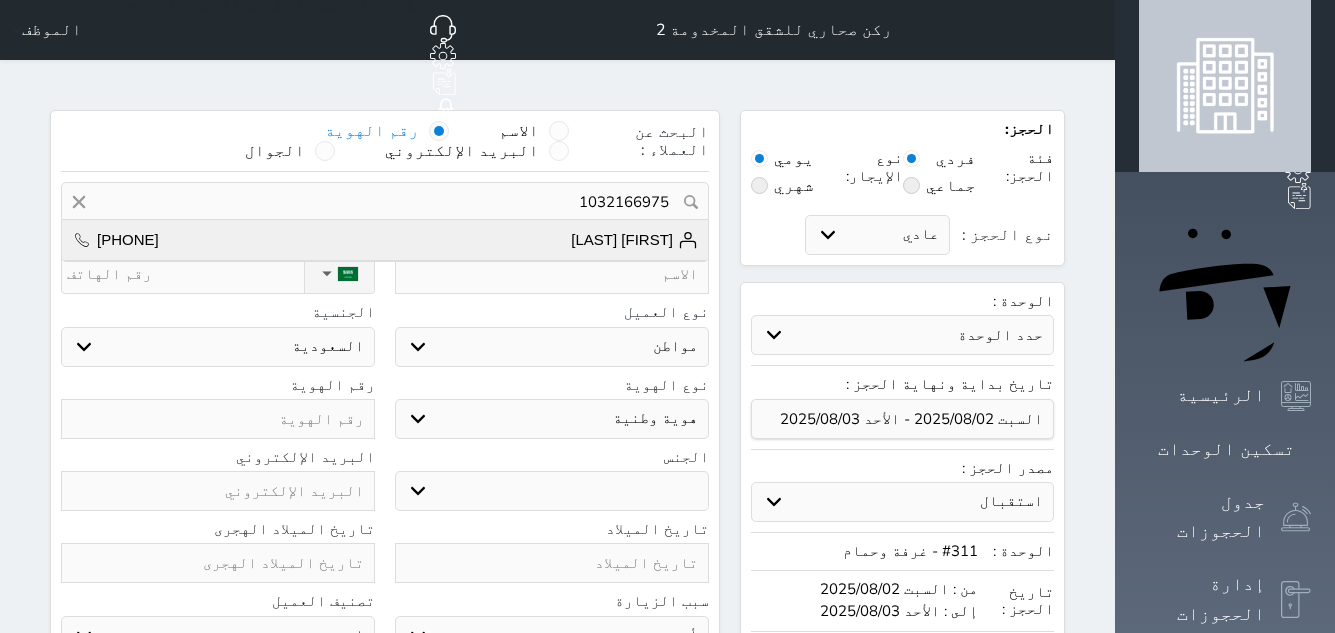 click on "[FIRST] [LAST]" at bounding box center (634, 240) 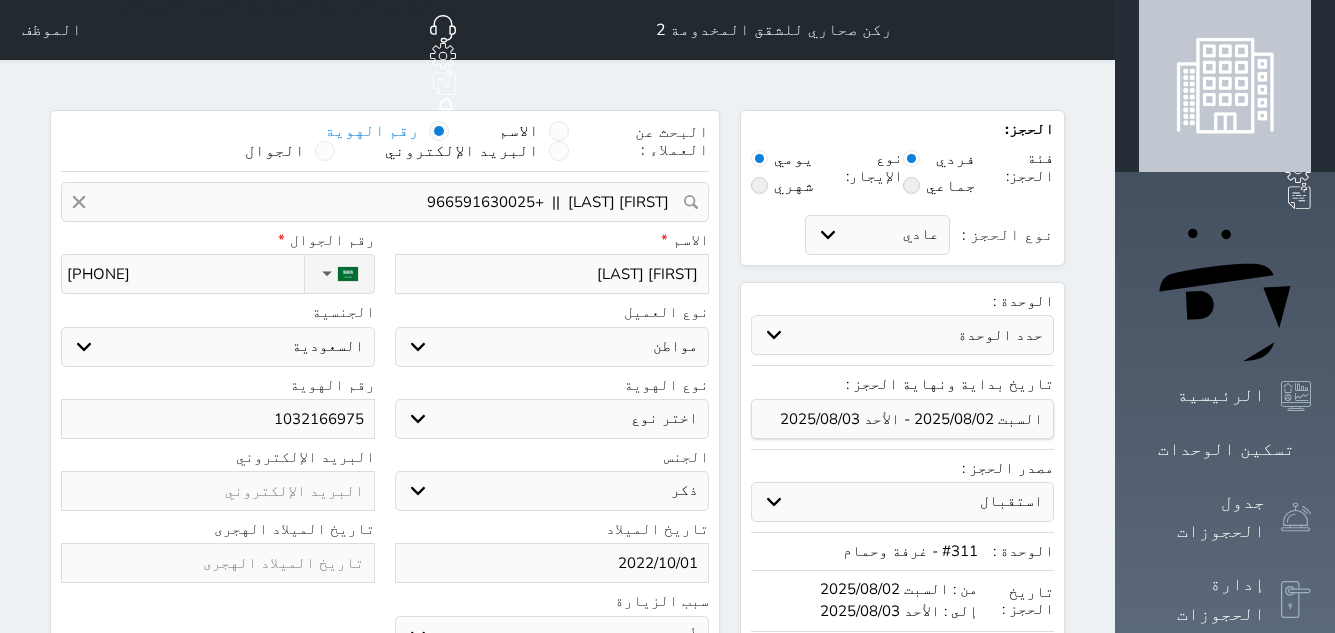 select 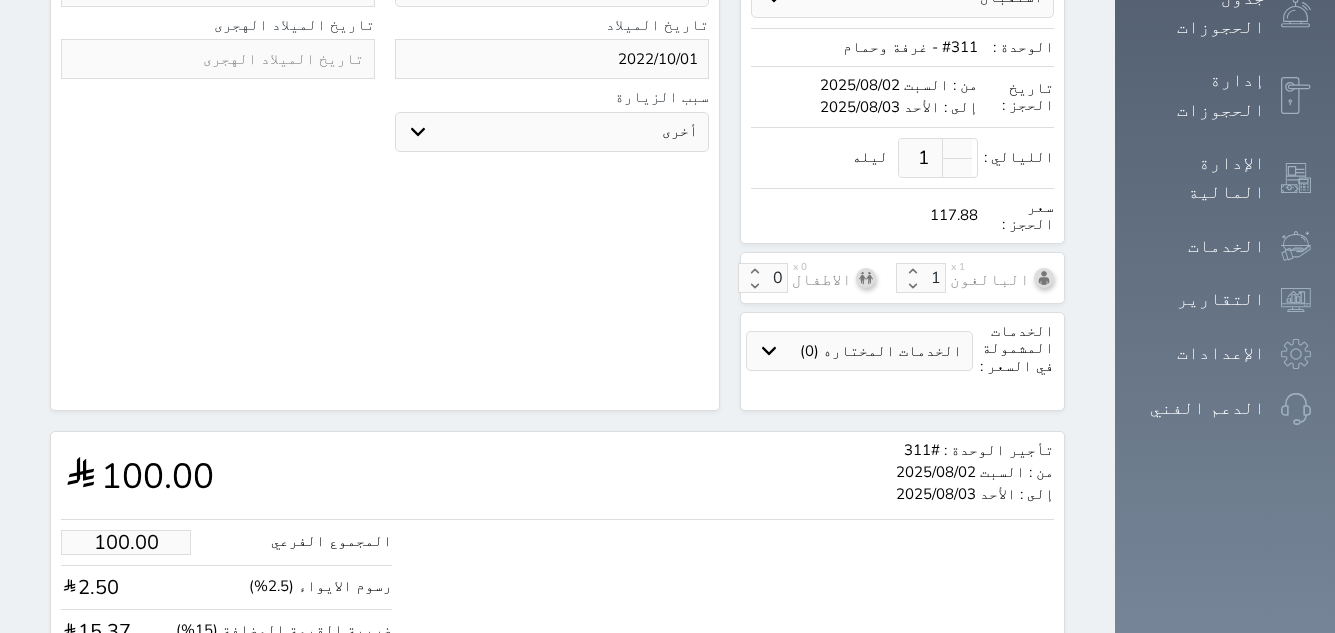 scroll, scrollTop: 594, scrollLeft: 0, axis: vertical 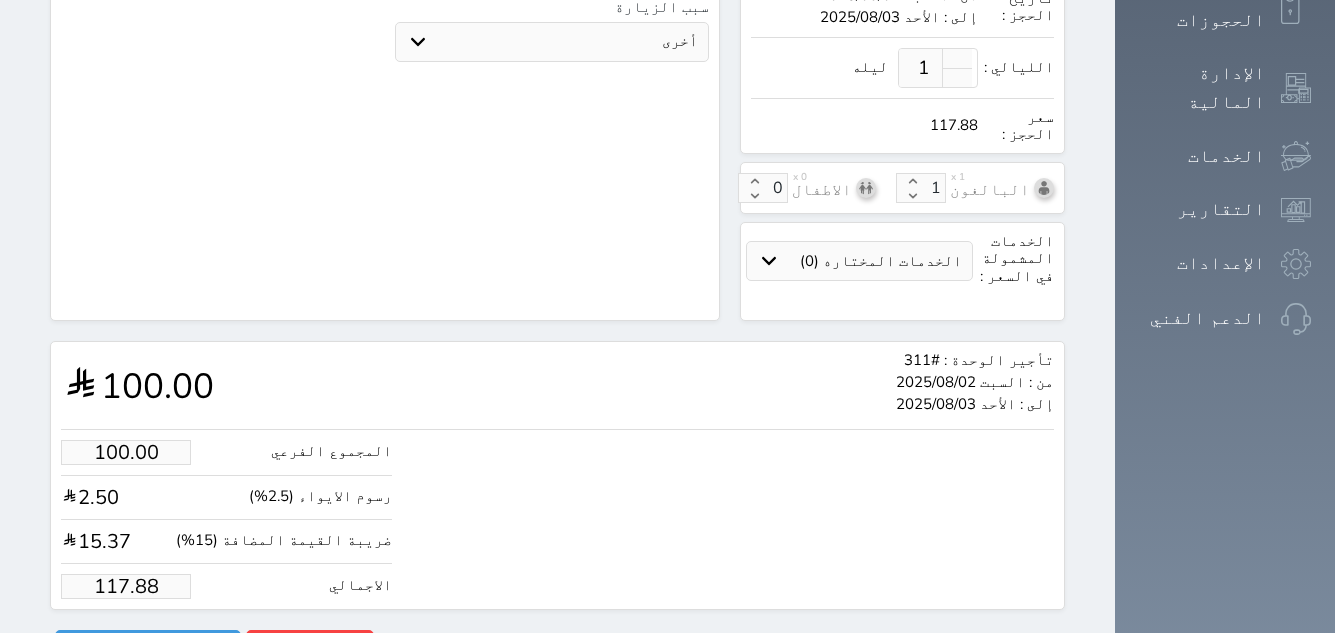 click on "117.88" at bounding box center (126, 586) 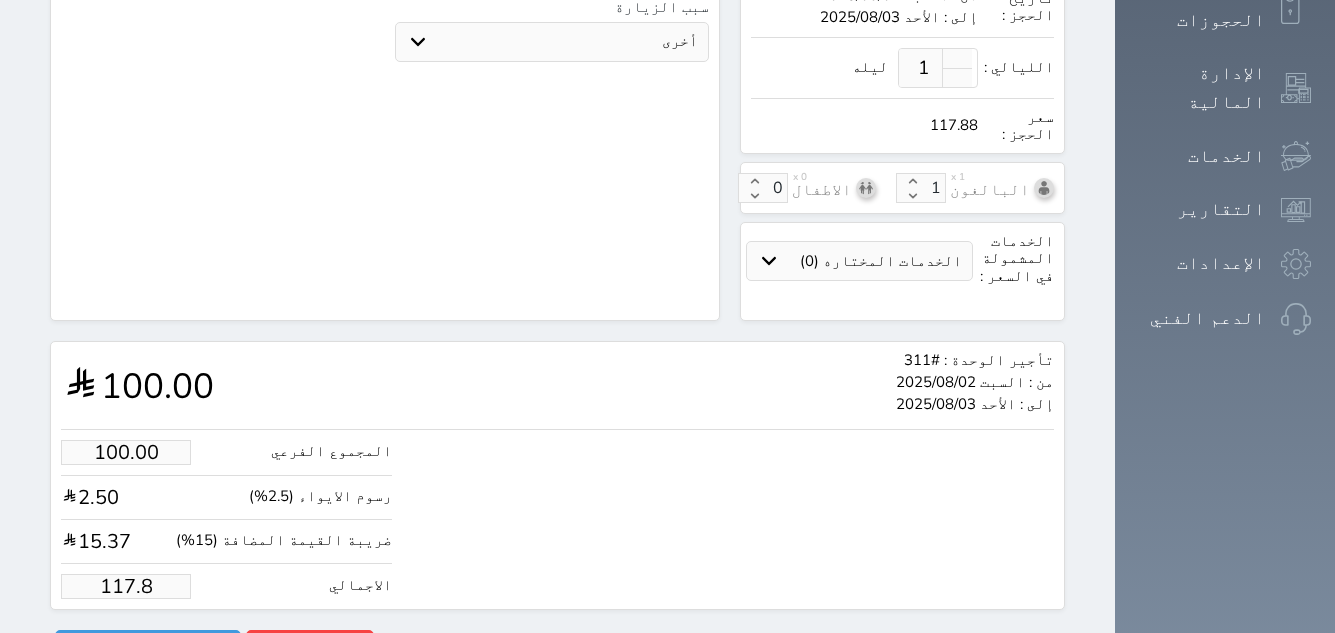 type on "99.94" 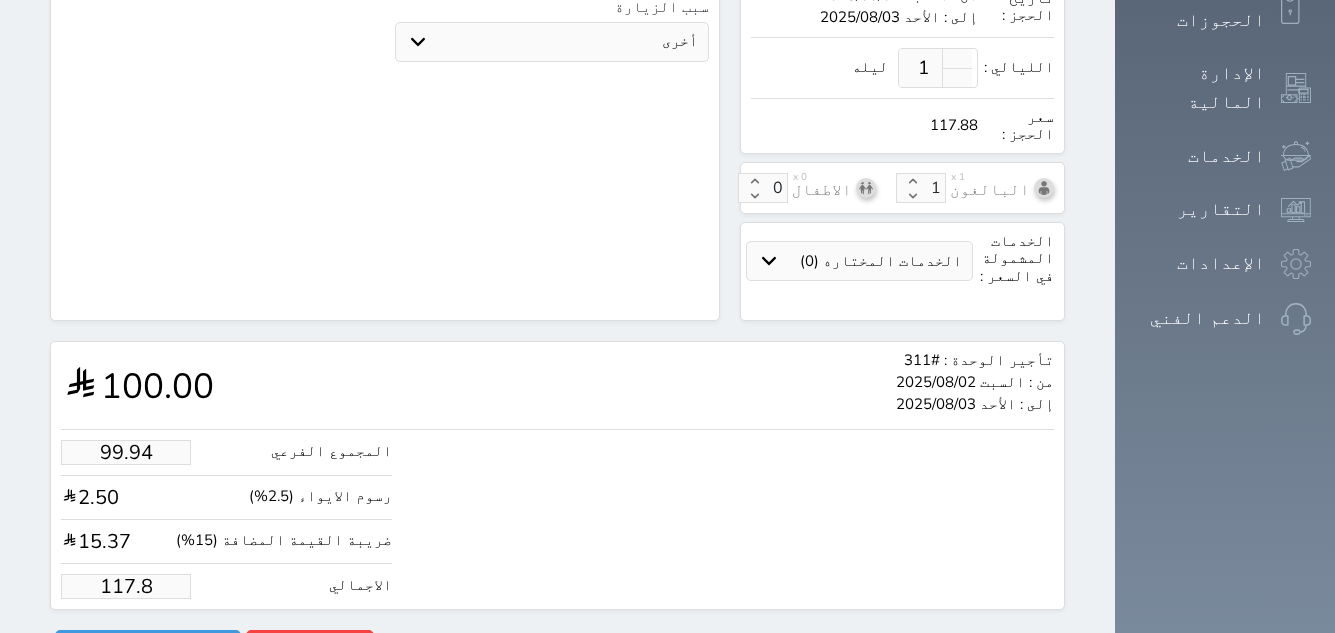 select 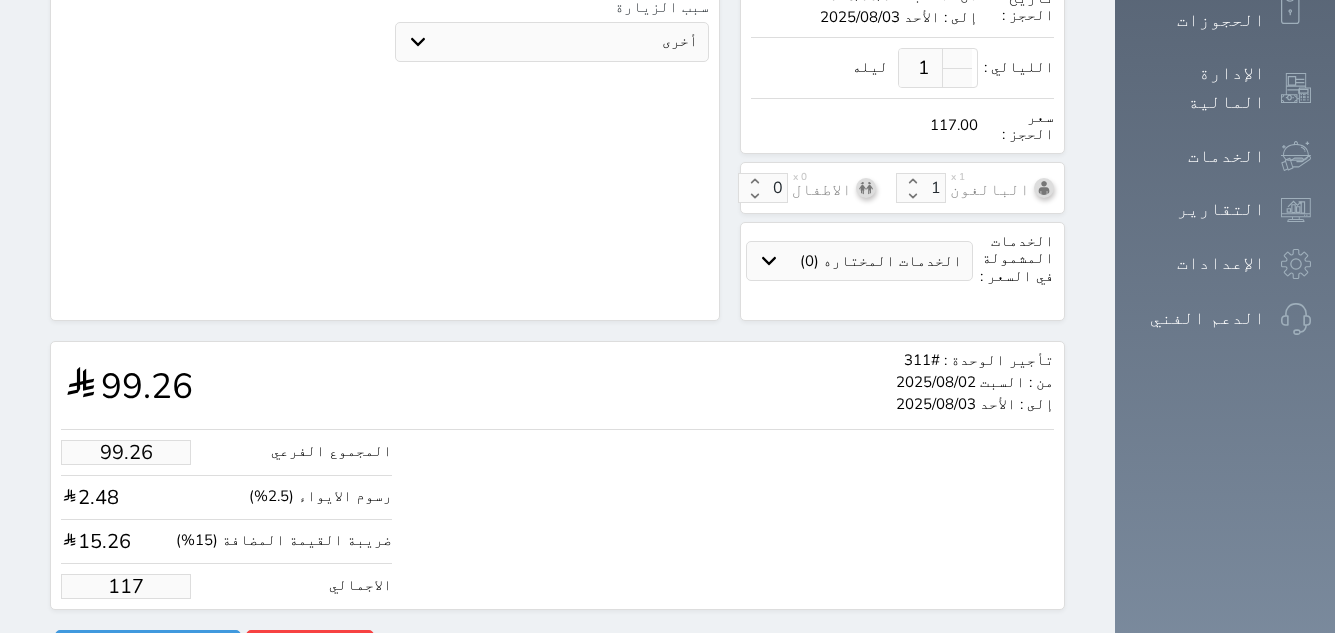 type on "9.33" 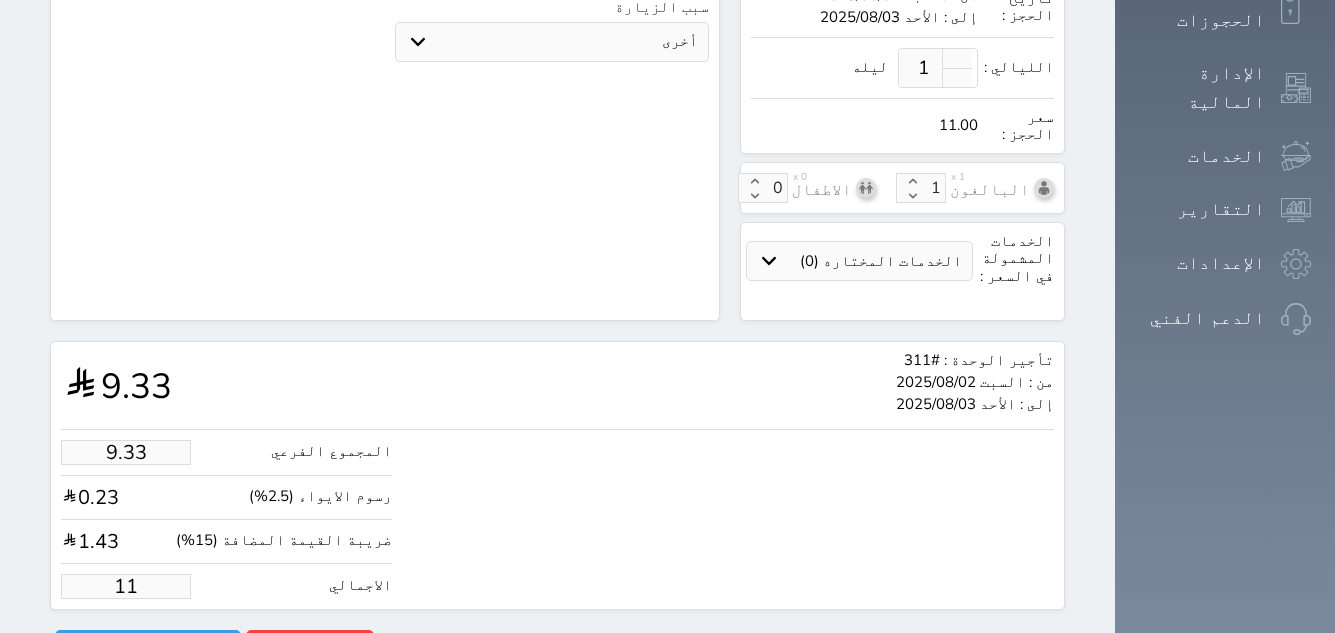 type on "1.17875" 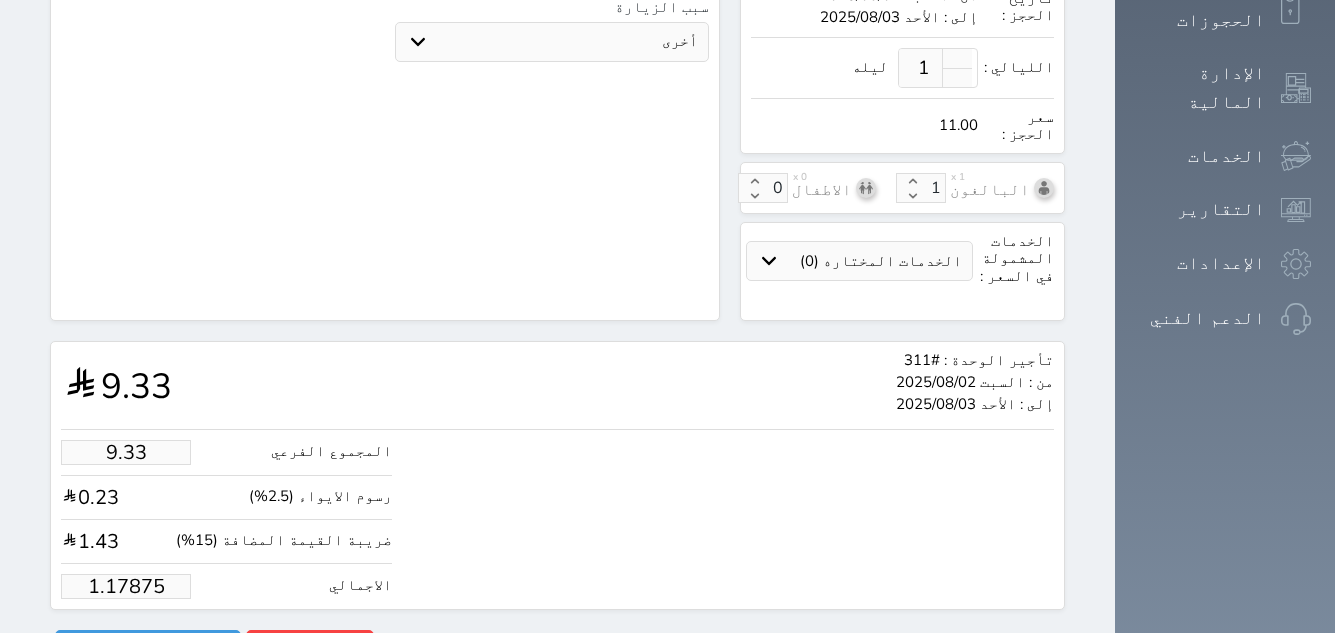 type on "1.00" 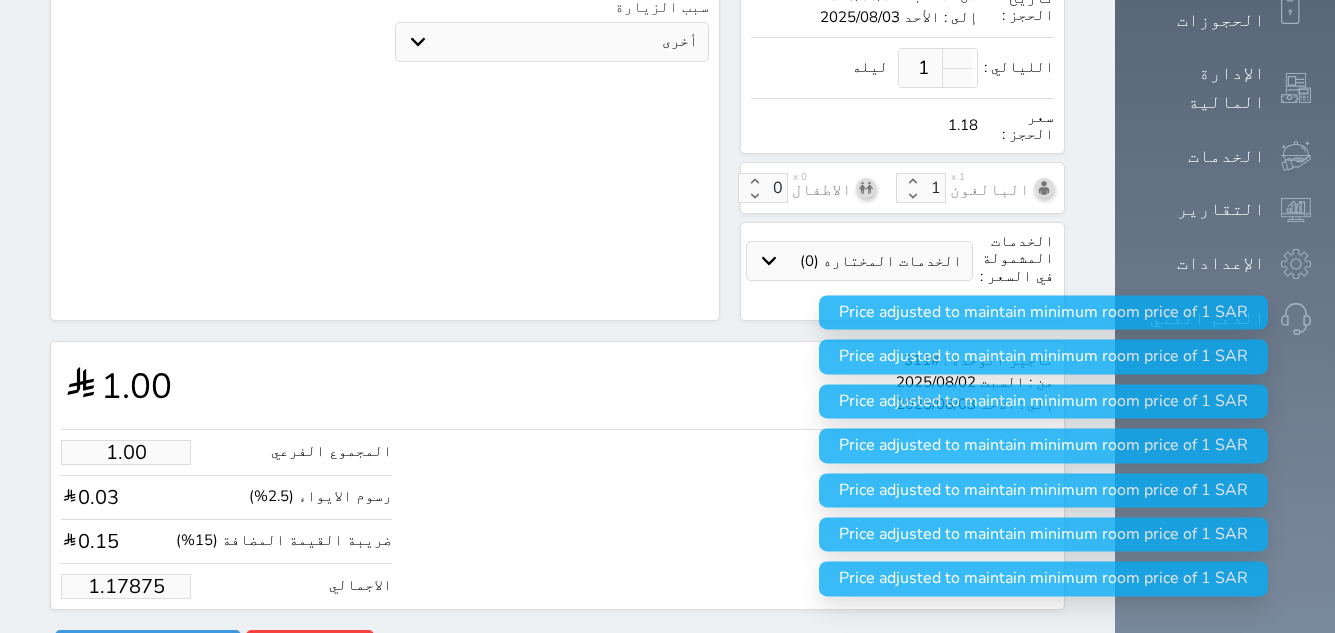 type on "1.1787" 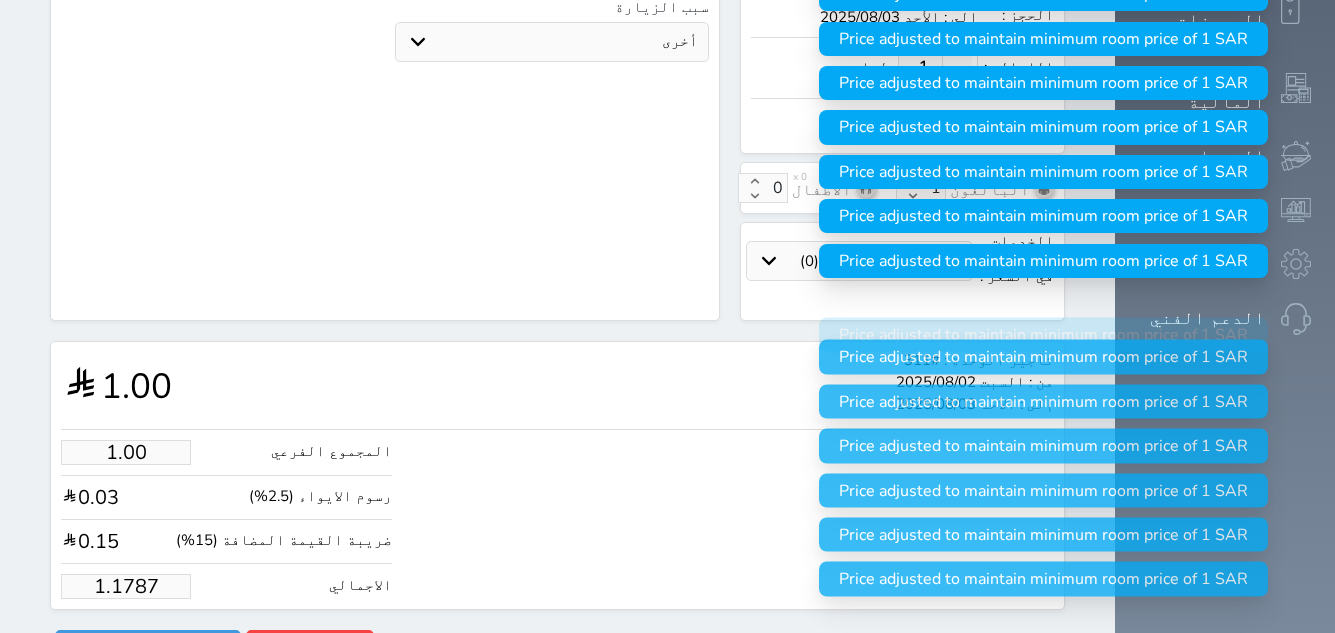 type on "1.178" 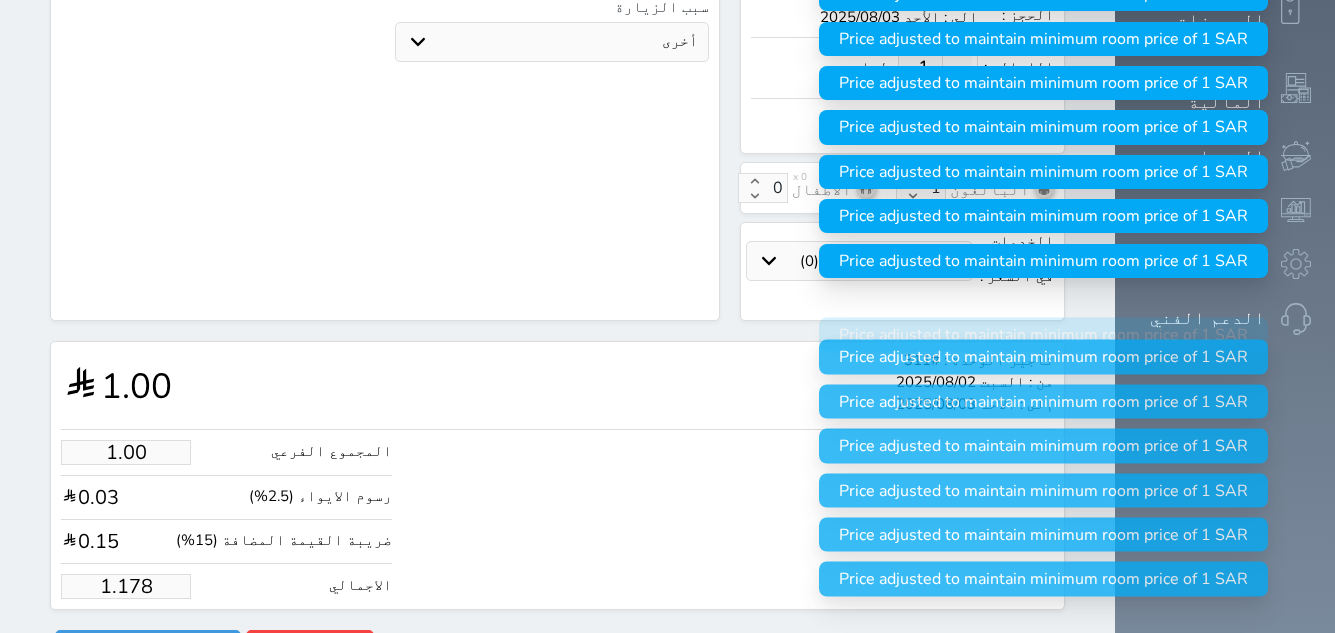 select 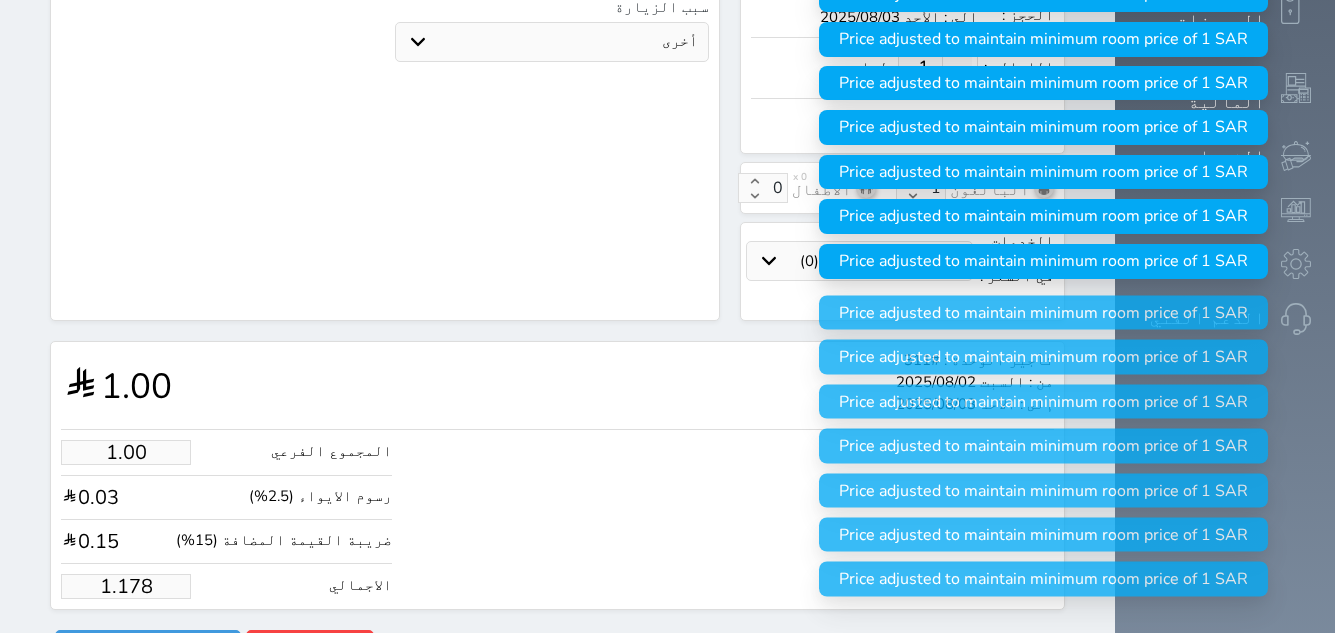 type on "1.17" 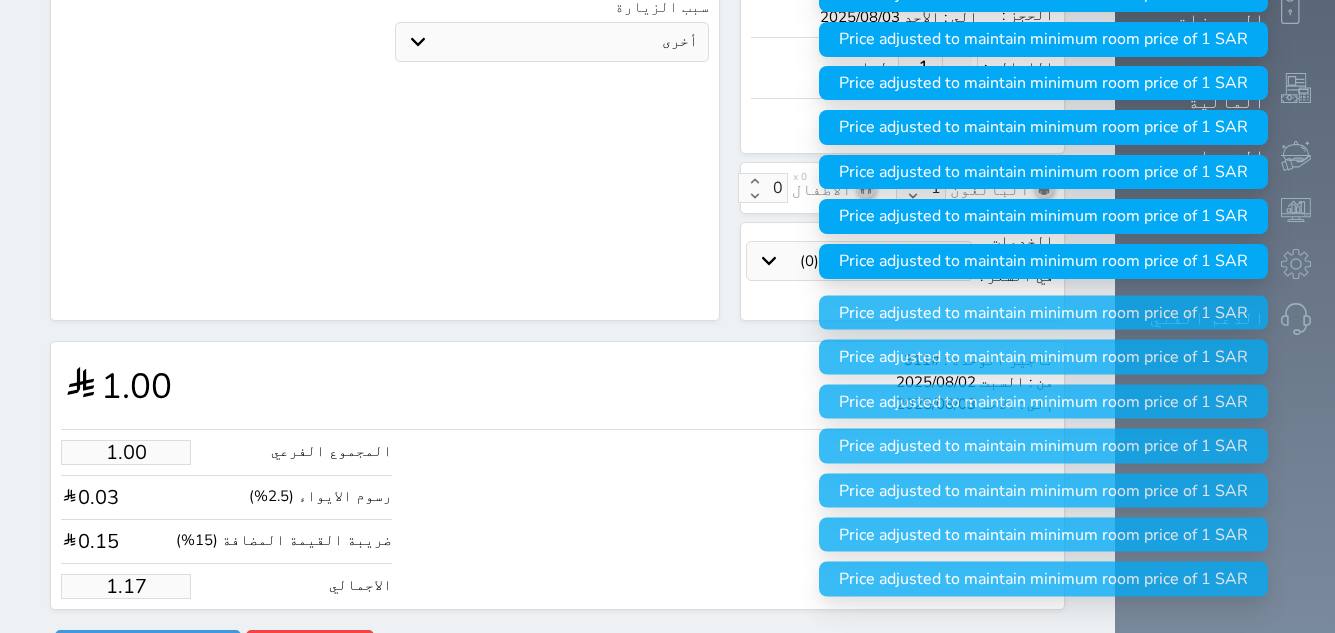select 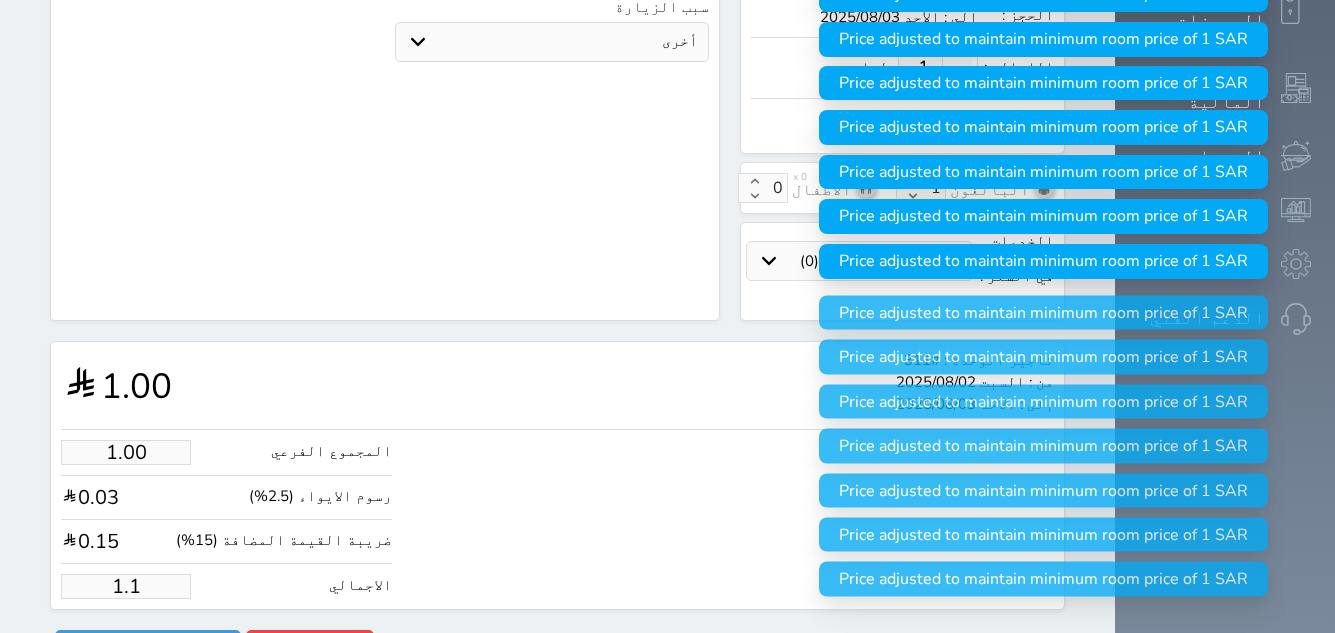 select 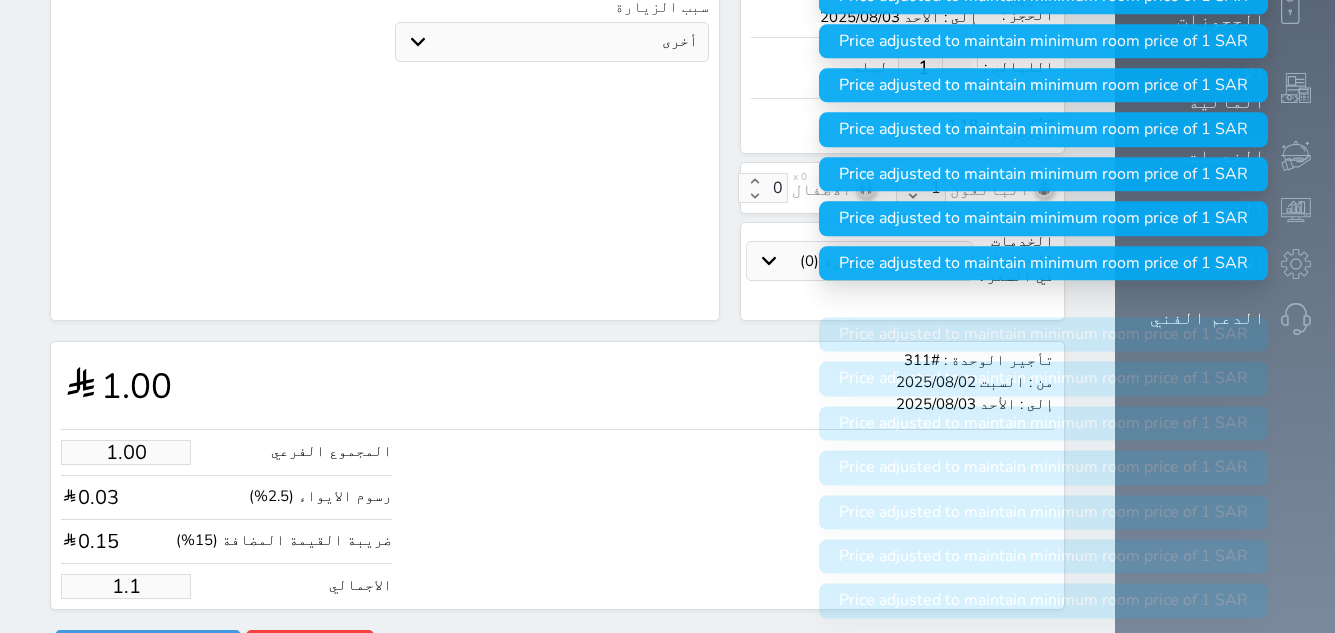 type on "1." 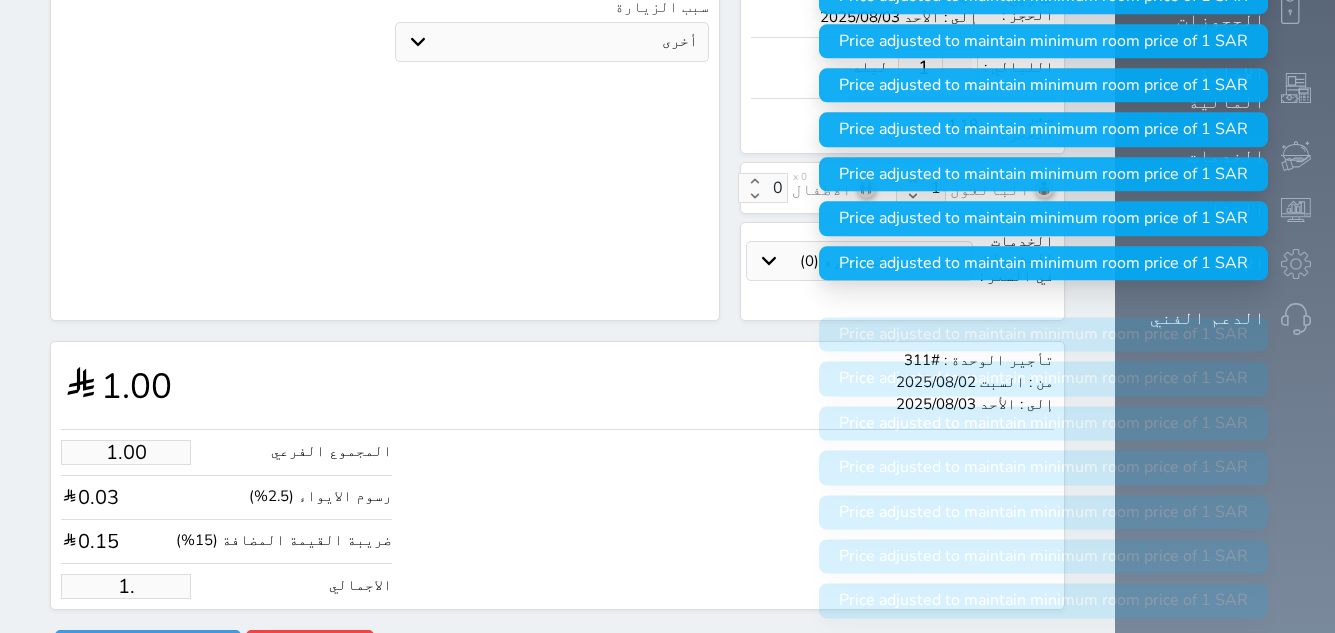 select 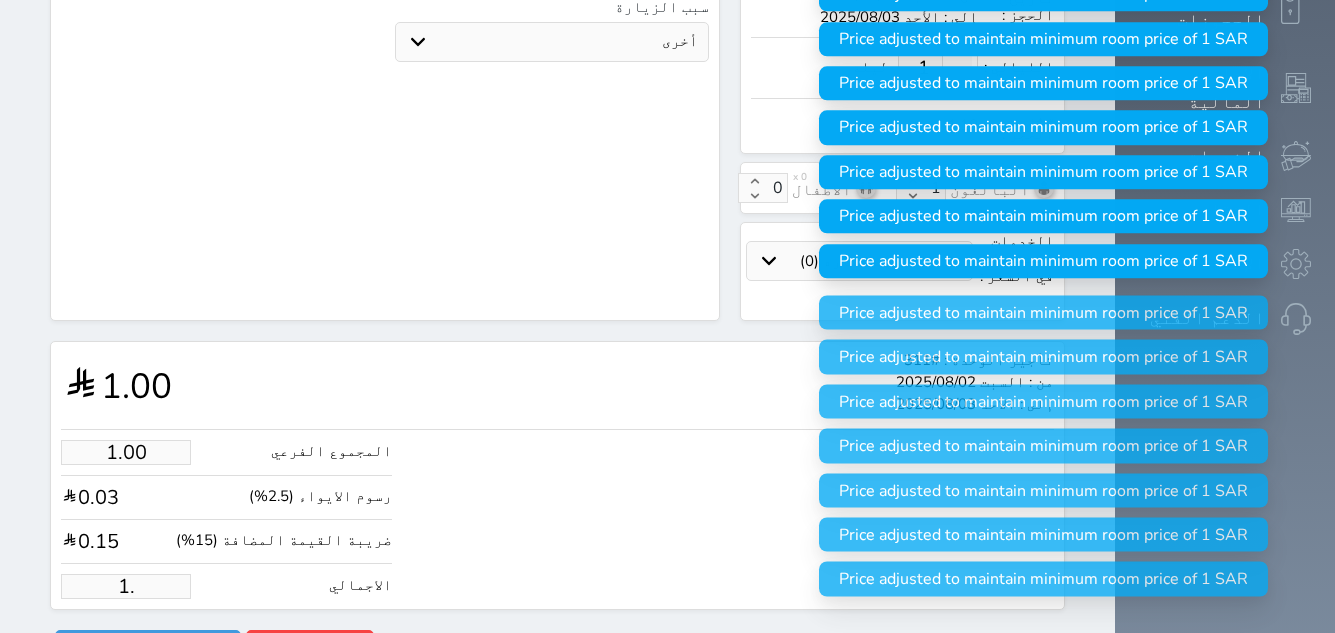 type on "1" 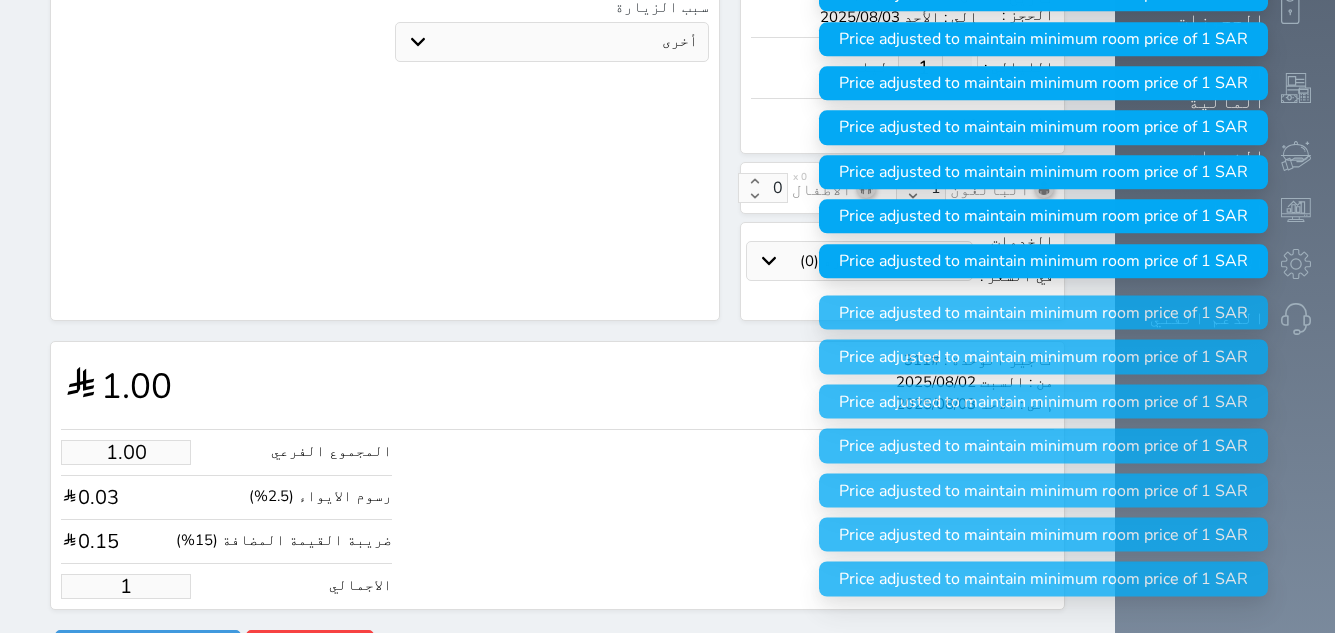 select 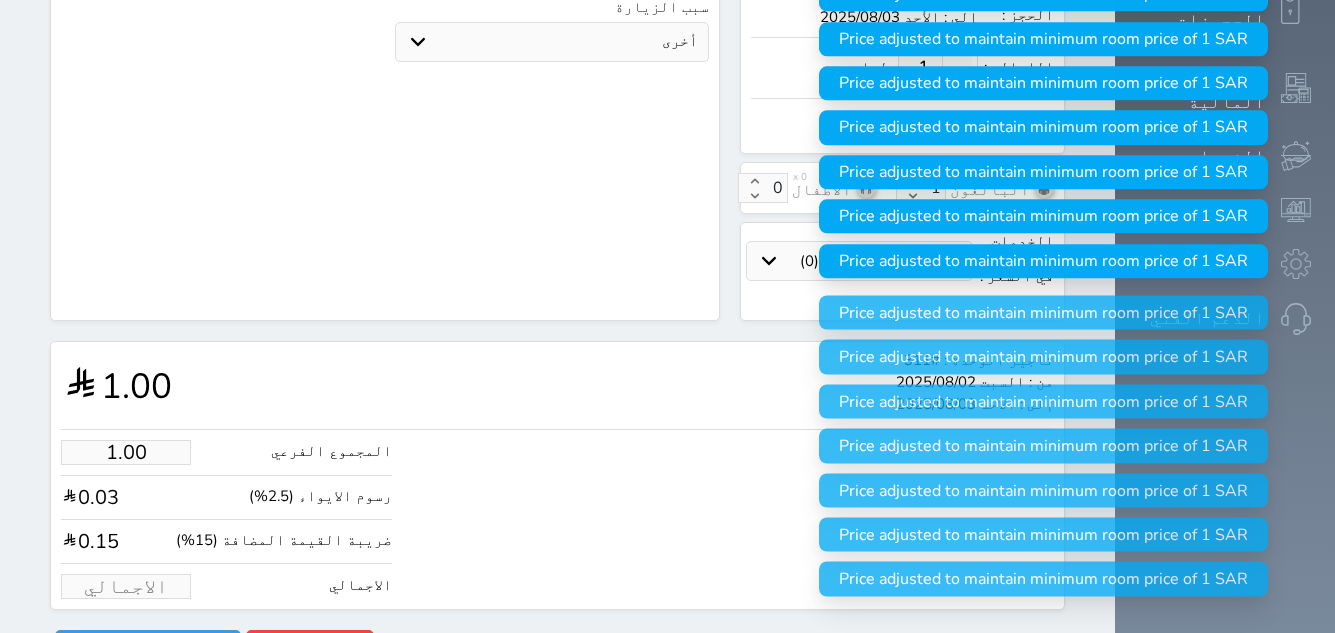 select 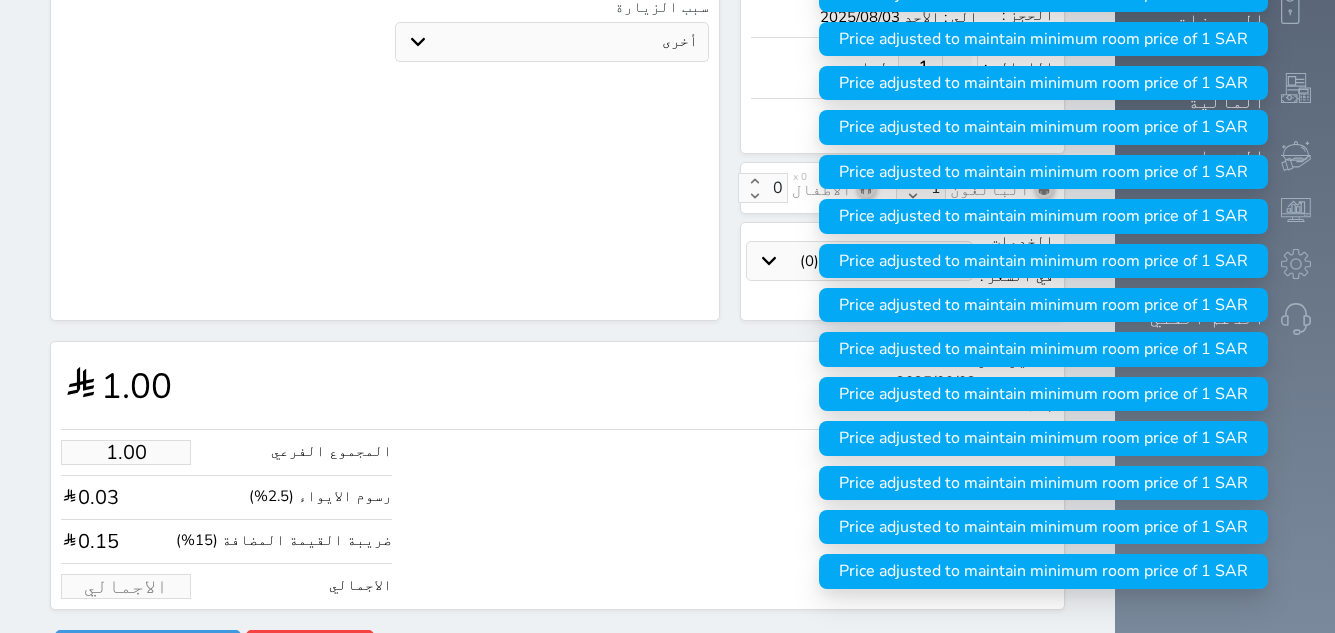 type on "1" 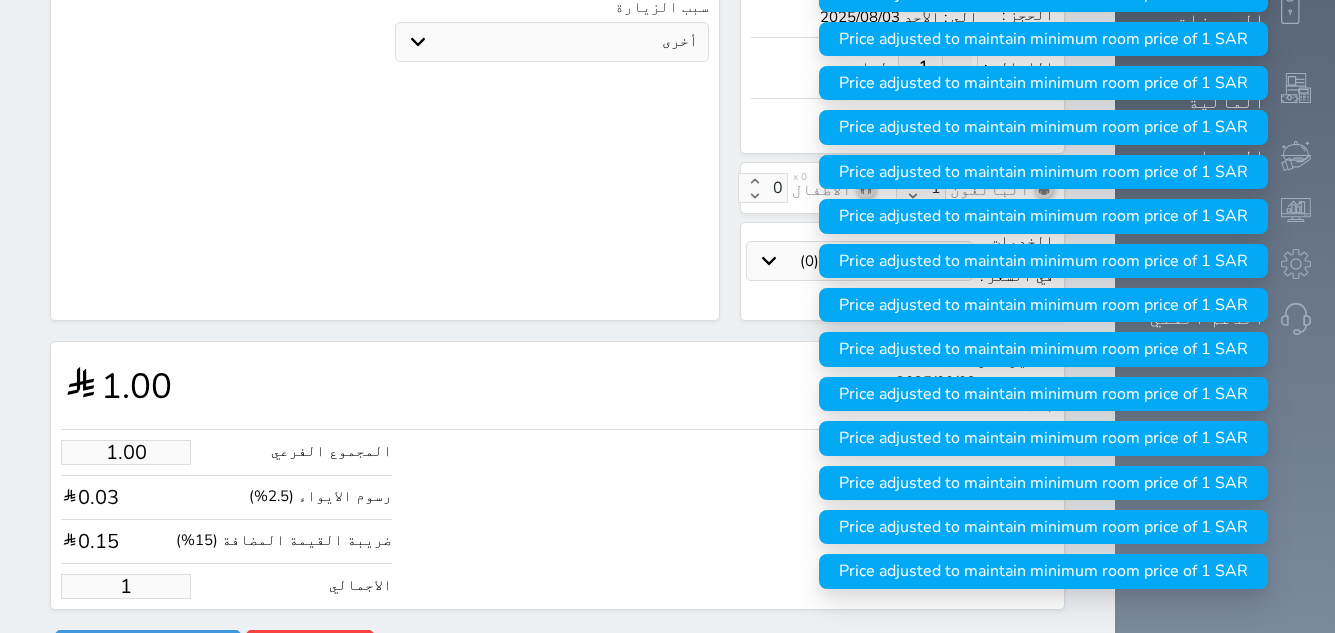 select 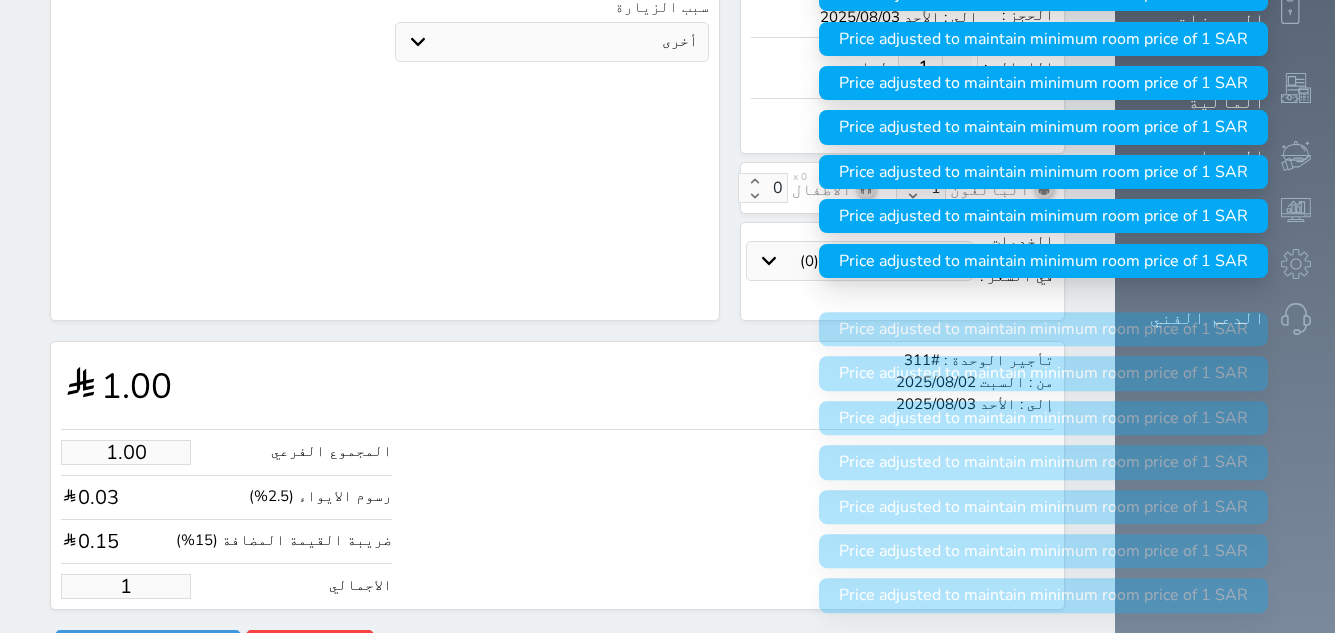 type on "12.73" 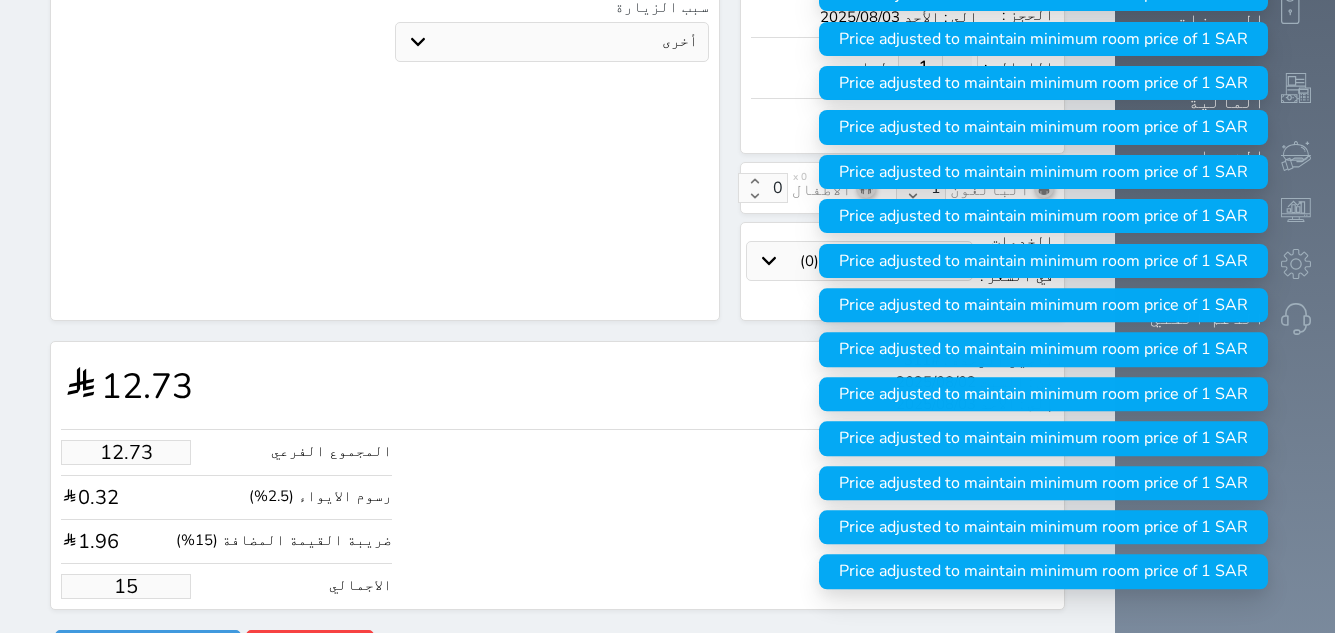 type on "127.25" 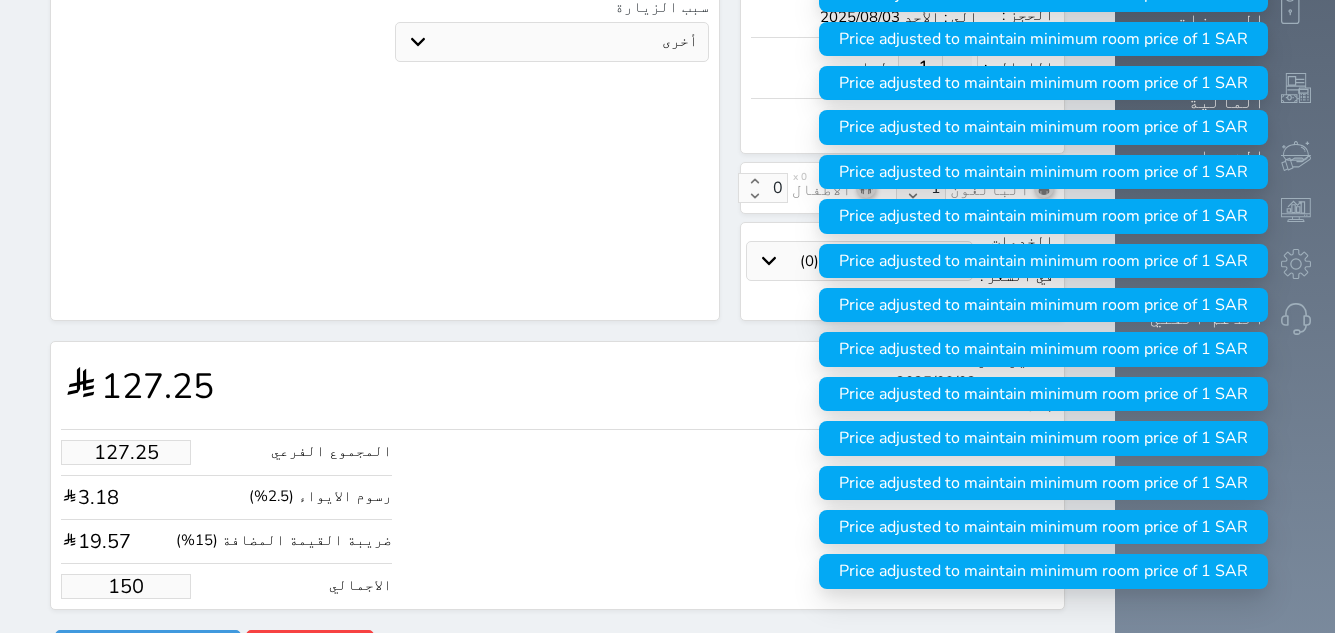 type on "150.00" 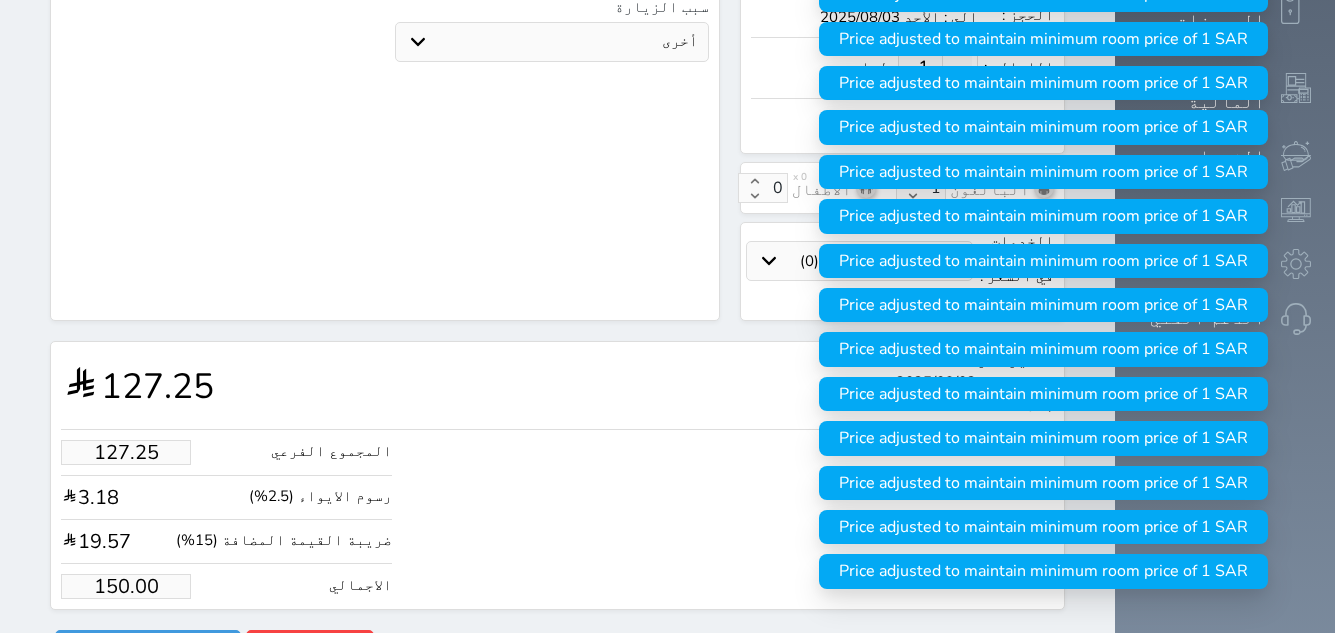 click on "المجموع الفرعي   127.25   رسوم الايواء (2.5%)    3.18    ضريبة القيمة المضافة (15%)    19.57      الاجمالي   150.00" at bounding box center (557, 514) 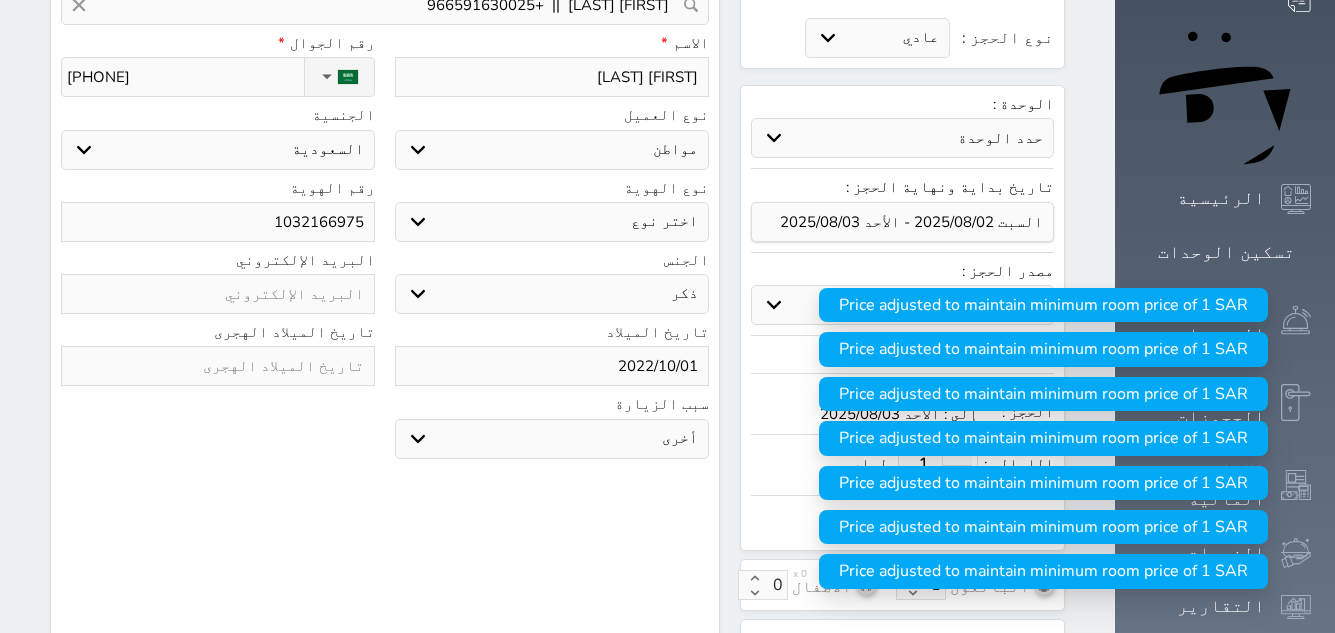 scroll, scrollTop: 194, scrollLeft: 0, axis: vertical 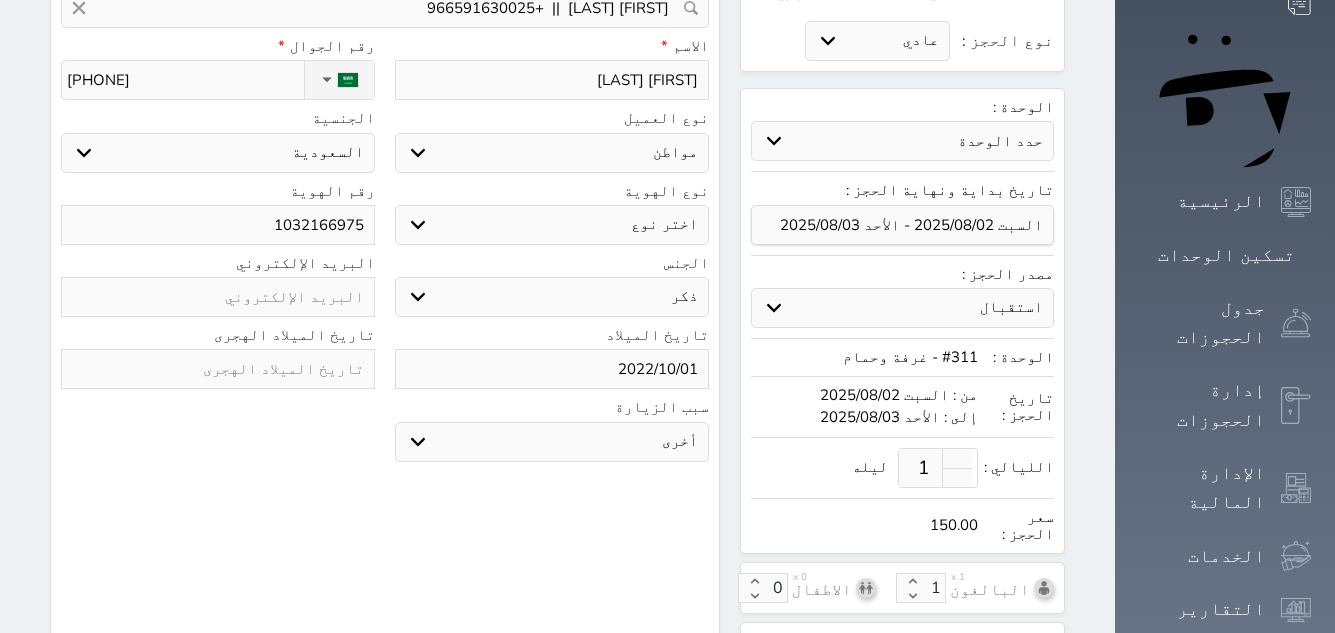 click on "اختر نوع   هوية وطنية هوية عائلية جواز السفر" at bounding box center [552, 225] 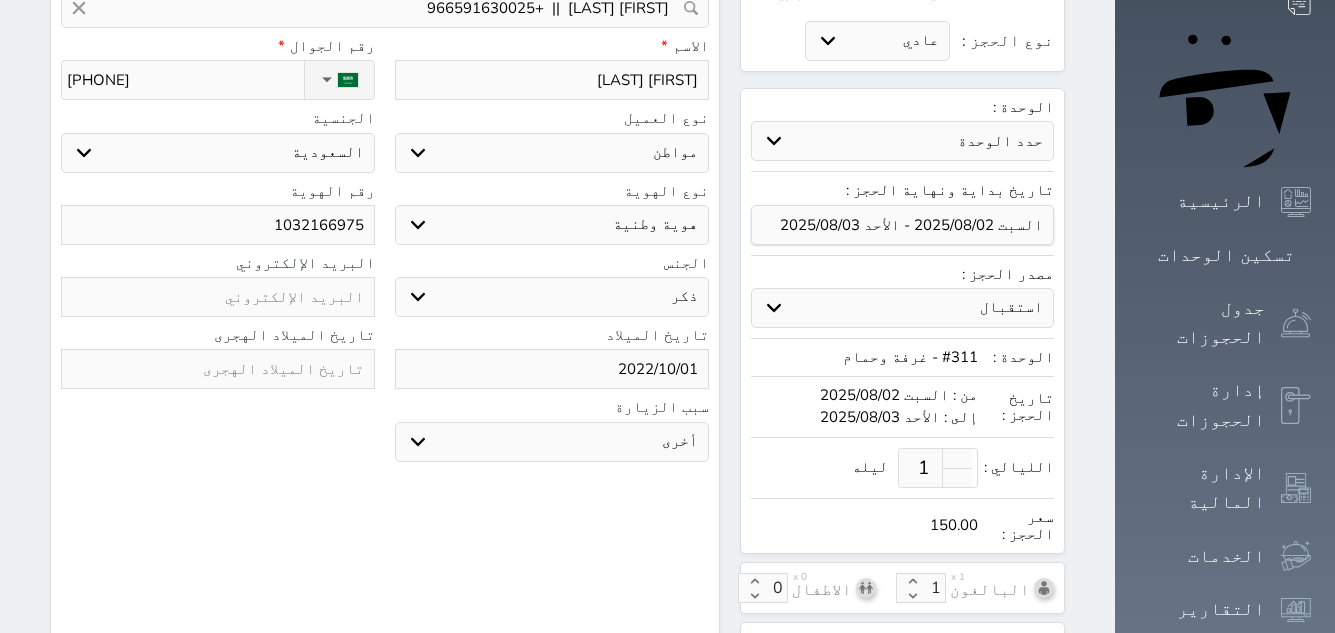 click on "اختر نوع   هوية وطنية هوية عائلية جواز السفر" at bounding box center (552, 225) 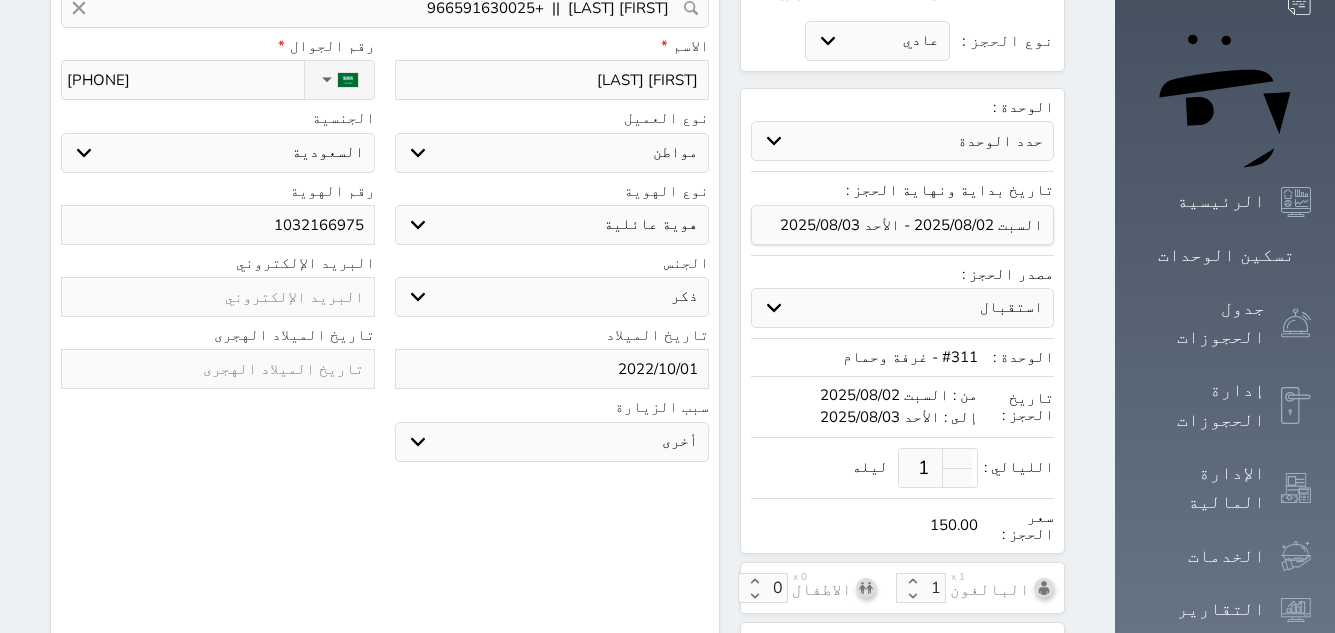 click on "اختر نوع   هوية وطنية هوية عائلية جواز السفر" at bounding box center (552, 225) 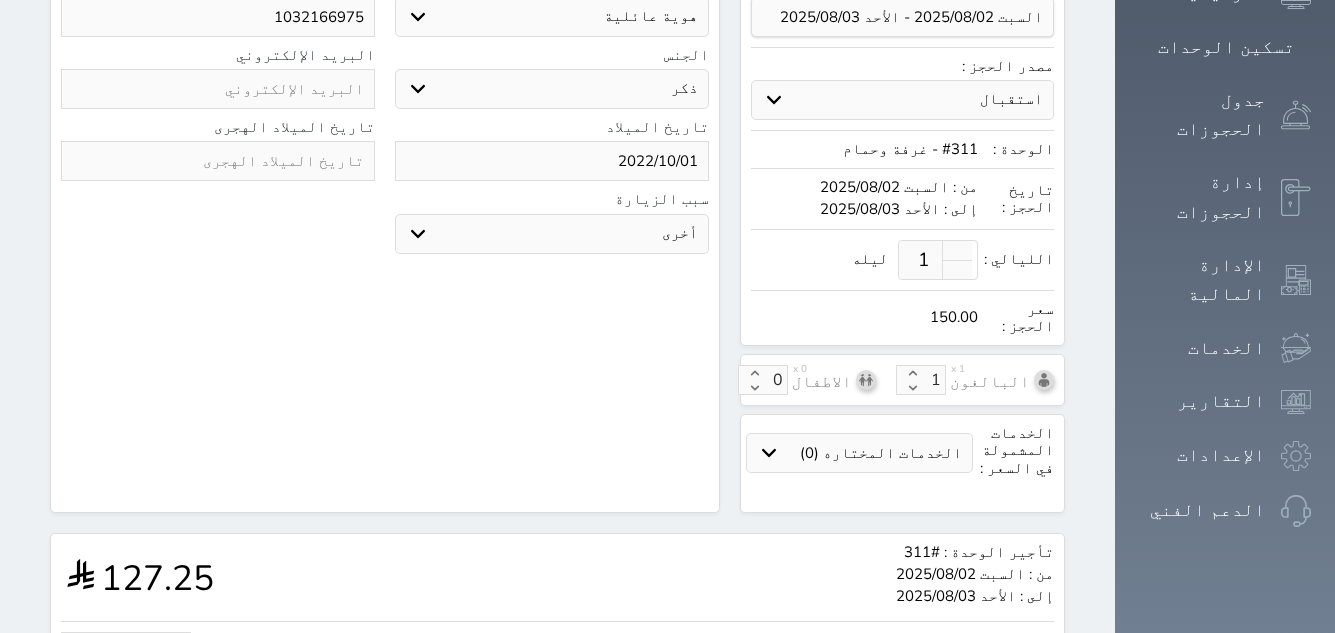 scroll, scrollTop: 594, scrollLeft: 0, axis: vertical 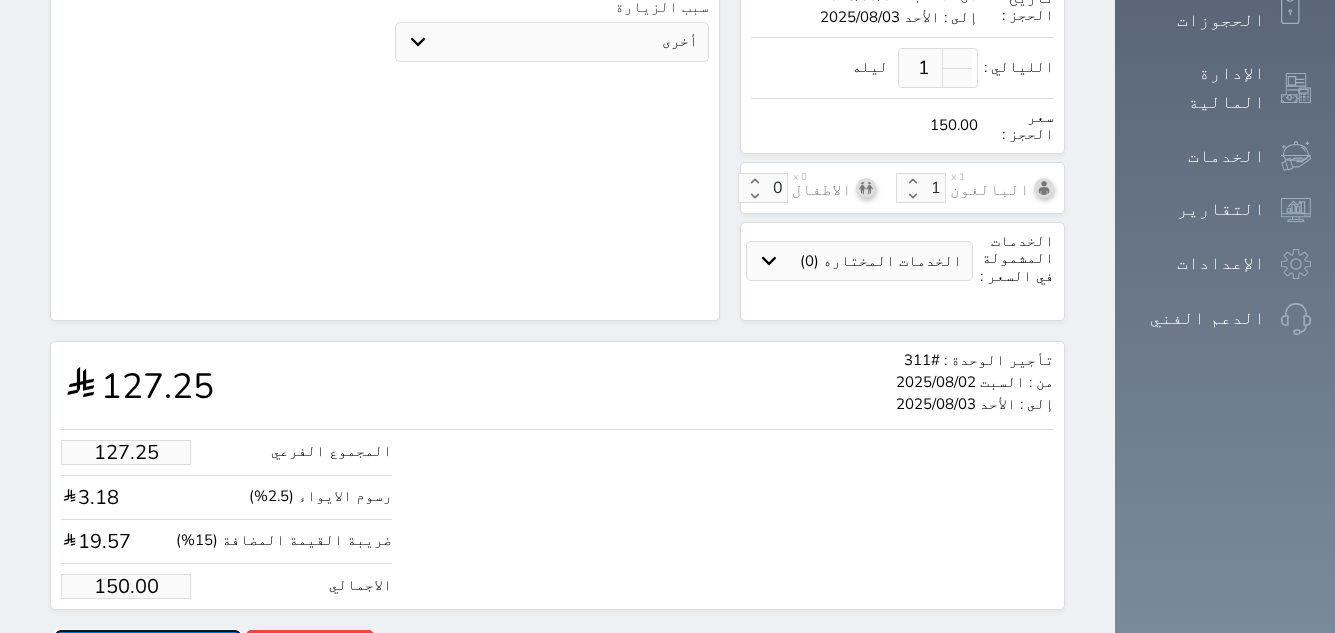 click on "حجز" at bounding box center [148, 647] 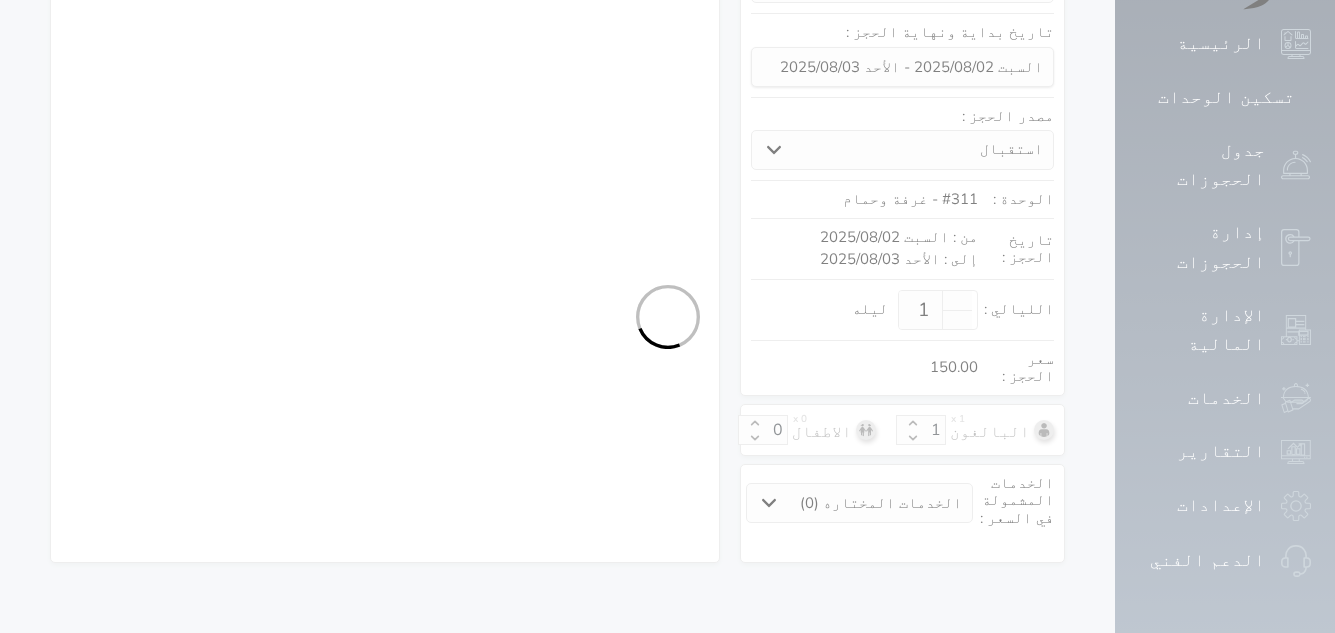 scroll, scrollTop: 271, scrollLeft: 0, axis: vertical 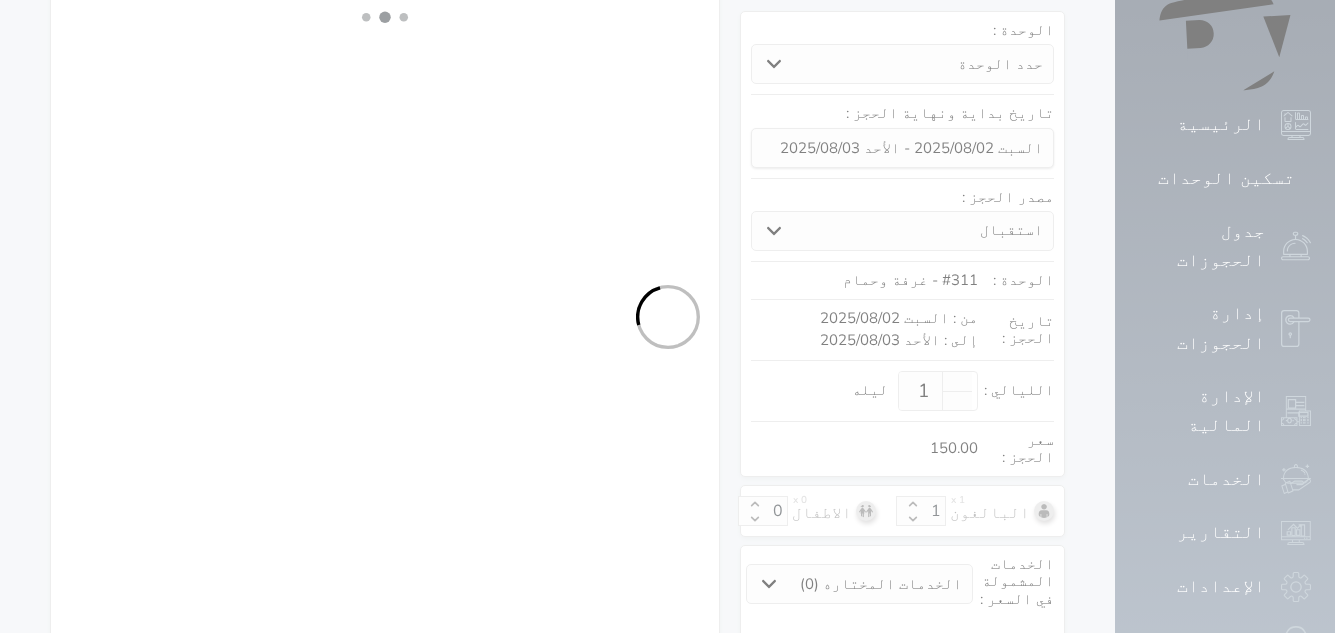 select on "1" 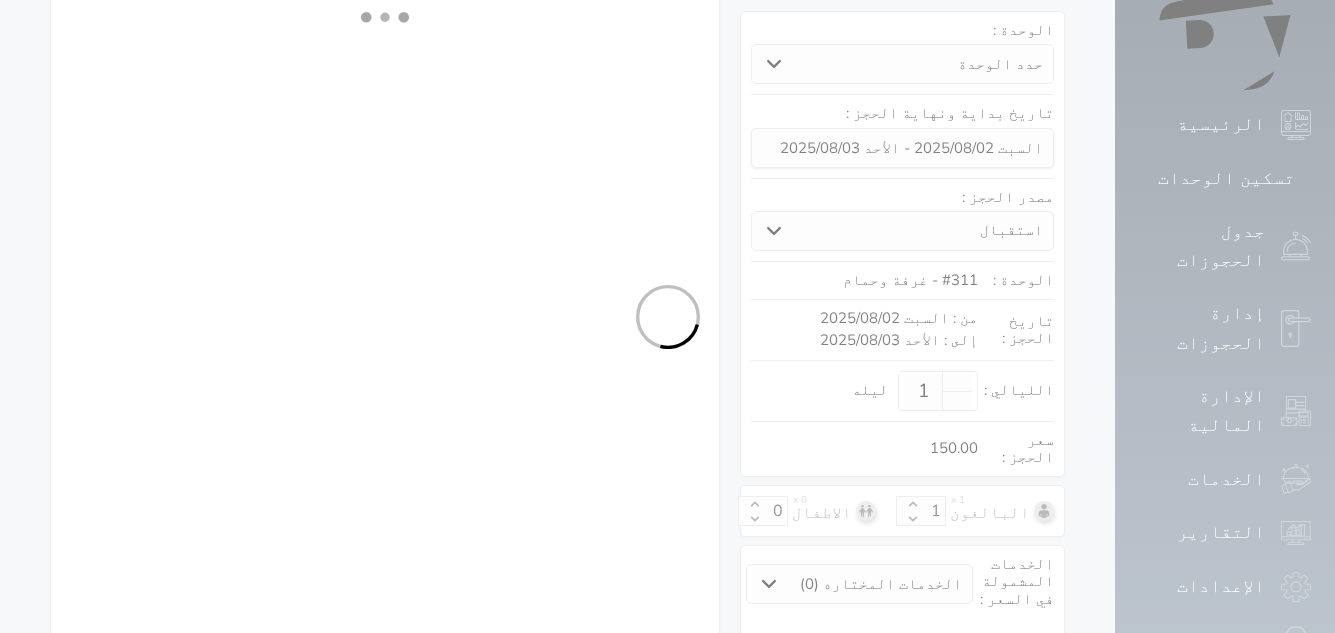select on "113" 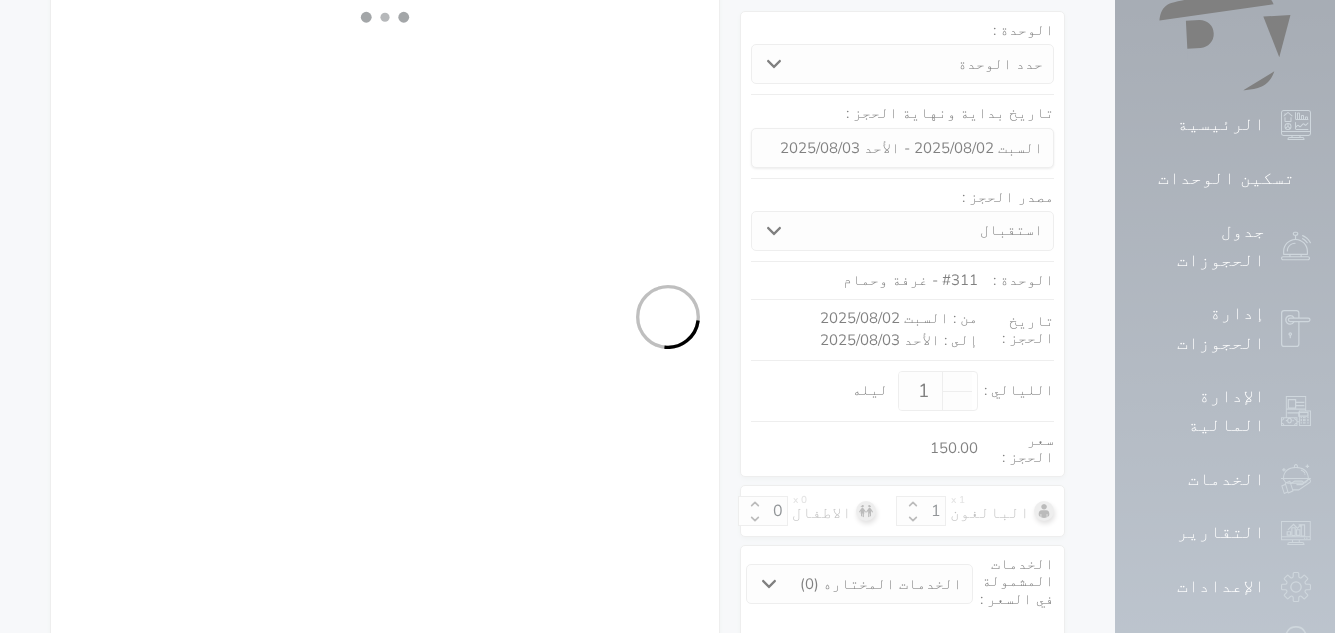 select on "2" 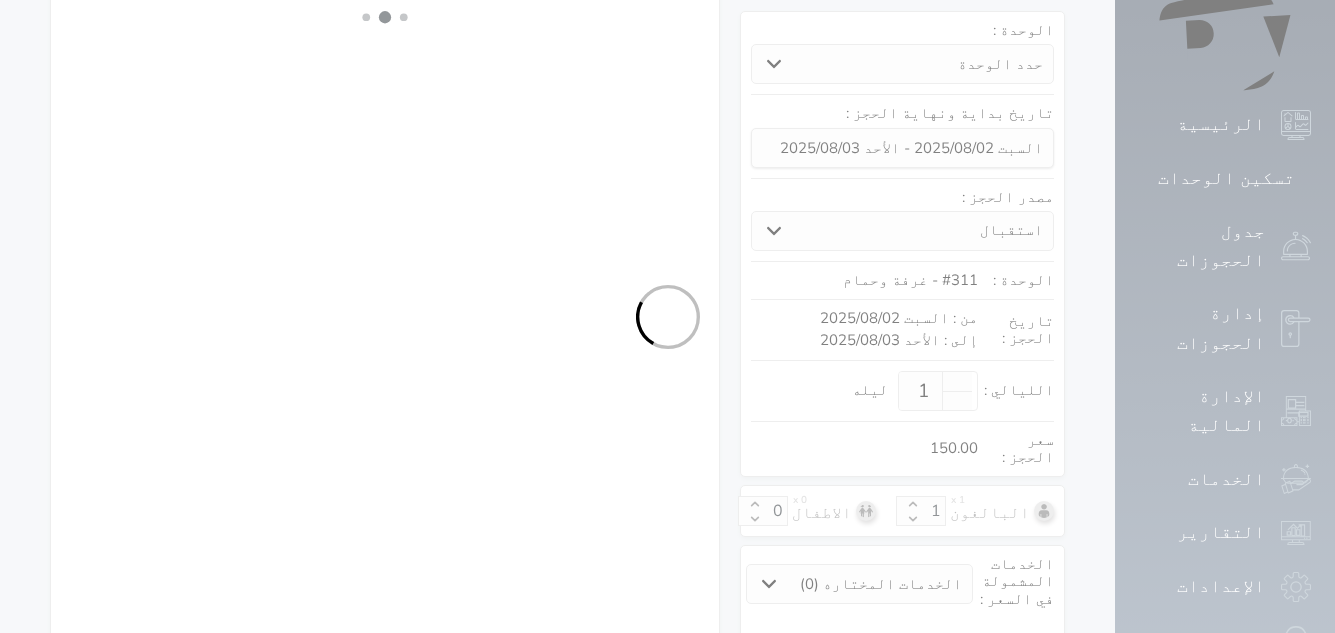 select on "7" 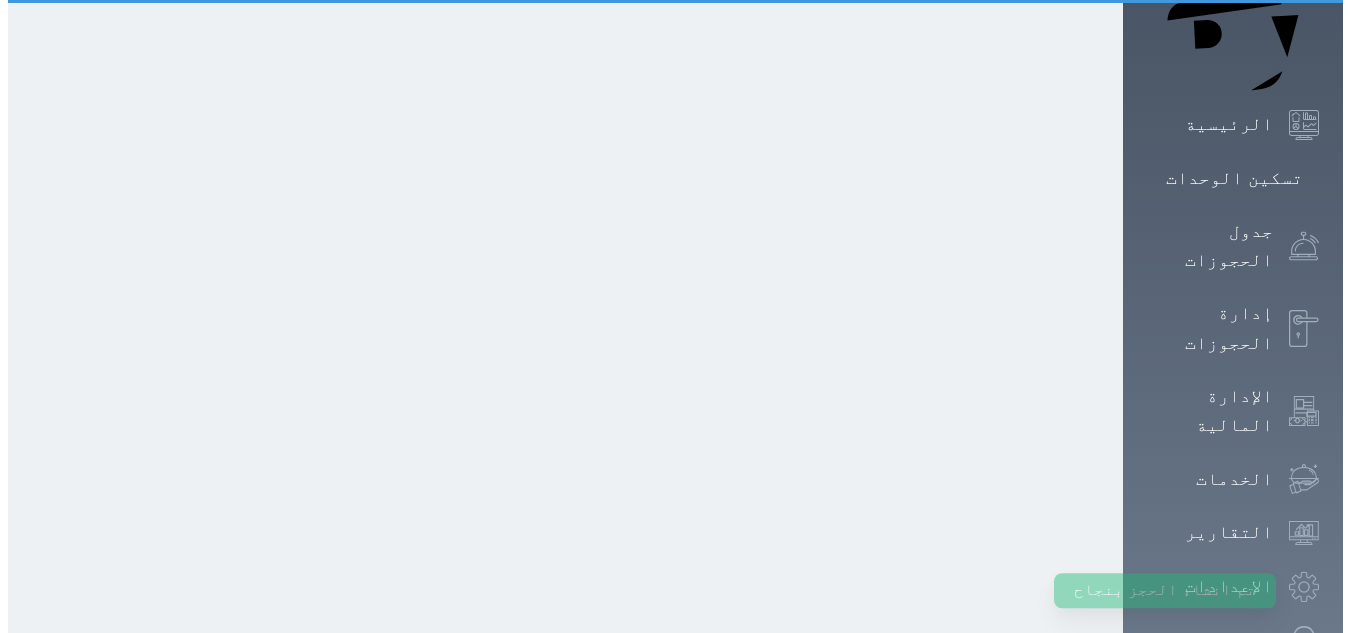 scroll, scrollTop: 0, scrollLeft: 0, axis: both 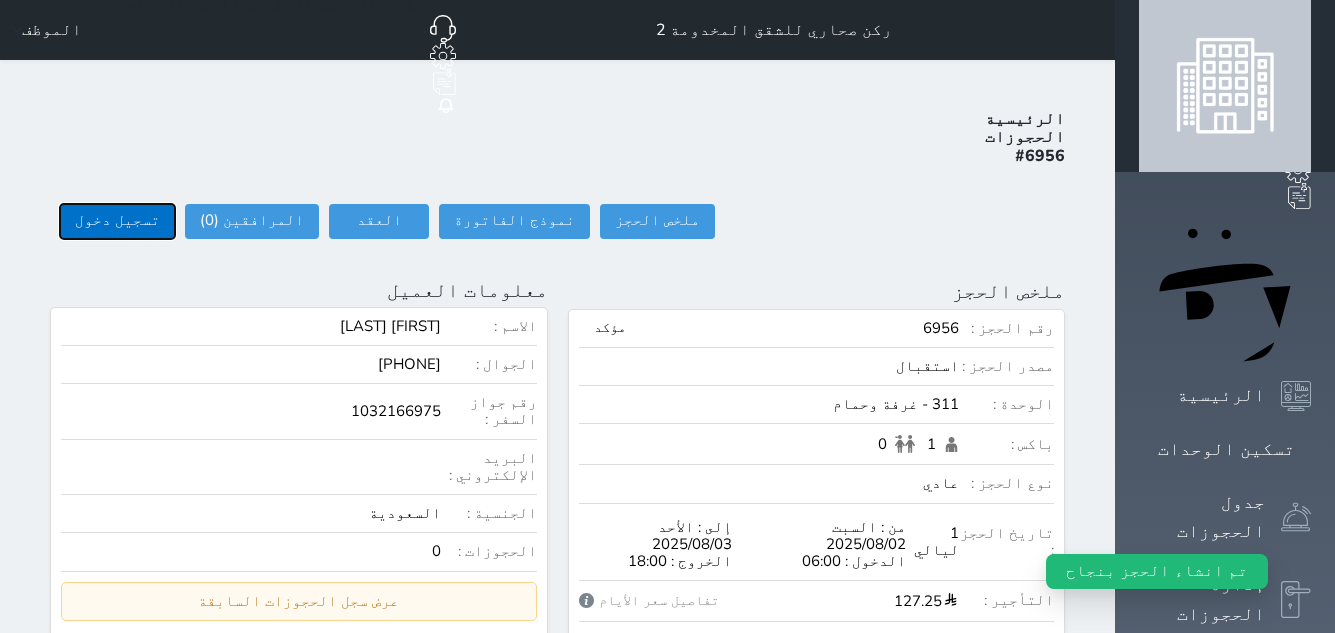click on "تسجيل دخول" at bounding box center [117, 221] 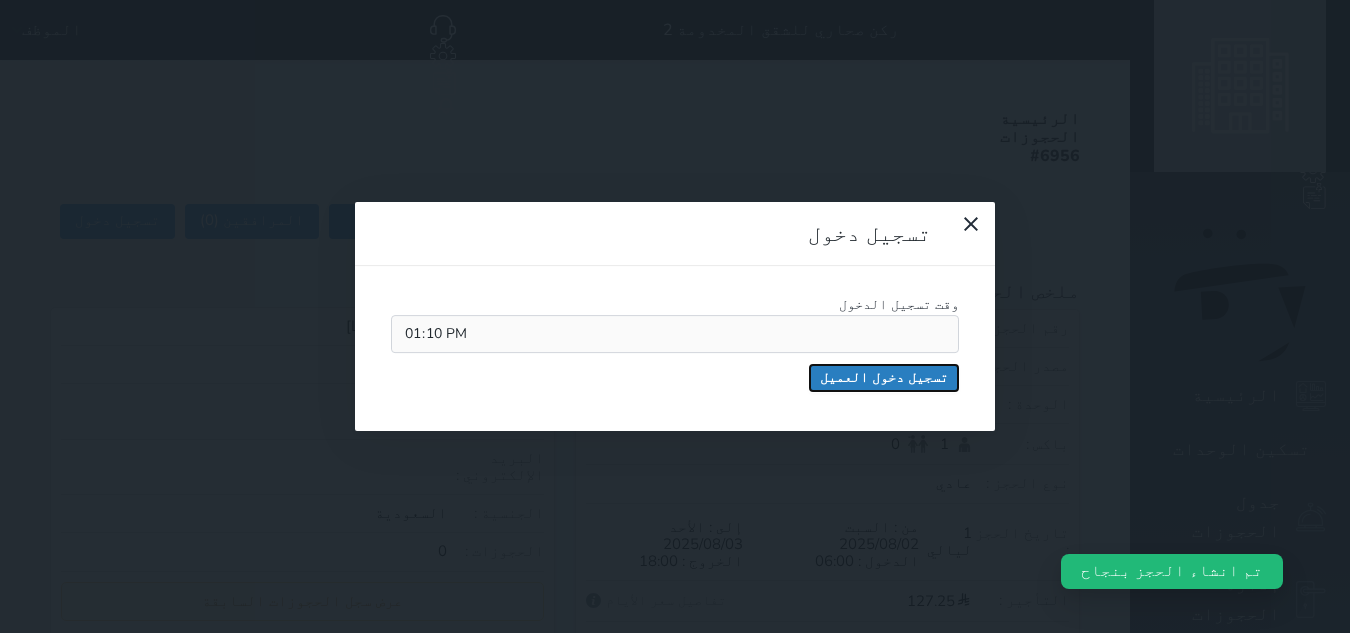 click on "تسجيل دخول العميل" at bounding box center (884, 378) 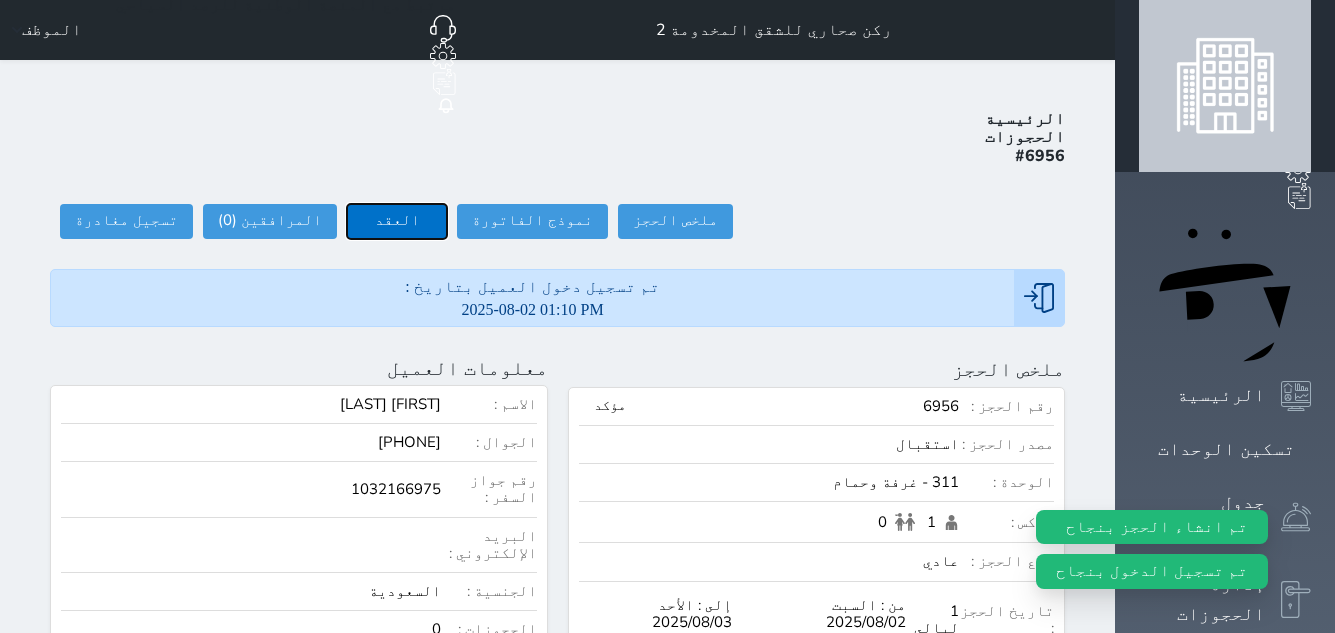 click on "العقد" at bounding box center (397, 221) 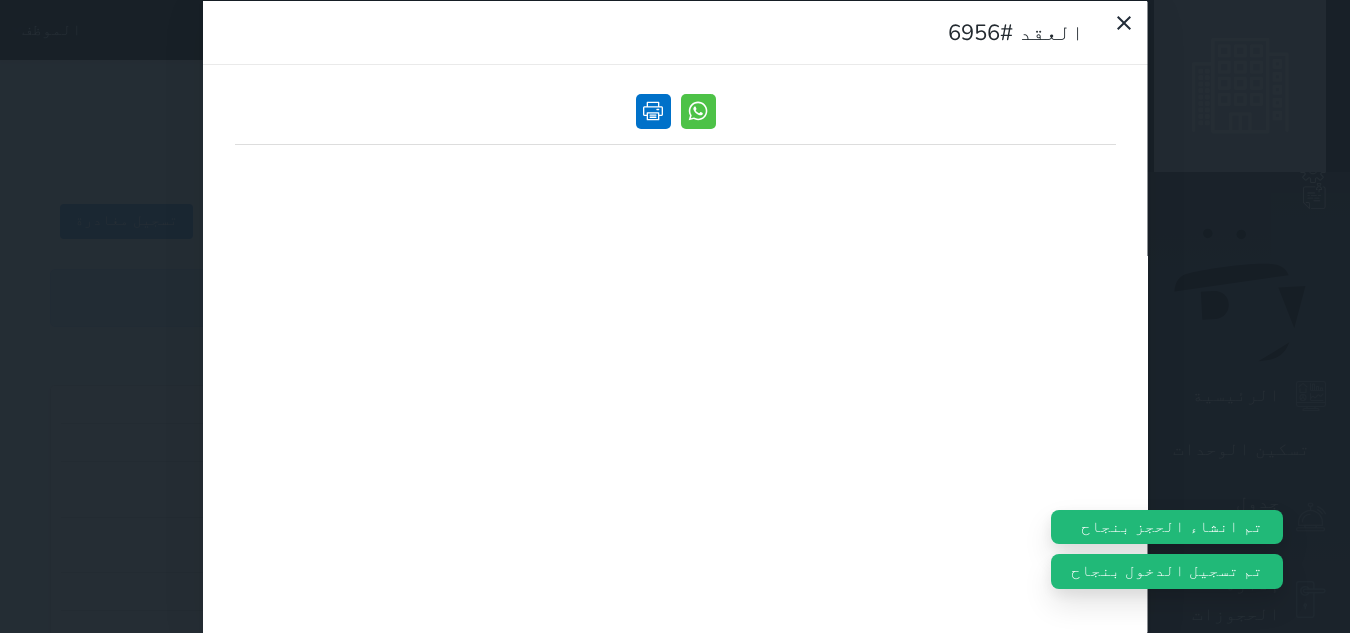 click at bounding box center (652, 110) 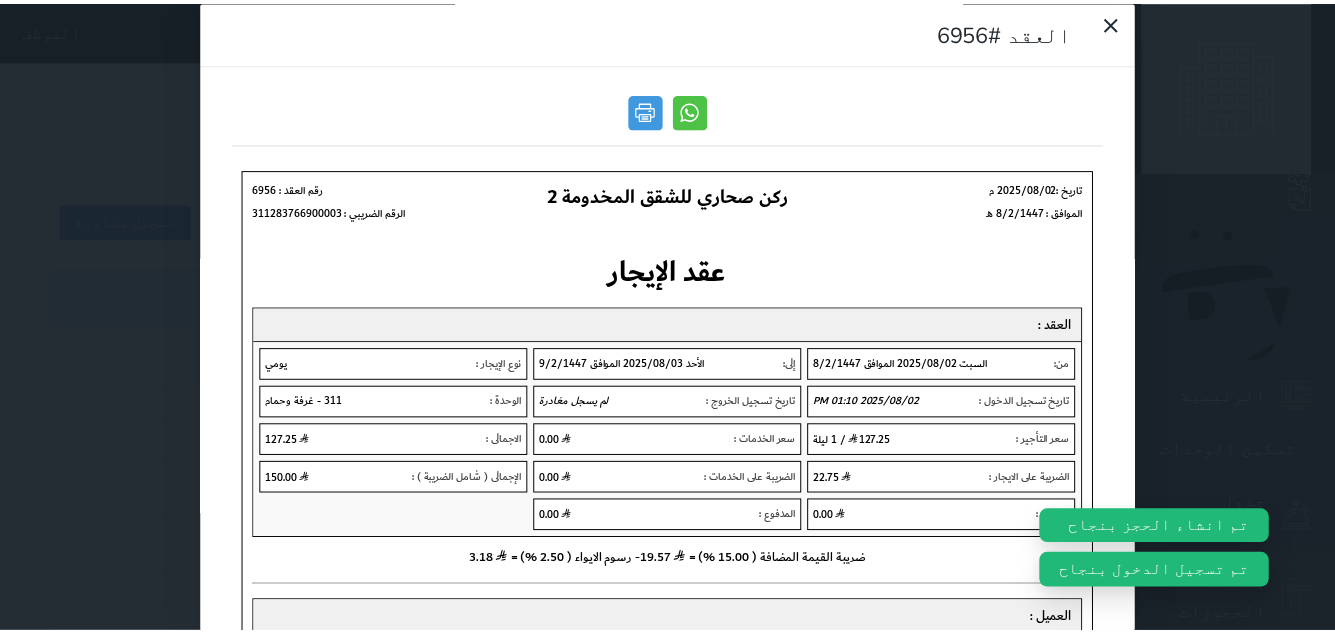 scroll, scrollTop: 0, scrollLeft: 0, axis: both 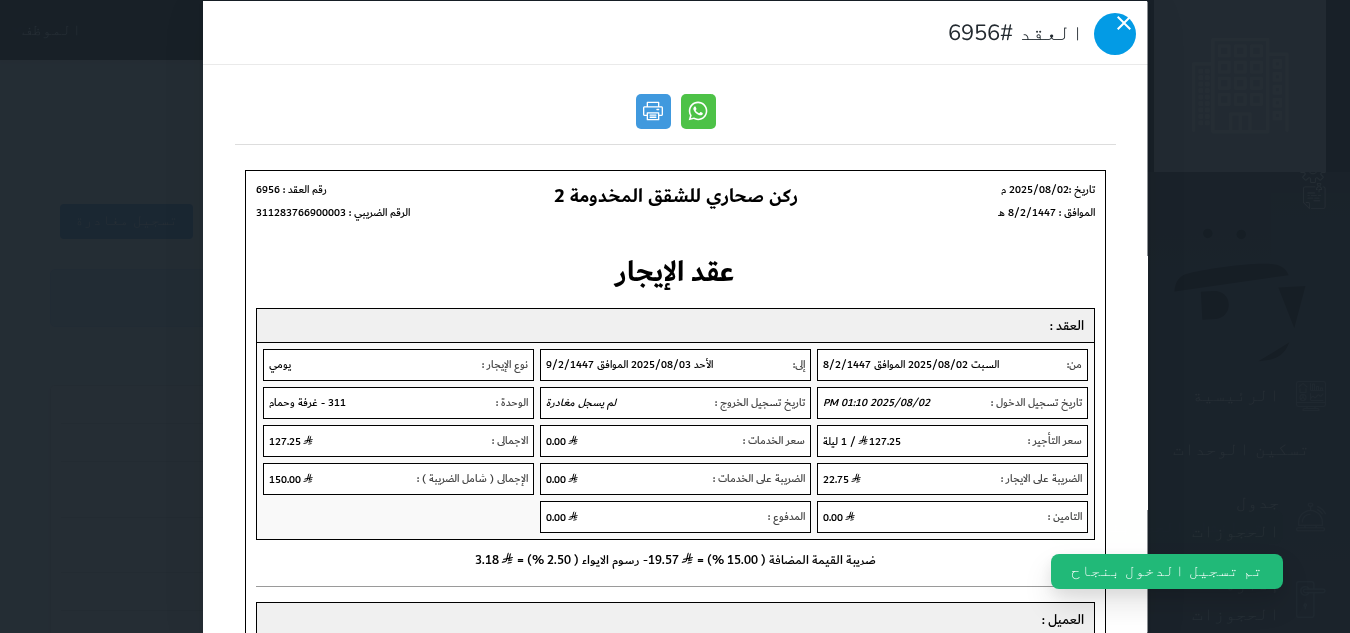 click 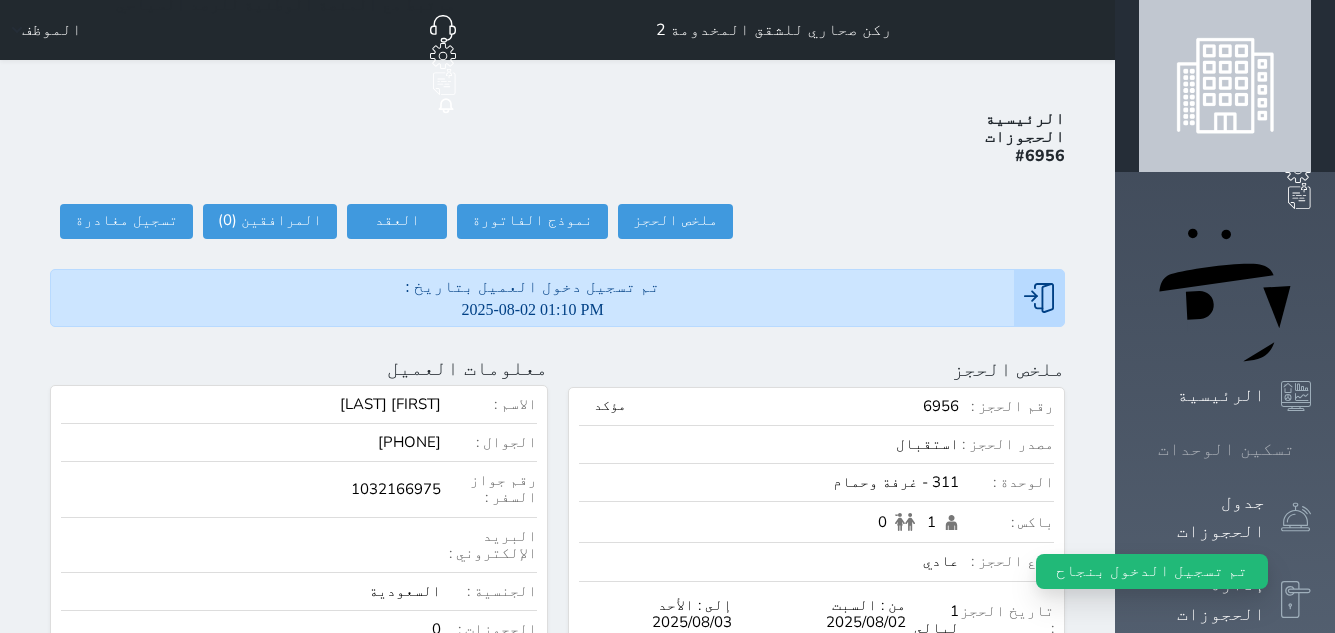 click on "تسكين الوحدات" at bounding box center [1226, 449] 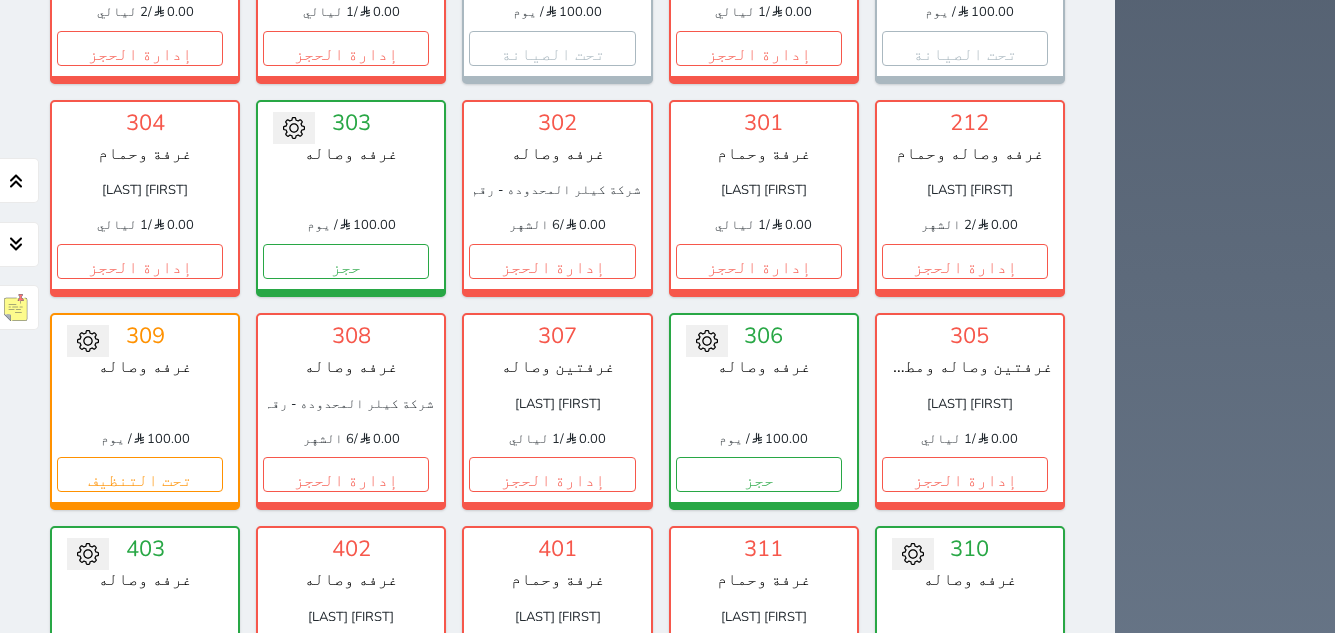 scroll, scrollTop: 1078, scrollLeft: 0, axis: vertical 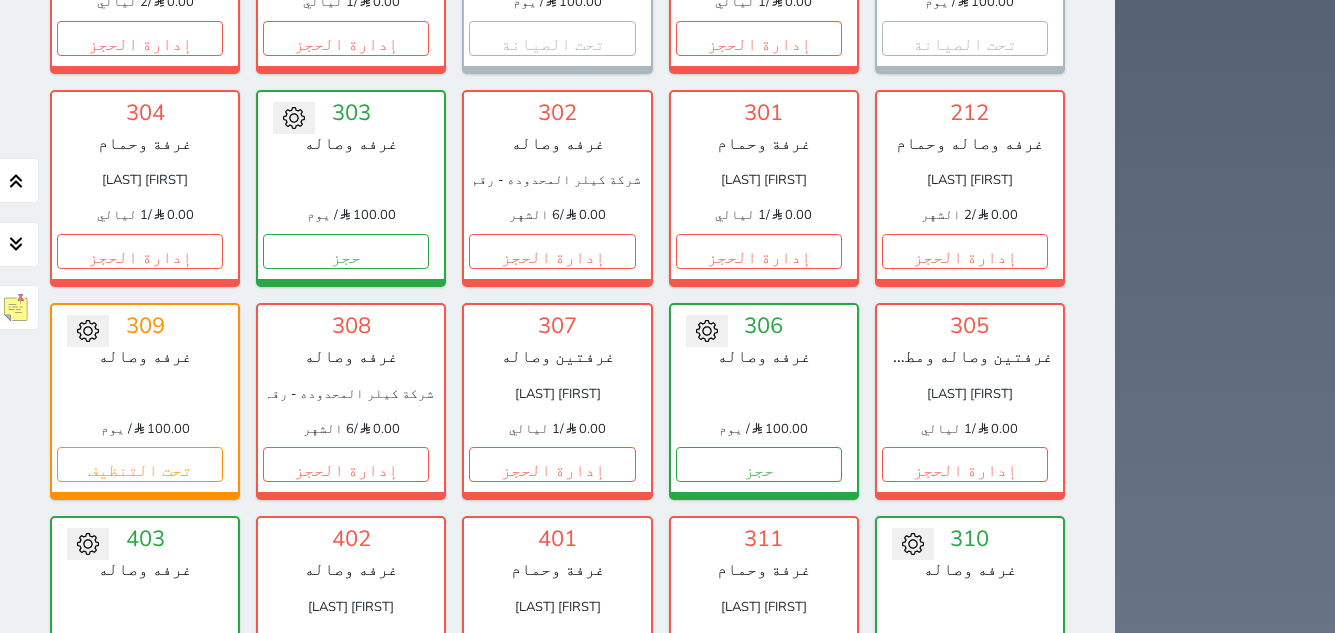 click on "311   غرفة وحمام
[FIRST] [LAST]
150.00
(مدين)
/   1 ليالي           إدارة الحجز" at bounding box center [764, 614] 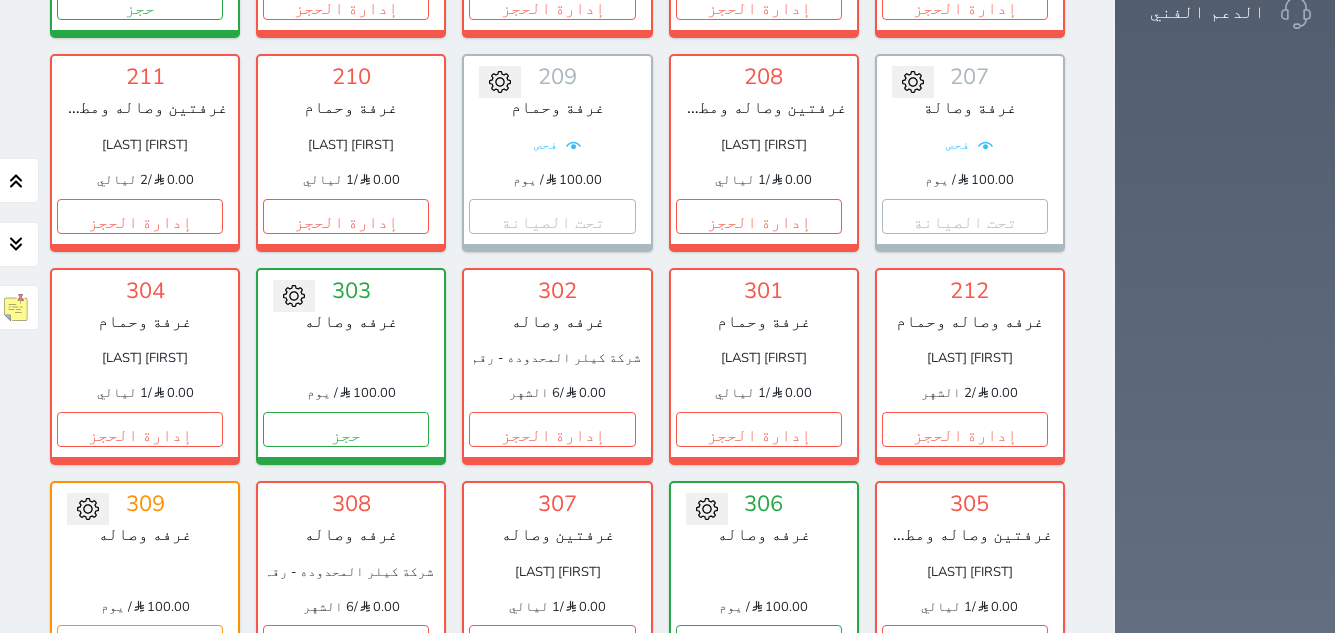 scroll, scrollTop: 878, scrollLeft: 0, axis: vertical 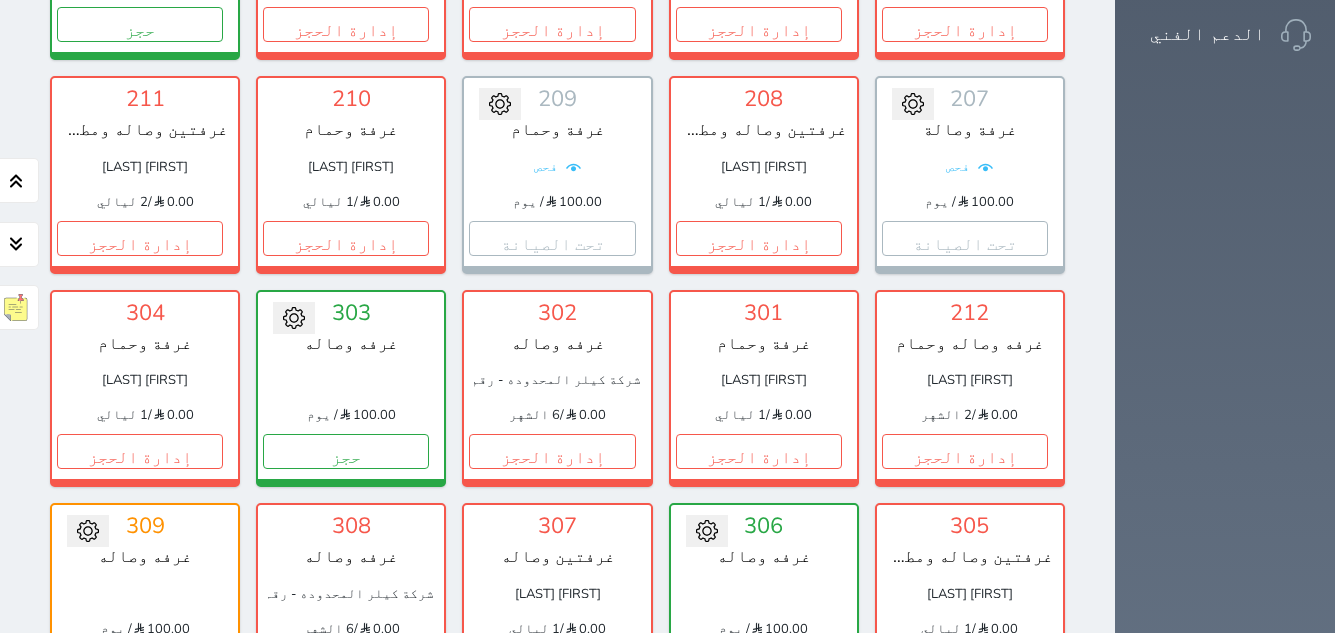 click on "تحويل لتحت الصيانة
تحويل لتحت التنظيف
306   غرفه وصاله
100.00
/ يوم       حجز" at bounding box center [764, 601] 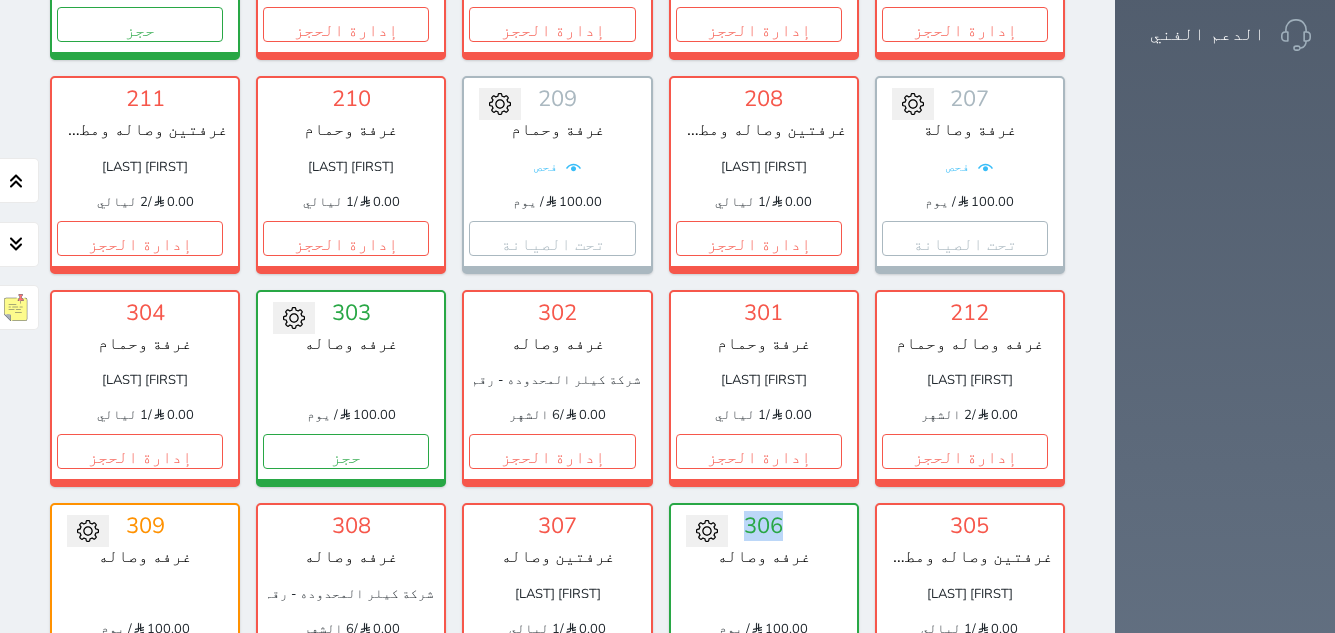 click on "306" at bounding box center (764, 526) 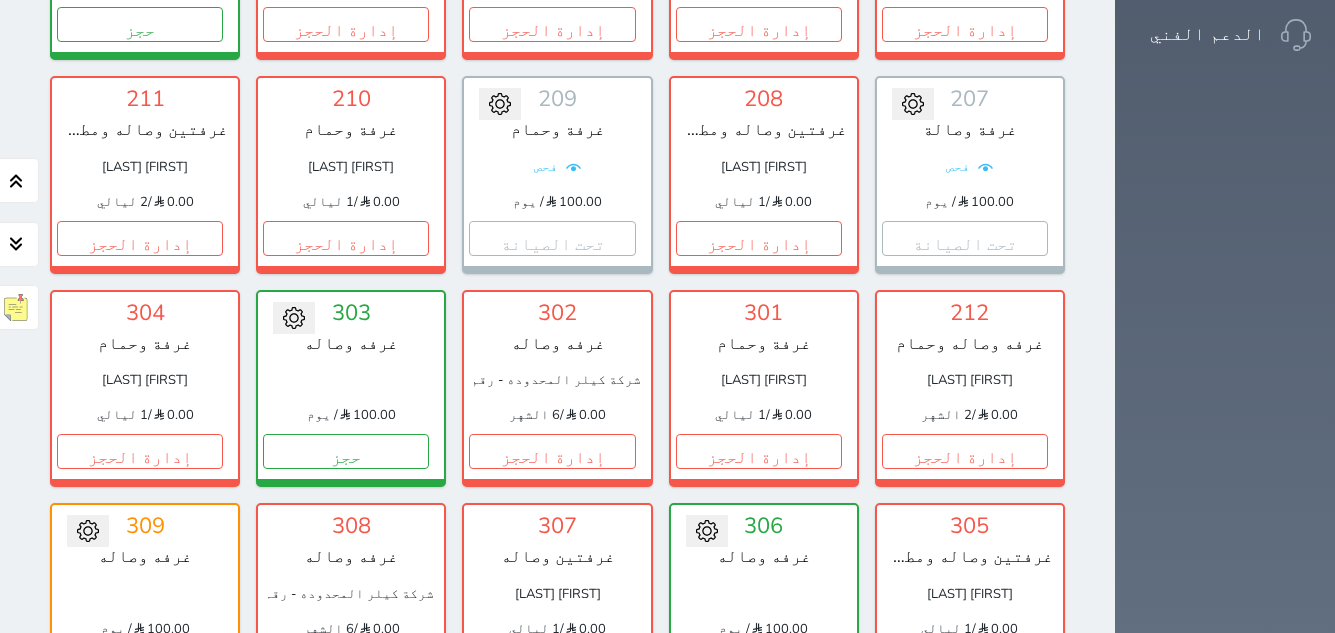 click on "307" at bounding box center (557, 526) 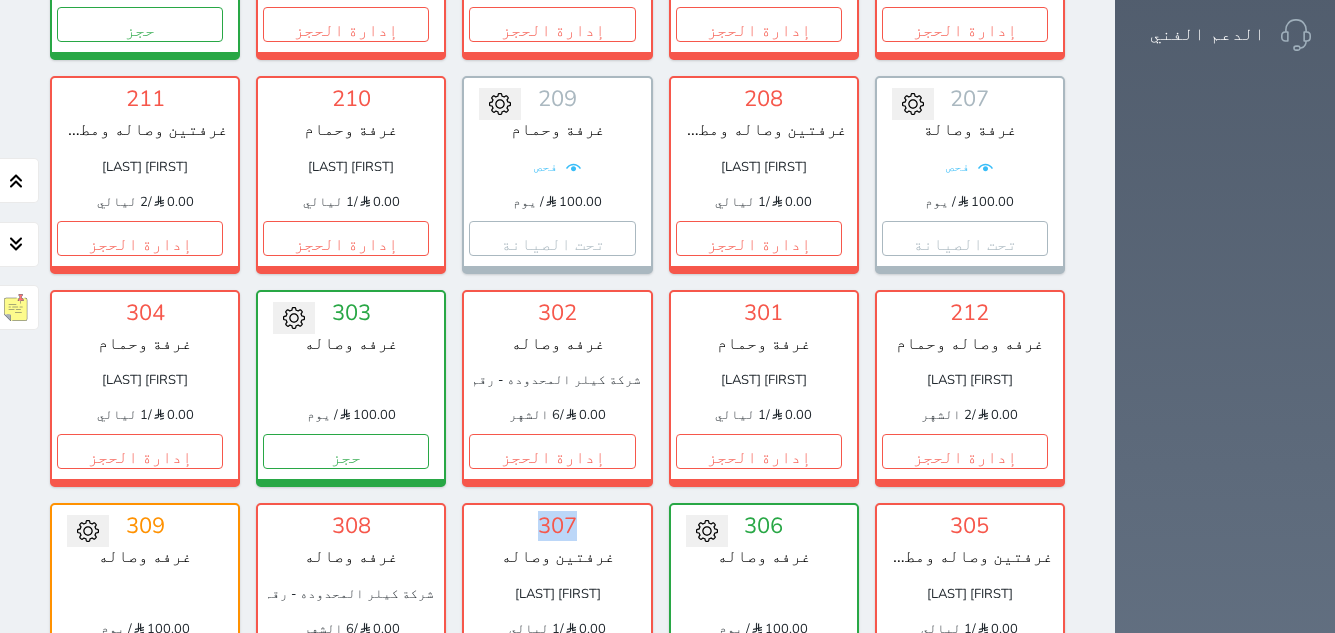 click on "307" at bounding box center [557, 526] 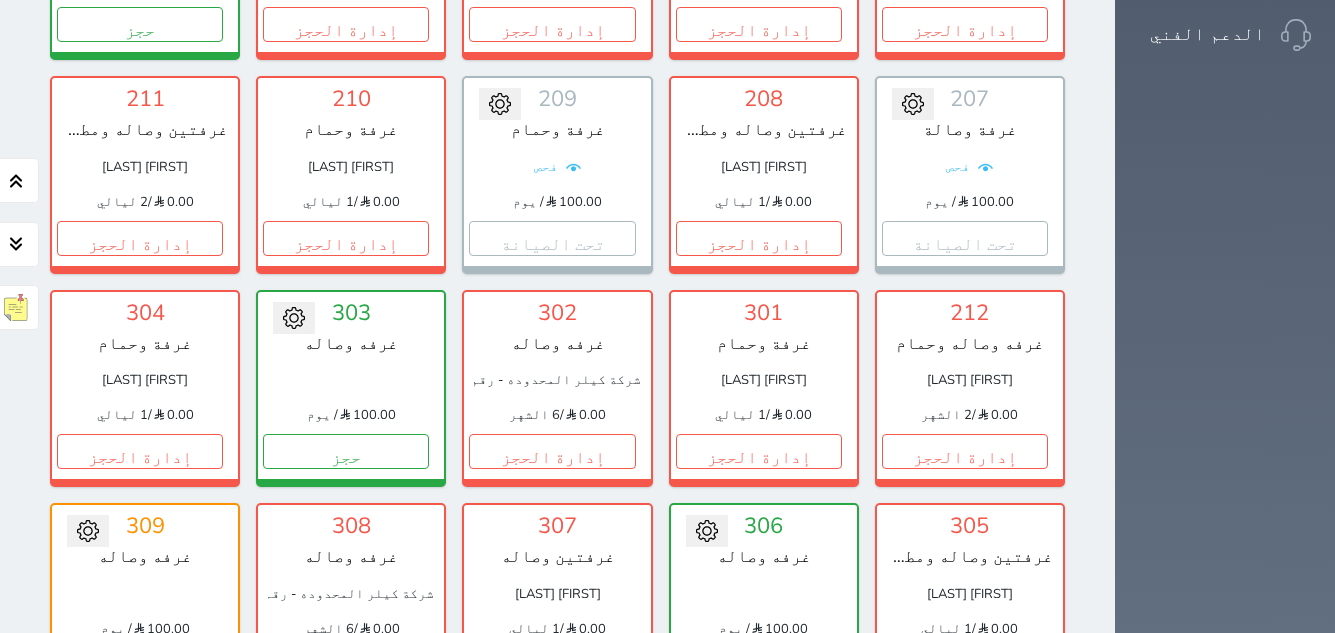 click on "308" at bounding box center (351, 526) 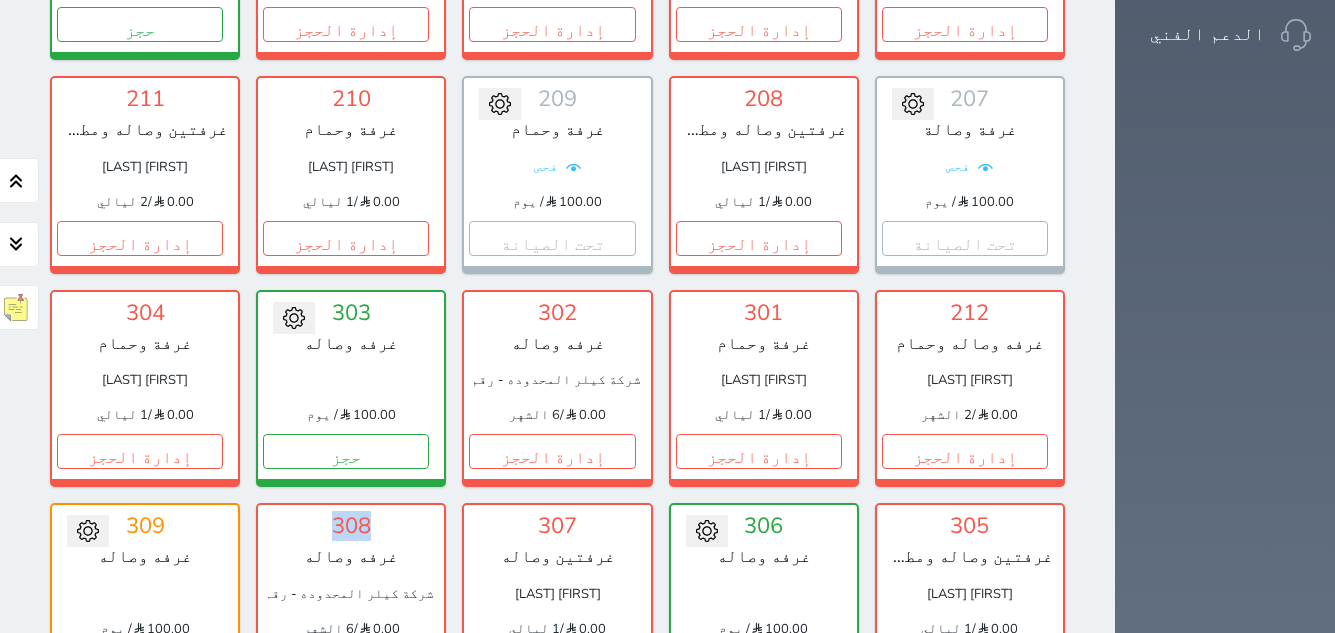 click on "308" at bounding box center (351, 526) 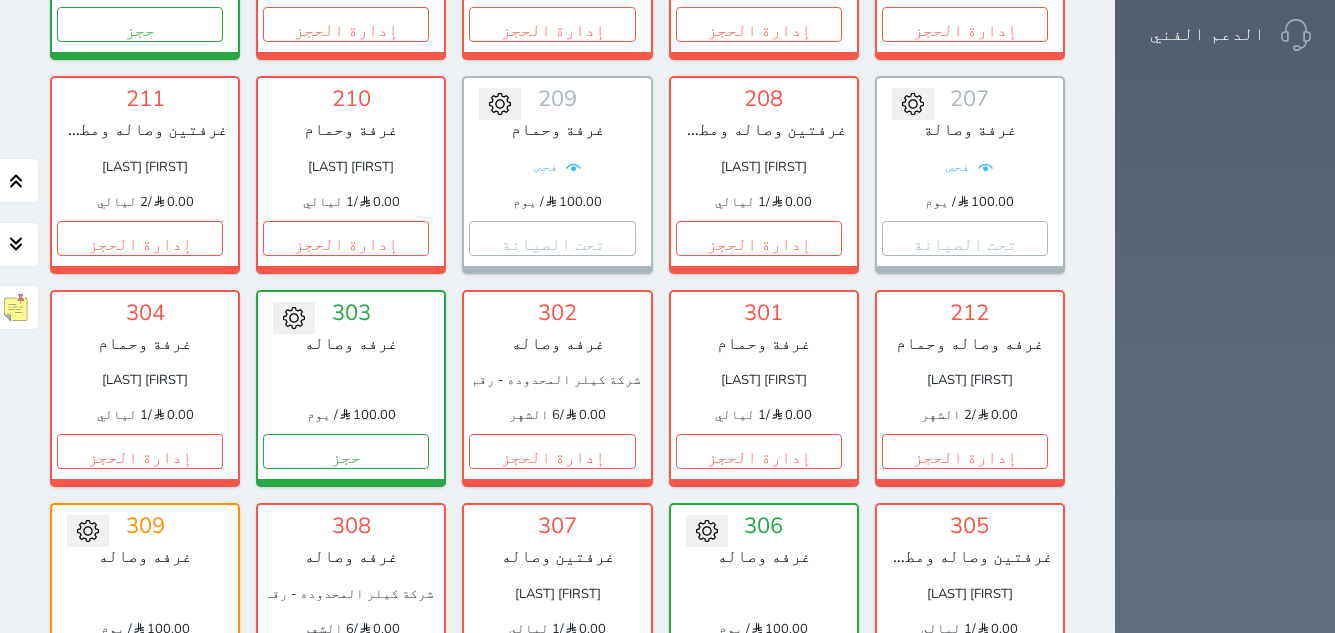 click on "305" at bounding box center (970, 526) 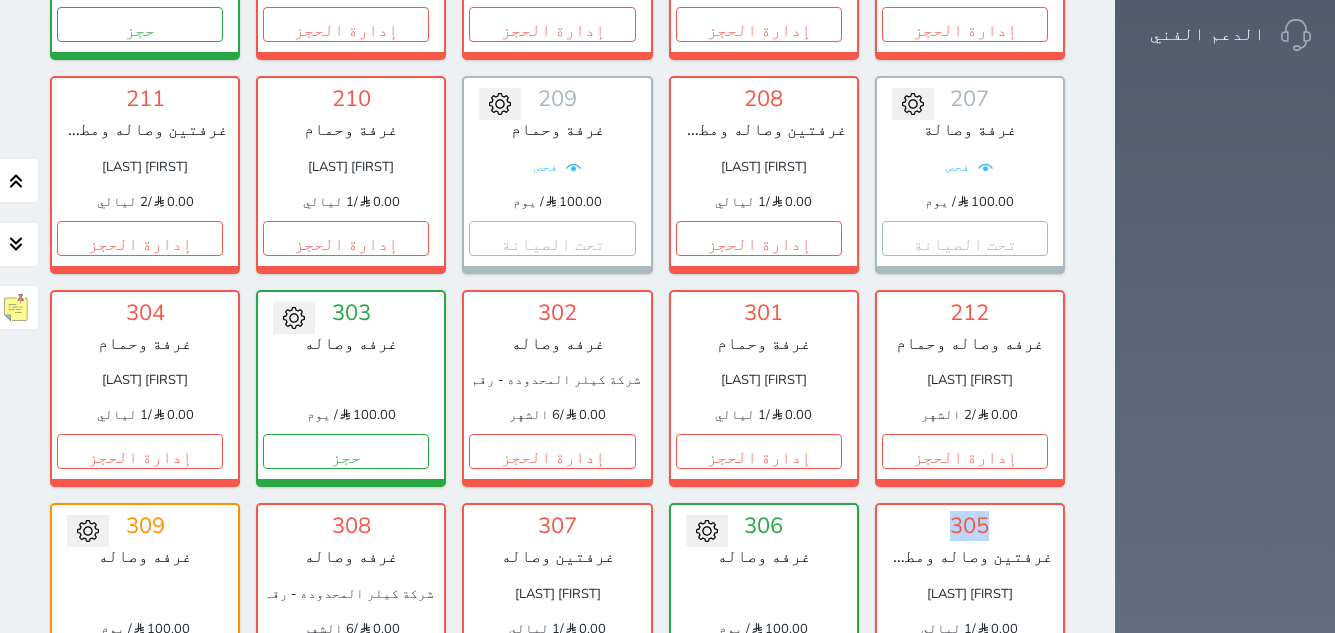 click on "305" at bounding box center [970, 526] 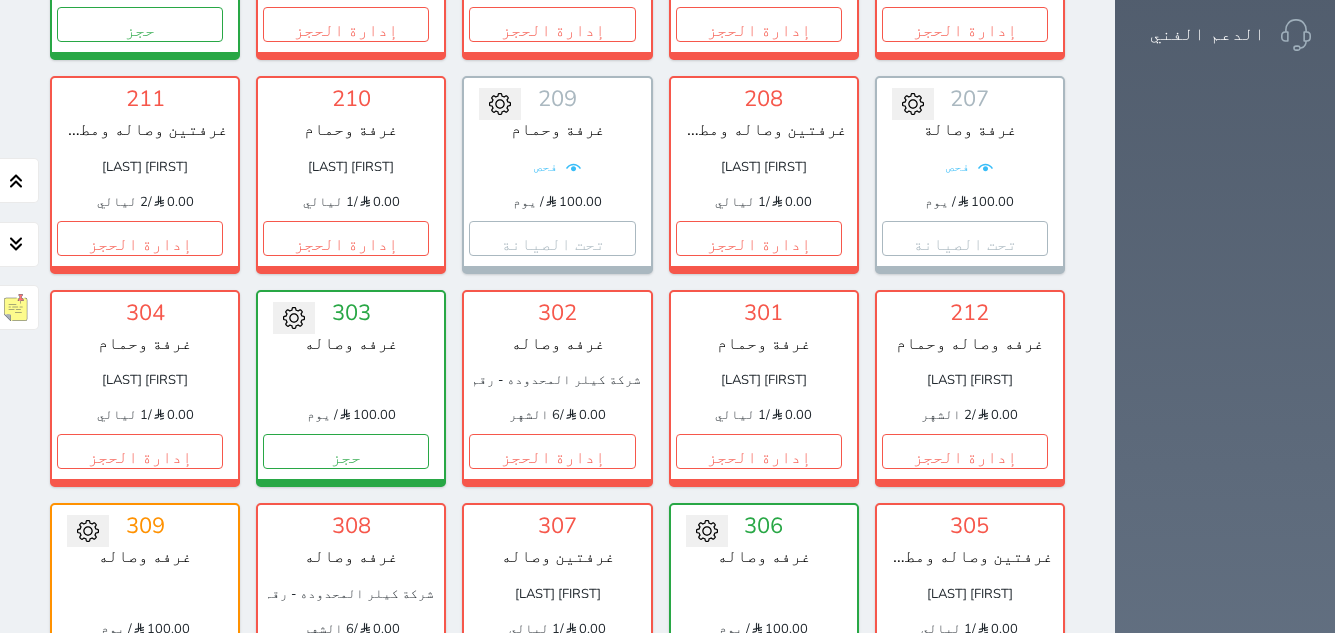 click on "غرفتين وصاله" at bounding box center (557, 557) 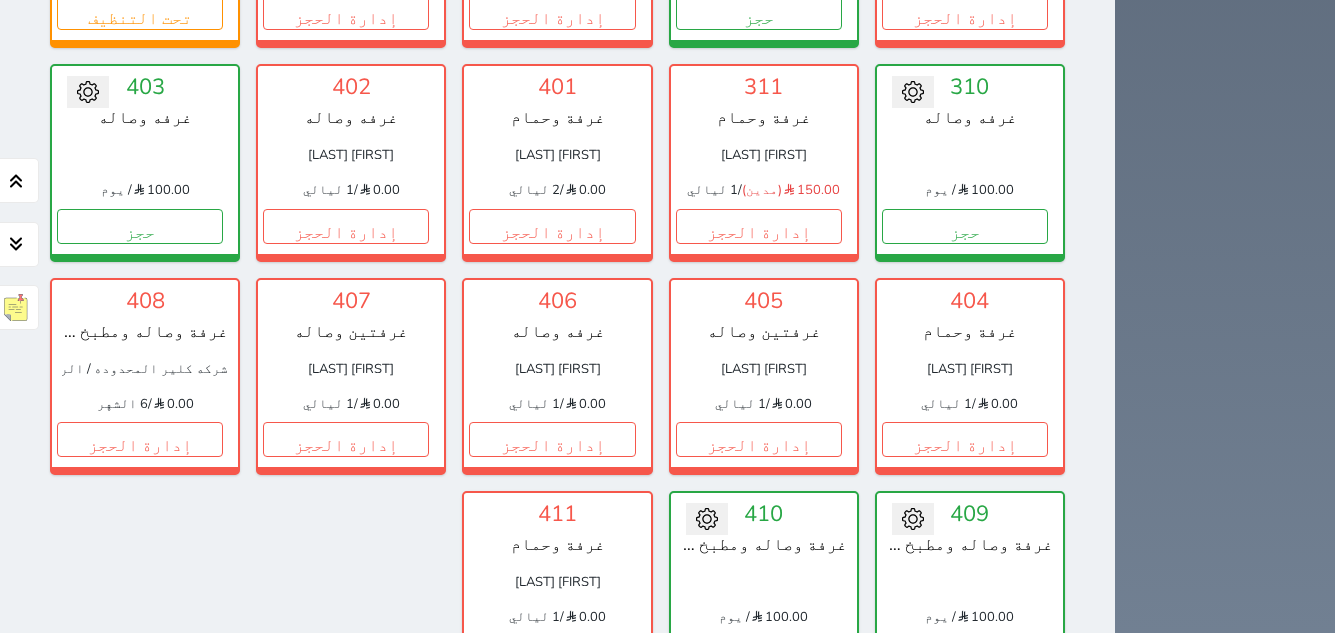 scroll, scrollTop: 1578, scrollLeft: 0, axis: vertical 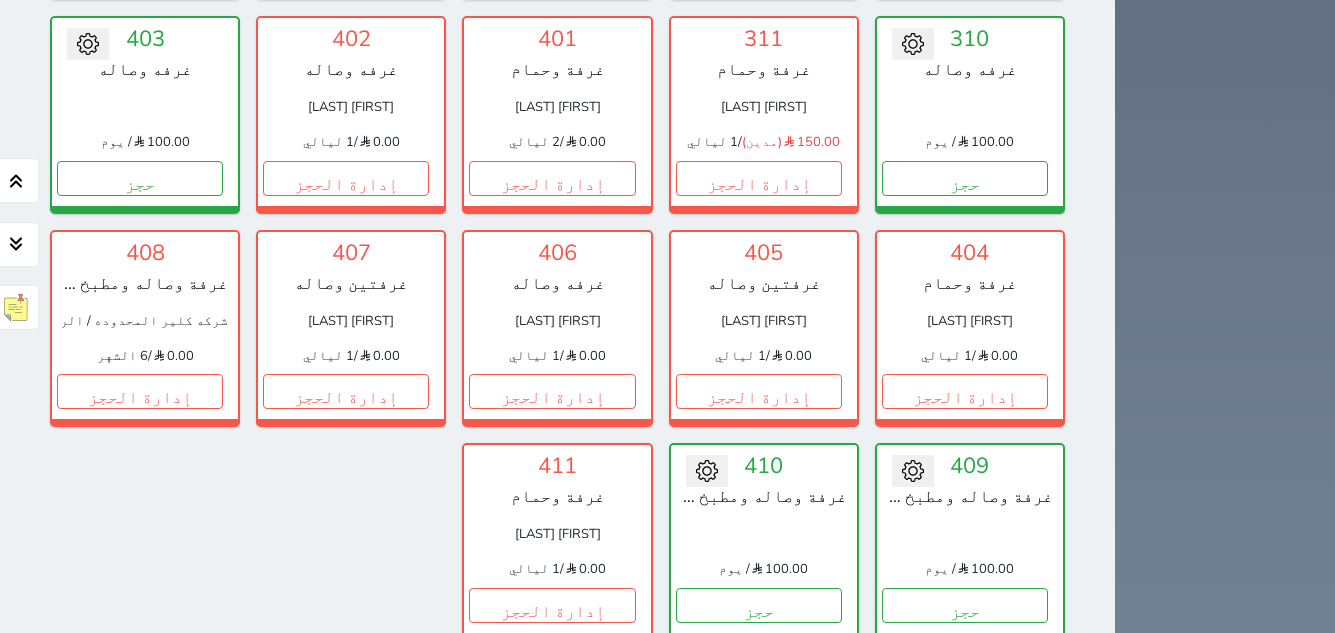 drag, startPoint x: 209, startPoint y: 469, endPoint x: 507, endPoint y: 328, distance: 329.67407 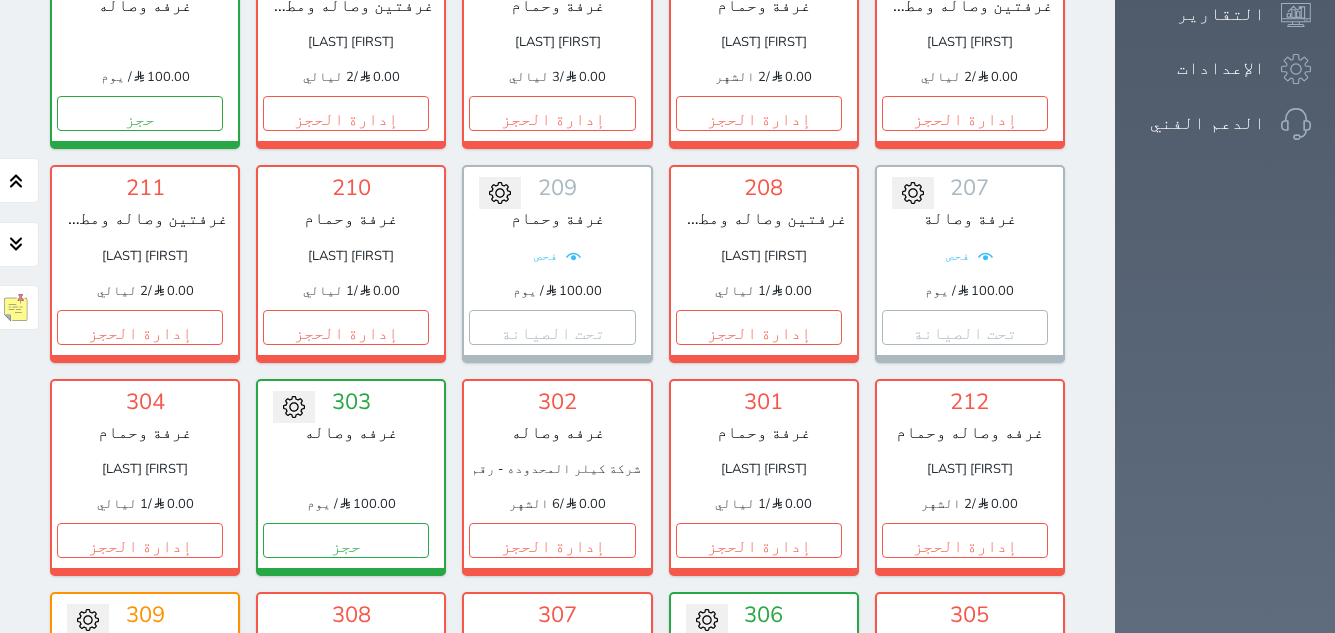 scroll, scrollTop: 778, scrollLeft: 0, axis: vertical 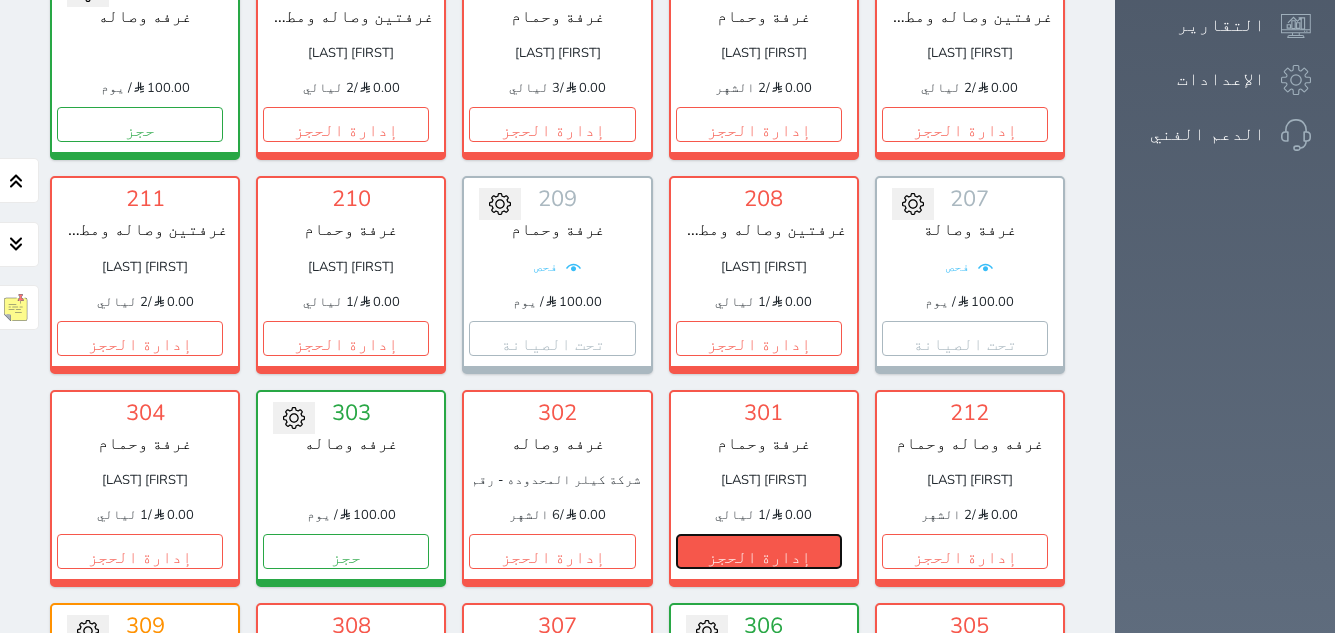 click on "إدارة الحجز" at bounding box center [759, 551] 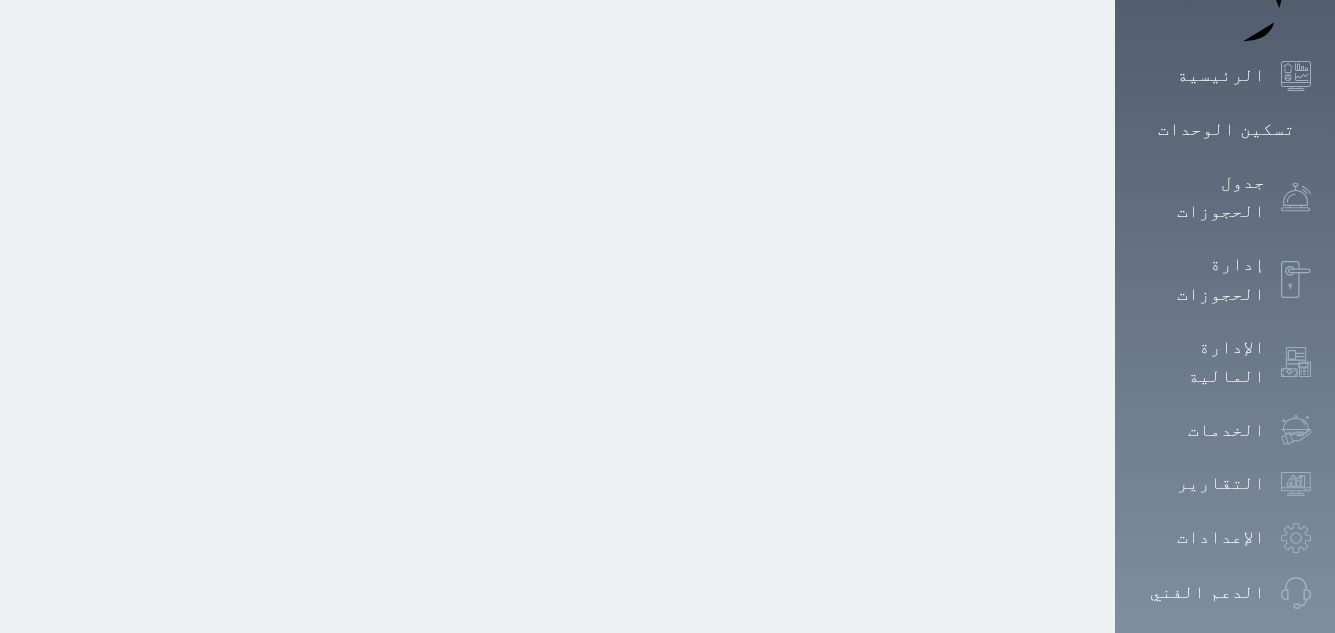 scroll, scrollTop: 0, scrollLeft: 0, axis: both 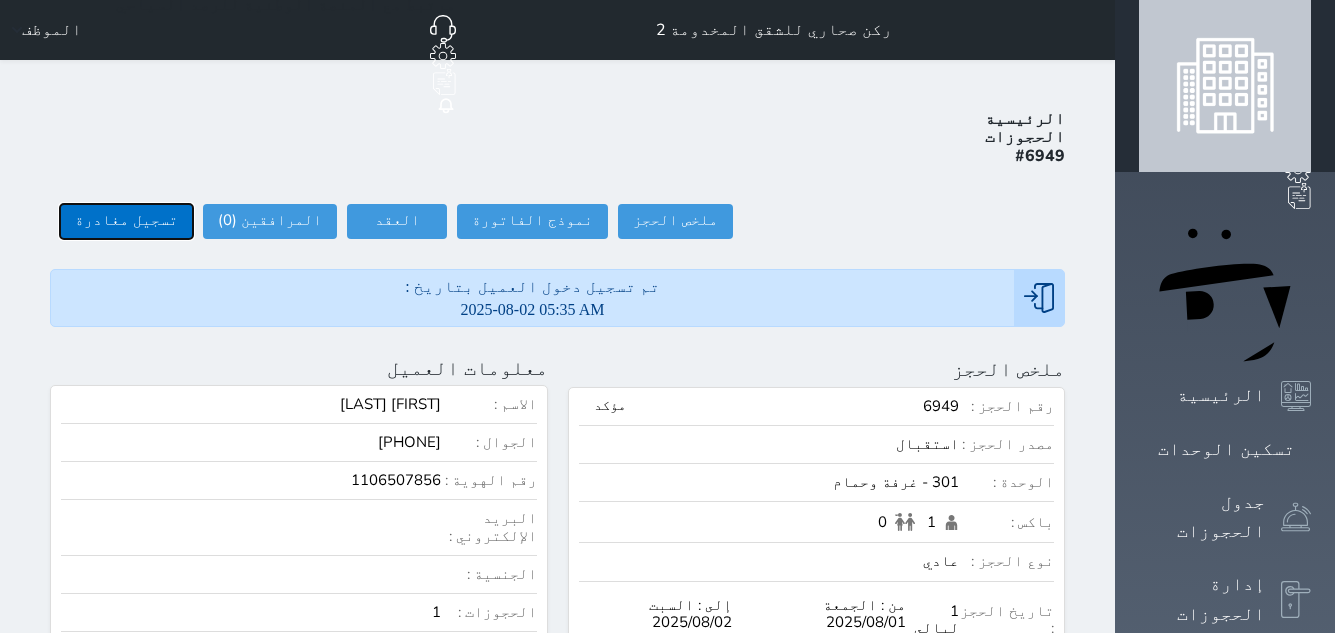 click on "تسجيل مغادرة" at bounding box center [126, 221] 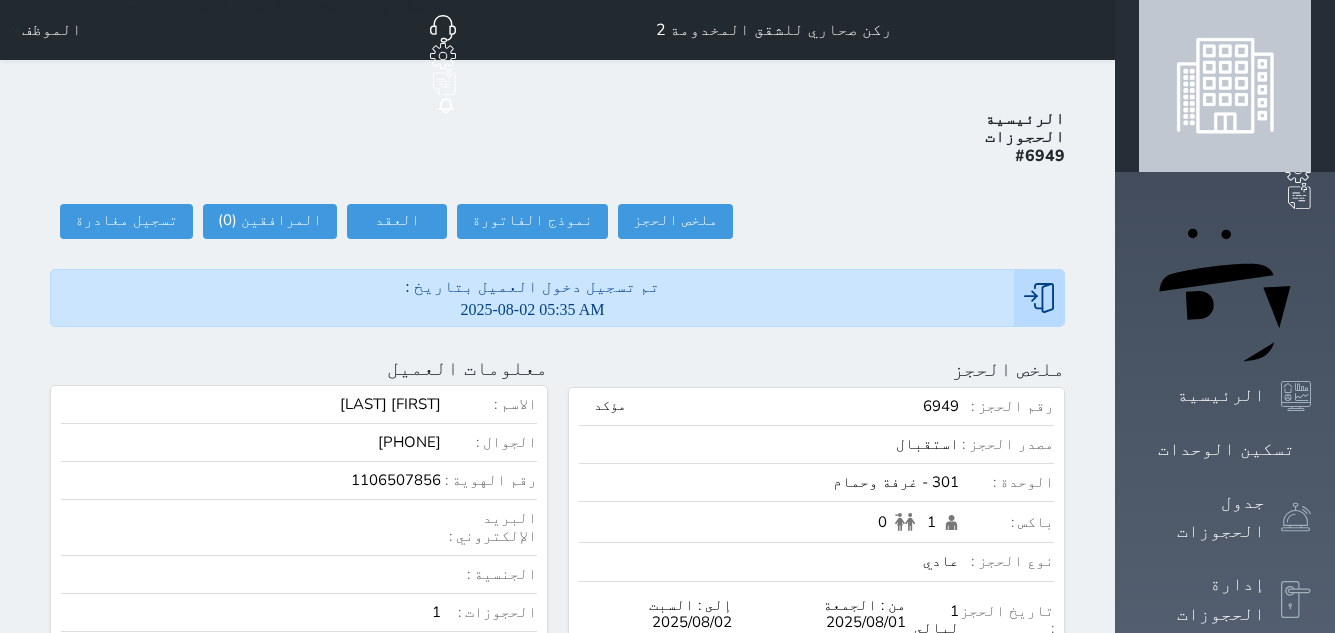 click on "تسجيل مغادرة                       وقت تسجيل المغادرة    13:27
تسجيل مغادرة" at bounding box center [667, 316] 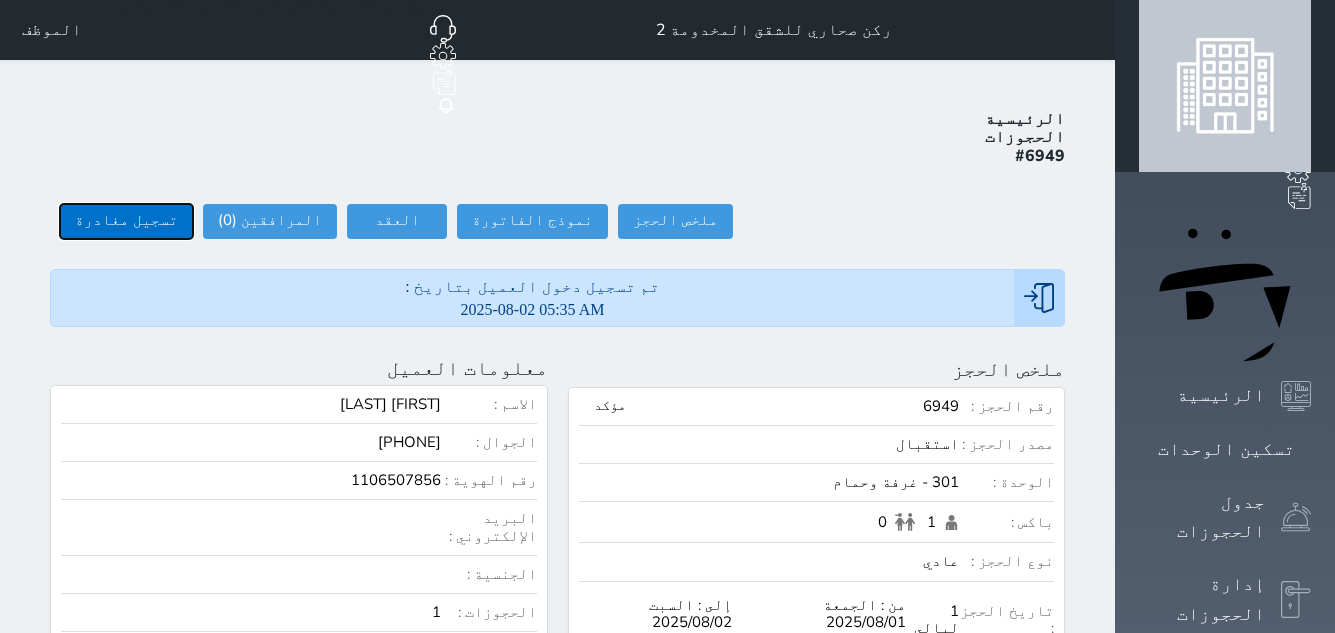 click on "تسجيل مغادرة" at bounding box center [126, 221] 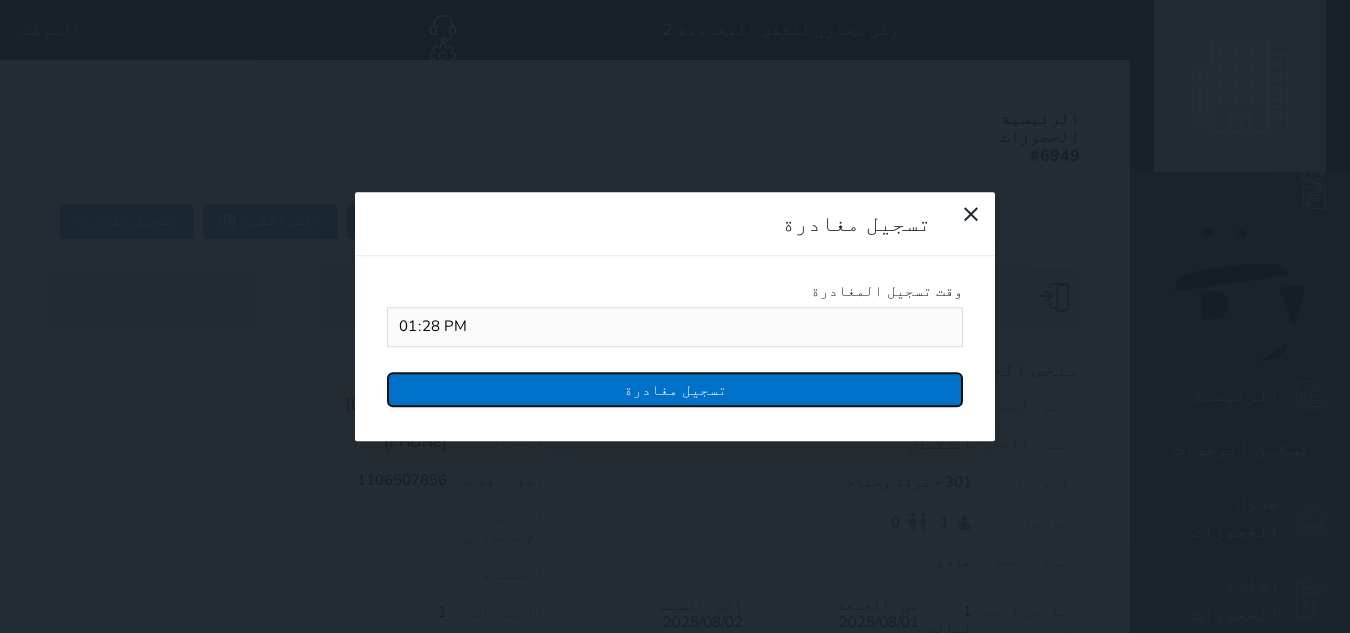 click on "تسجيل مغادرة" at bounding box center [675, 389] 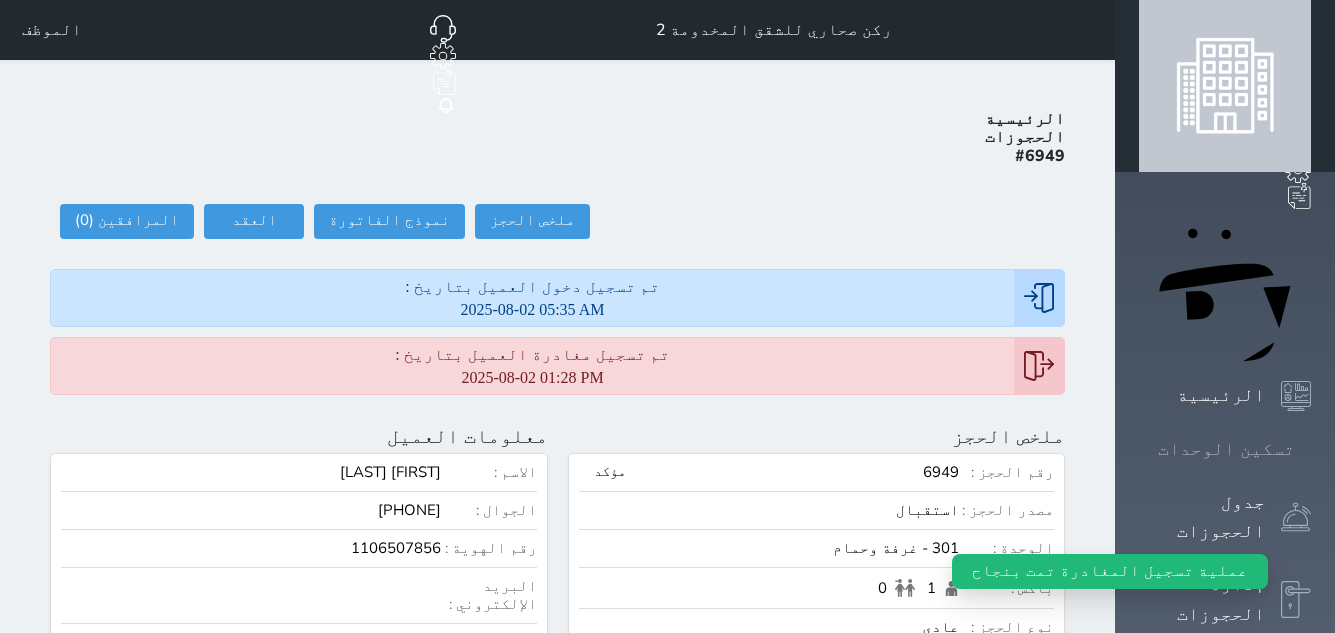 click on "تسكين الوحدات" at bounding box center [1226, 449] 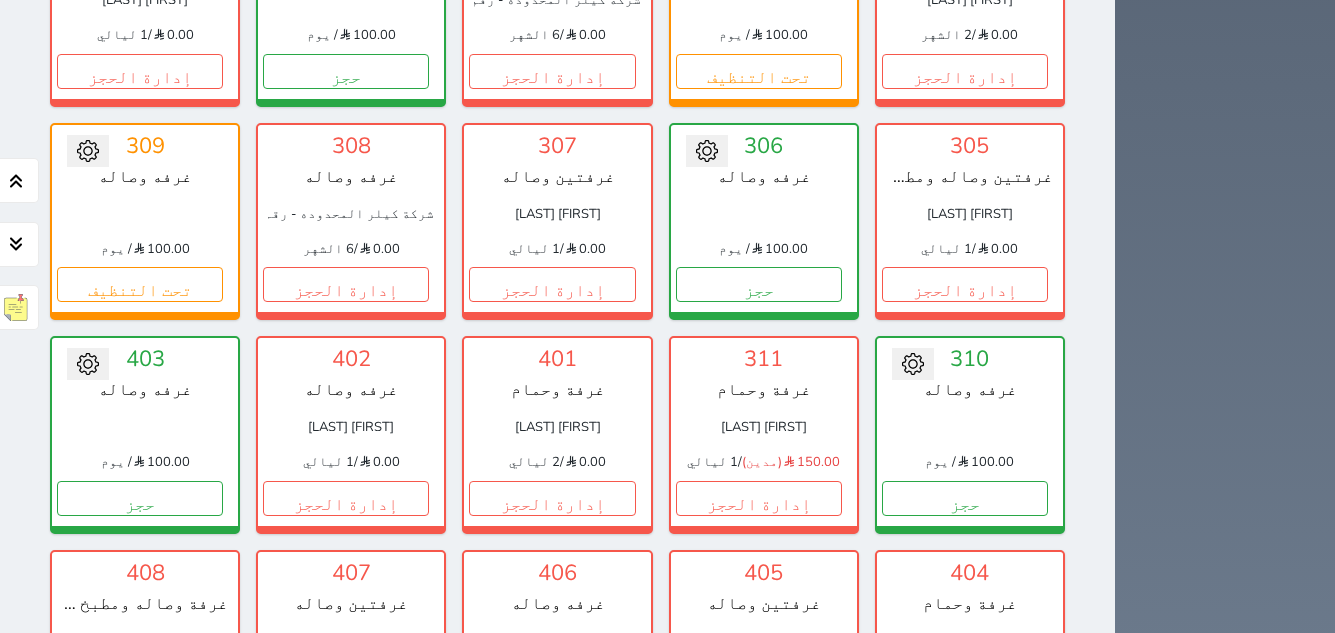 scroll, scrollTop: 1278, scrollLeft: 0, axis: vertical 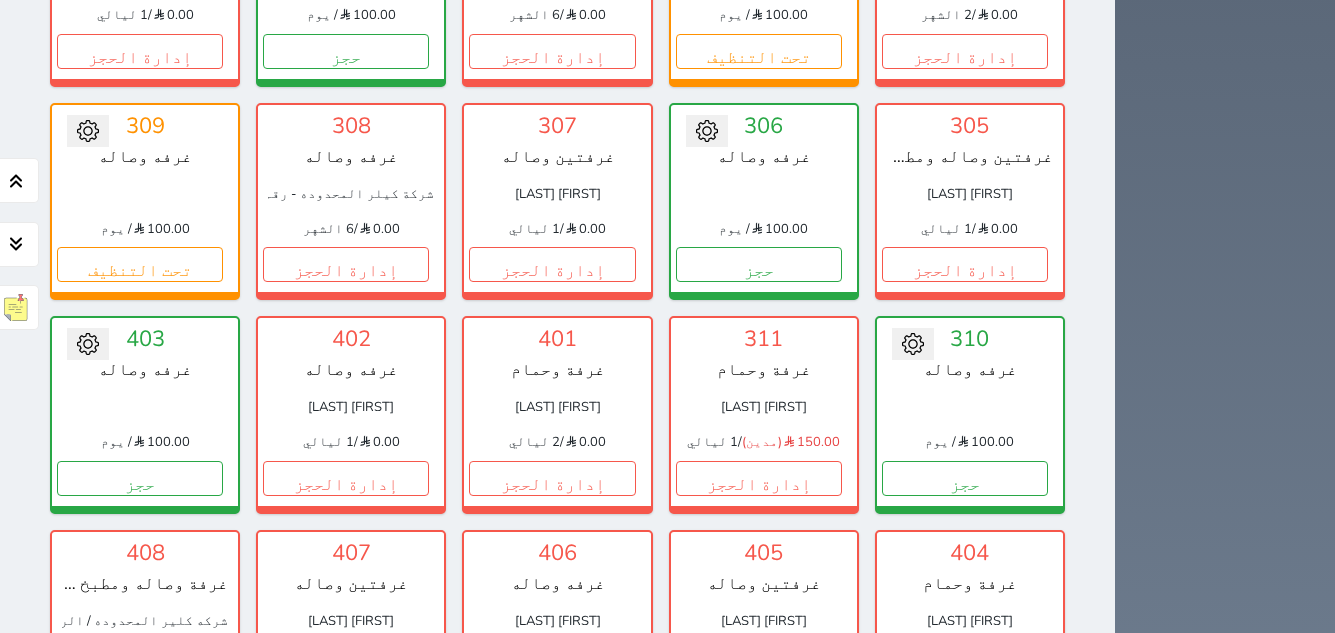click on "[FIRST] [LAST]" at bounding box center [557, 621] 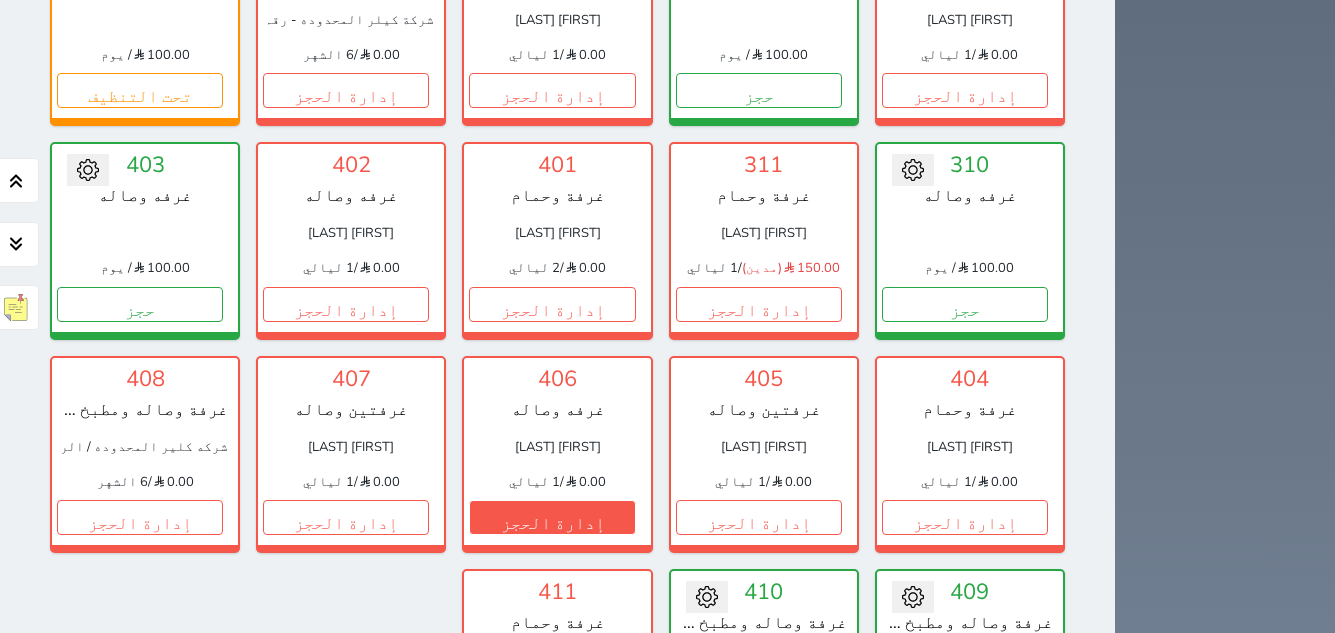 scroll, scrollTop: 1478, scrollLeft: 0, axis: vertical 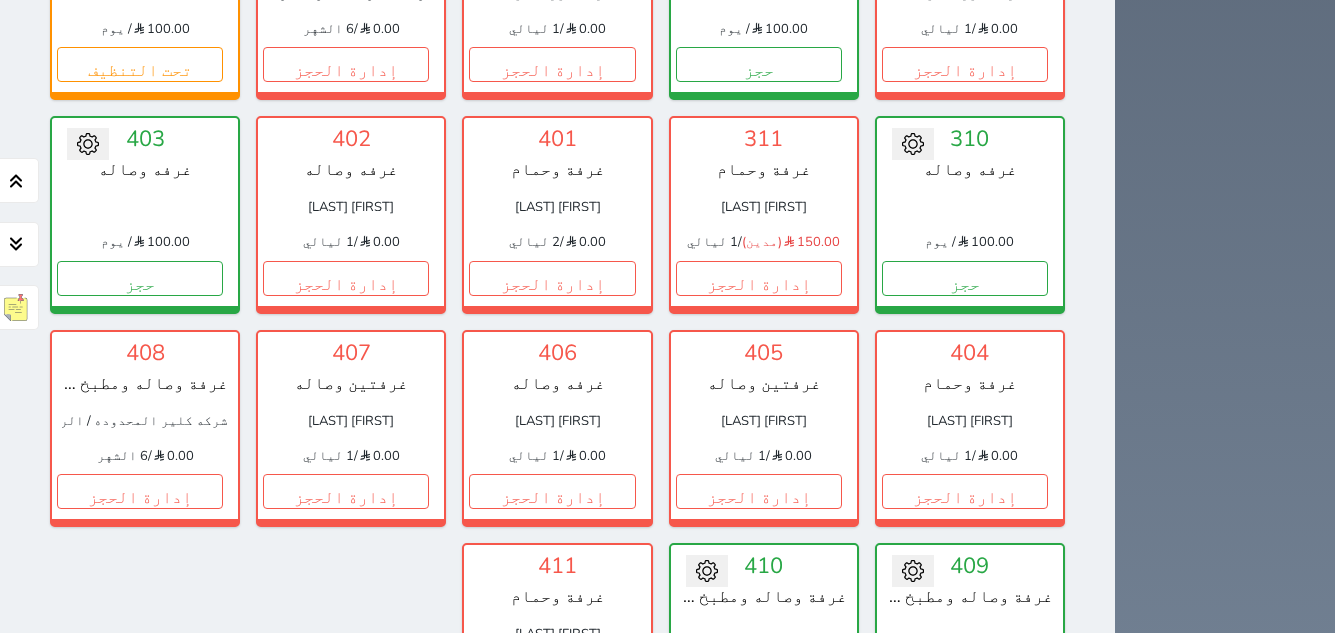 click on "[FIRST] [LAST]" at bounding box center (557, 634) 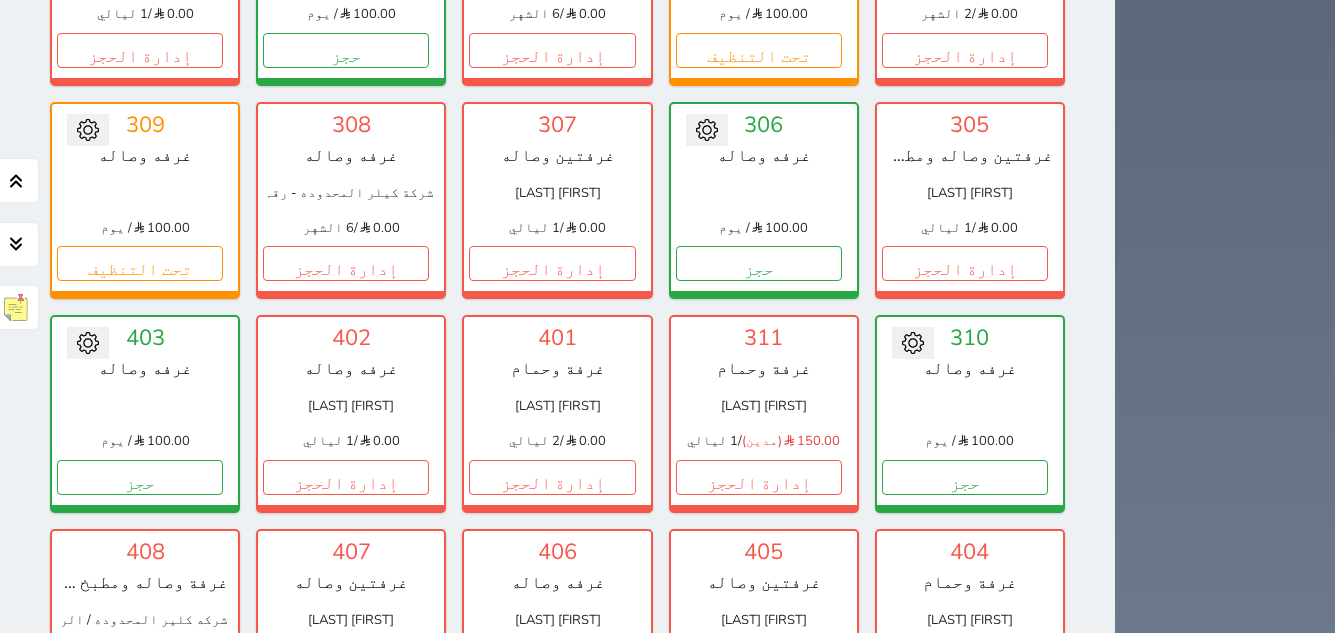 scroll, scrollTop: 1278, scrollLeft: 0, axis: vertical 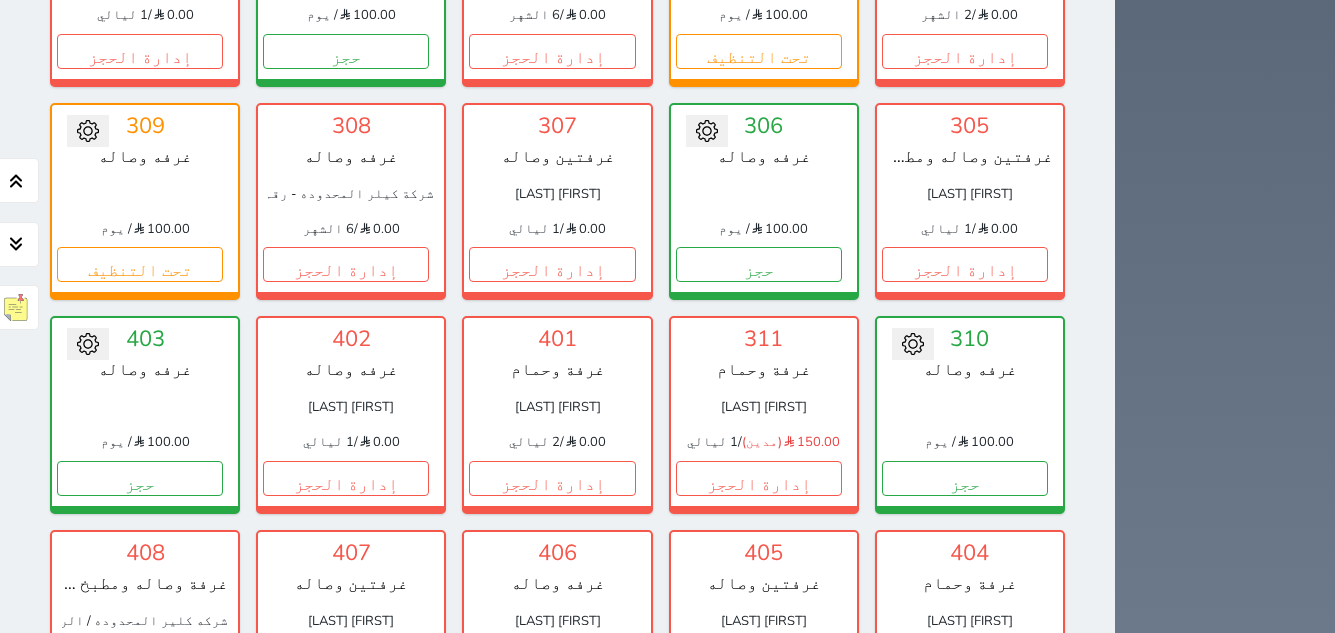 click on "[FIRST] [LAST]" at bounding box center [764, 621] 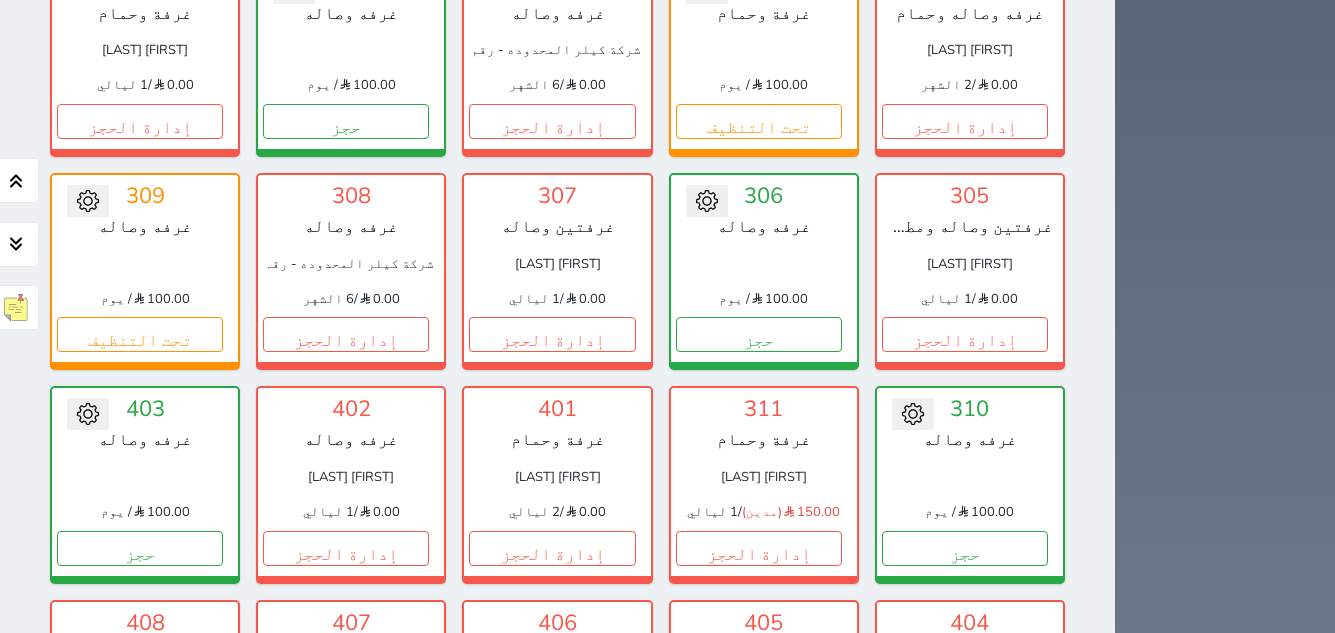 scroll, scrollTop: 1178, scrollLeft: 0, axis: vertical 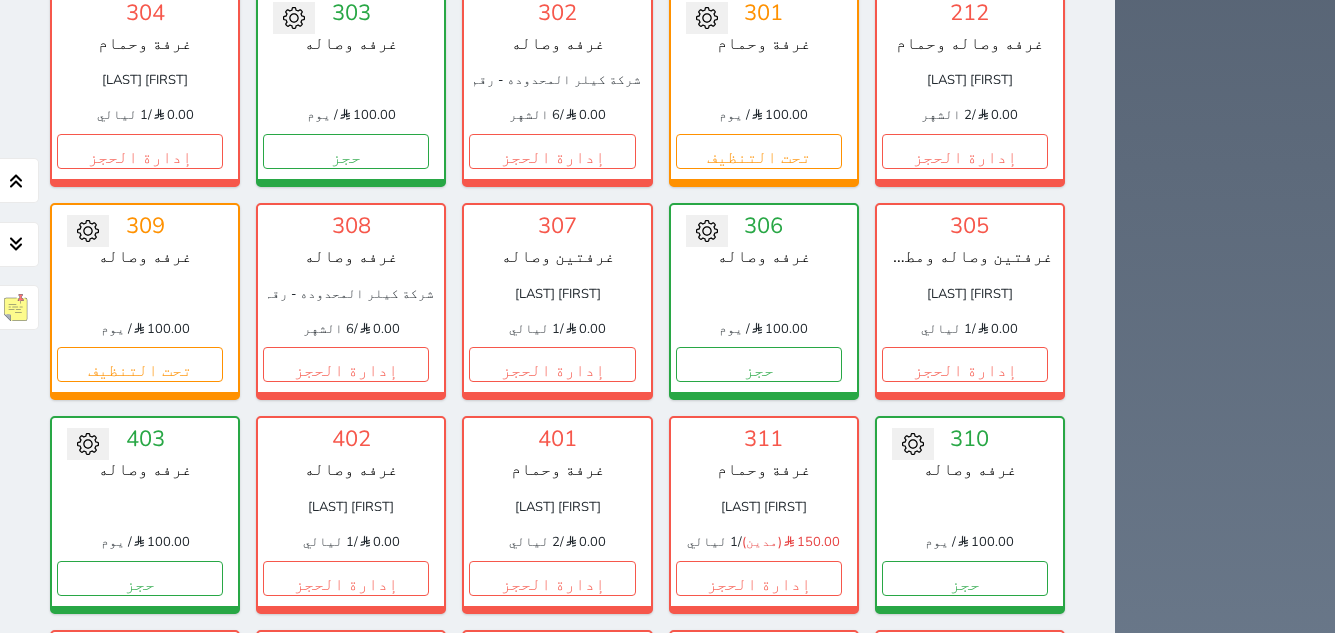 click on "311   غرفة وحمام
[FIRST] [LAST]
150.00
(مدين)
/   1 ليالي           إدارة الحجز" at bounding box center [764, 514] 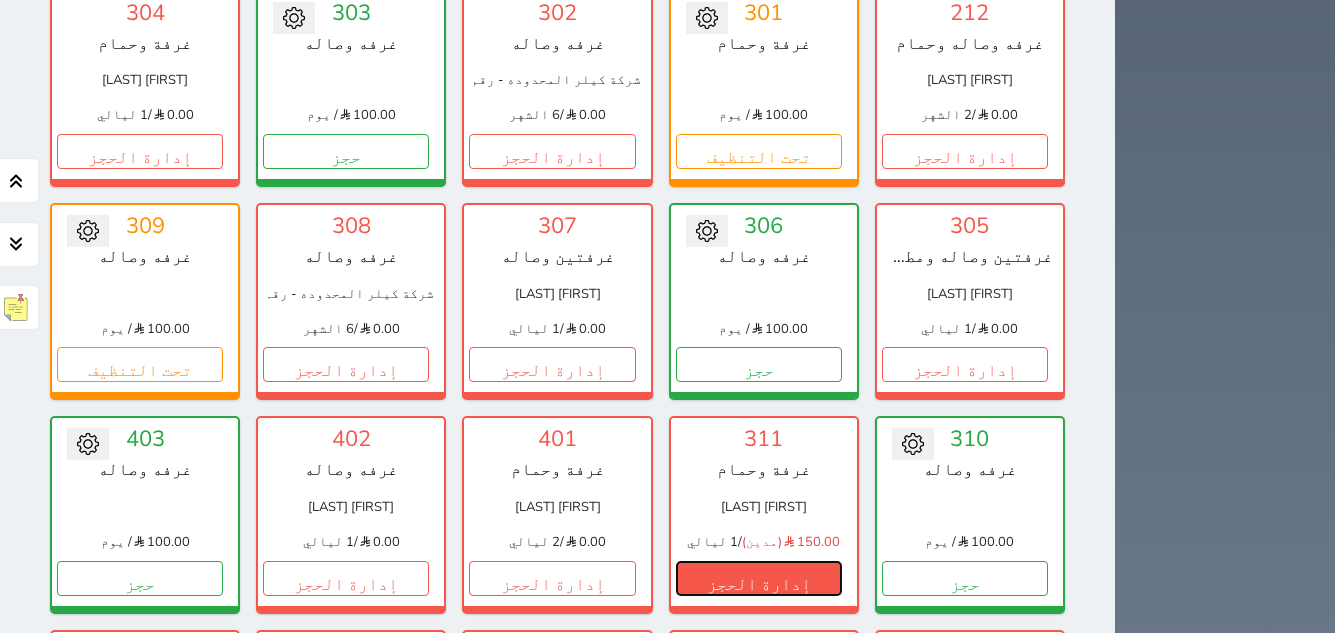 click on "إدارة الحجز" at bounding box center (759, 578) 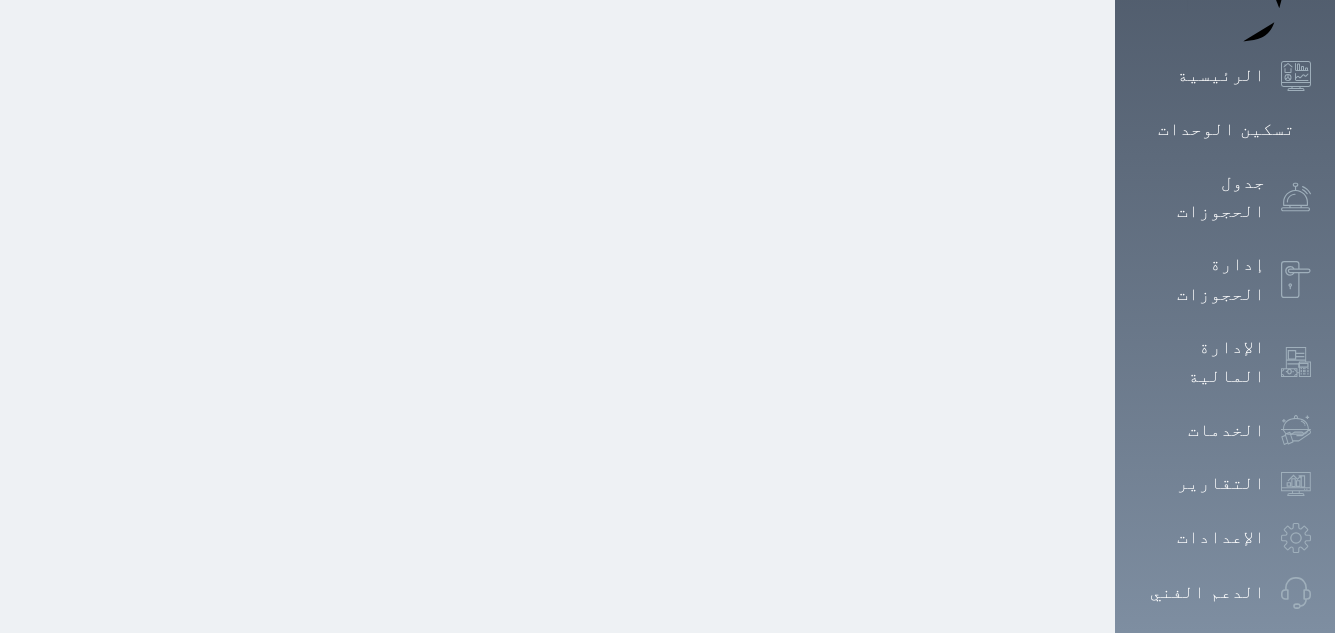 scroll, scrollTop: 0, scrollLeft: 0, axis: both 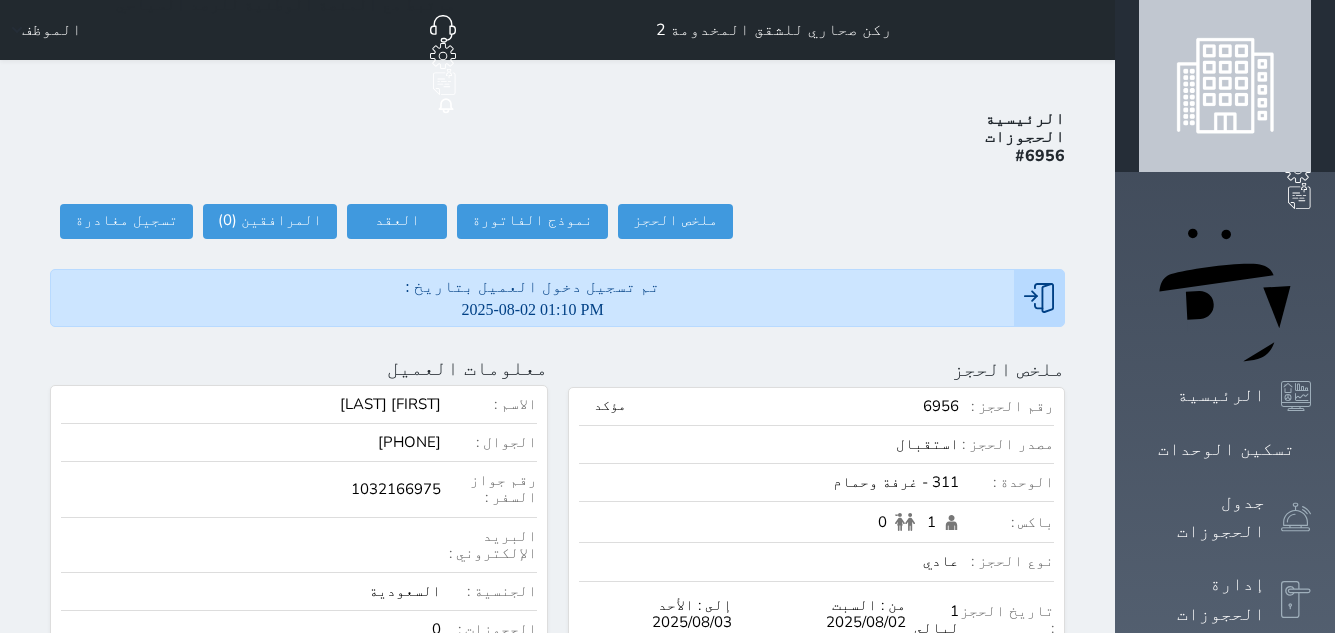 click on "عرض سجل الحجوزات السابقة" at bounding box center [299, 679] 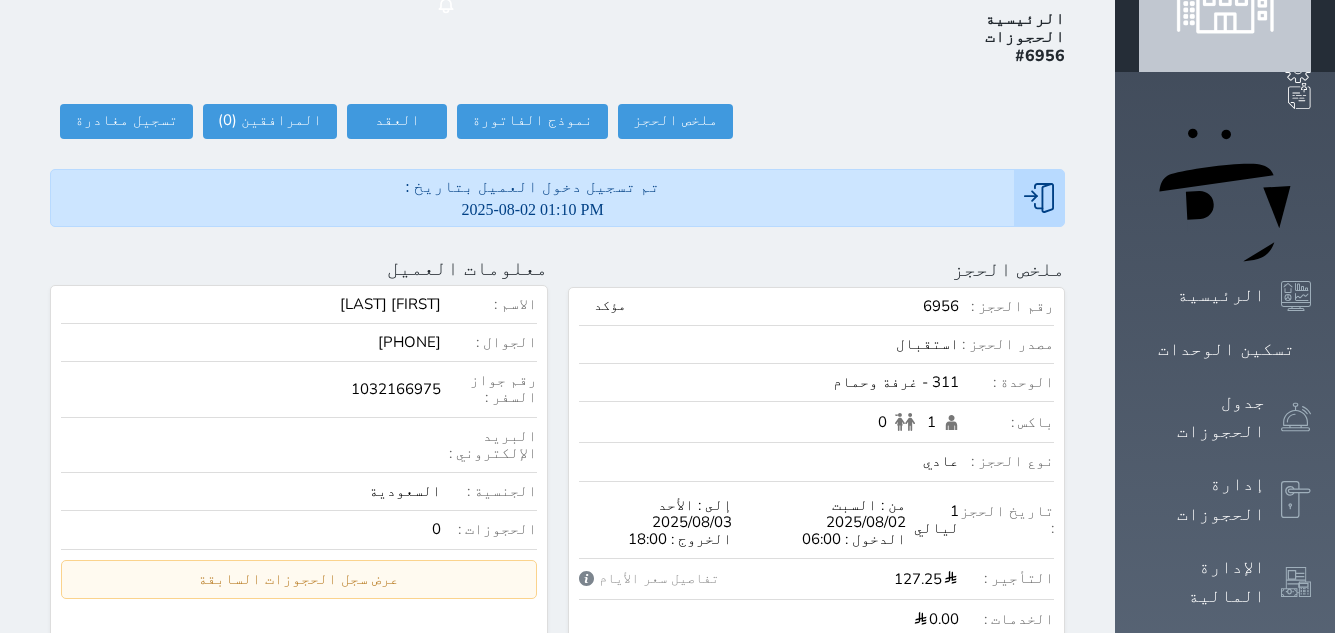 click on "عرض سجل الحجوزات السابقة" at bounding box center (299, 579) 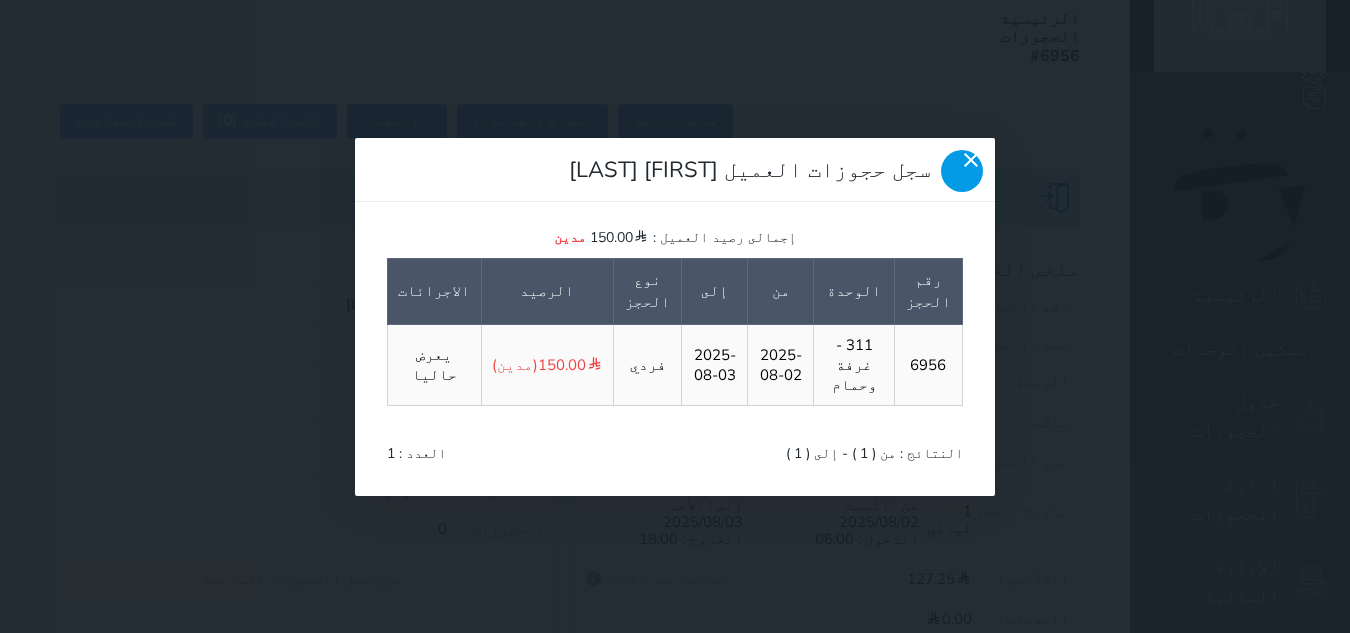 click at bounding box center (962, 171) 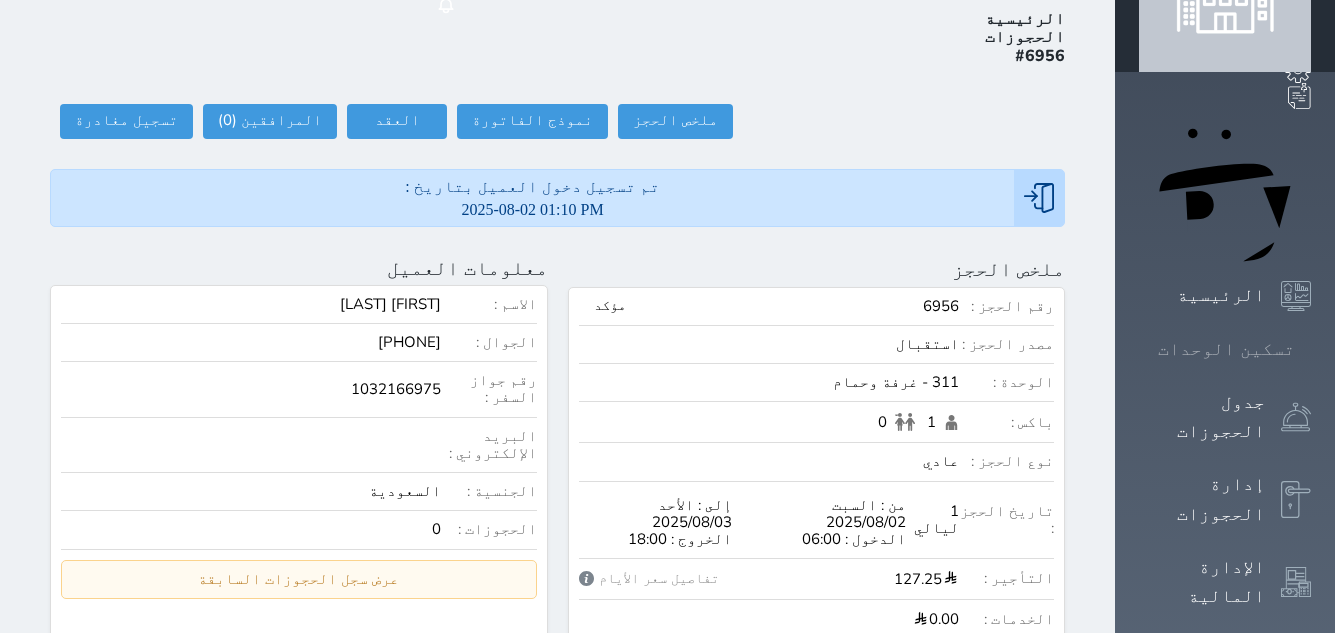 click on "تسكين الوحدات" at bounding box center (1226, 349) 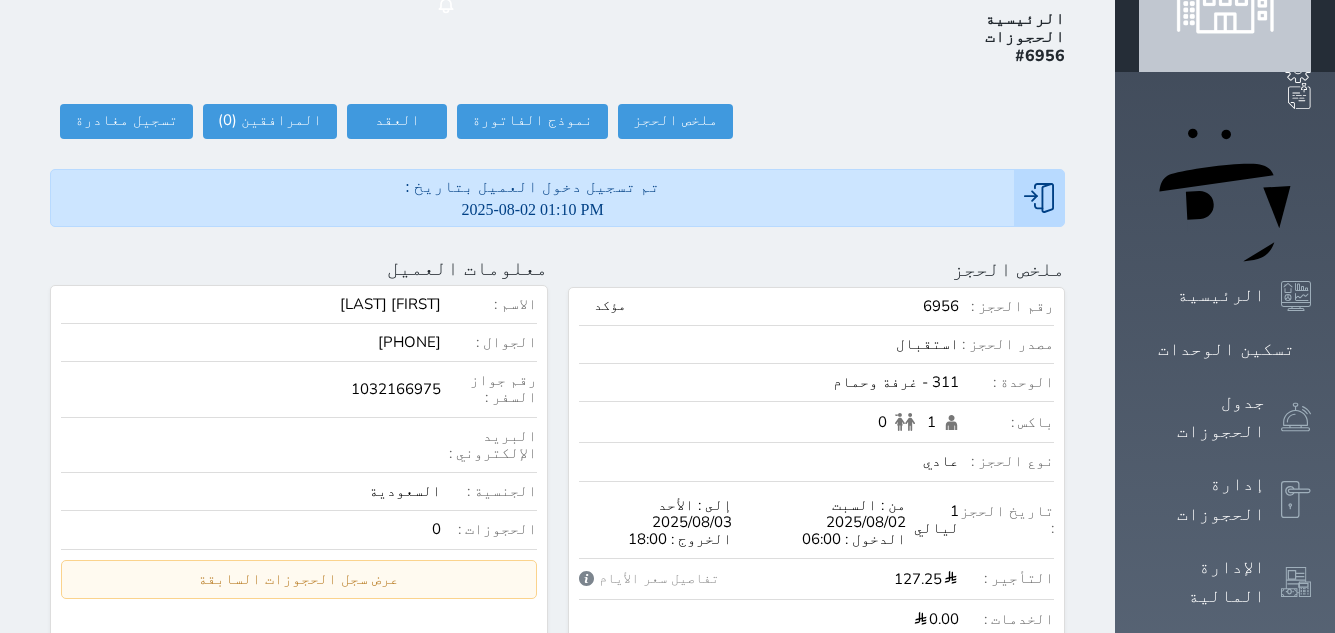 click on "تسكين الوحدات" at bounding box center [1225, 349] 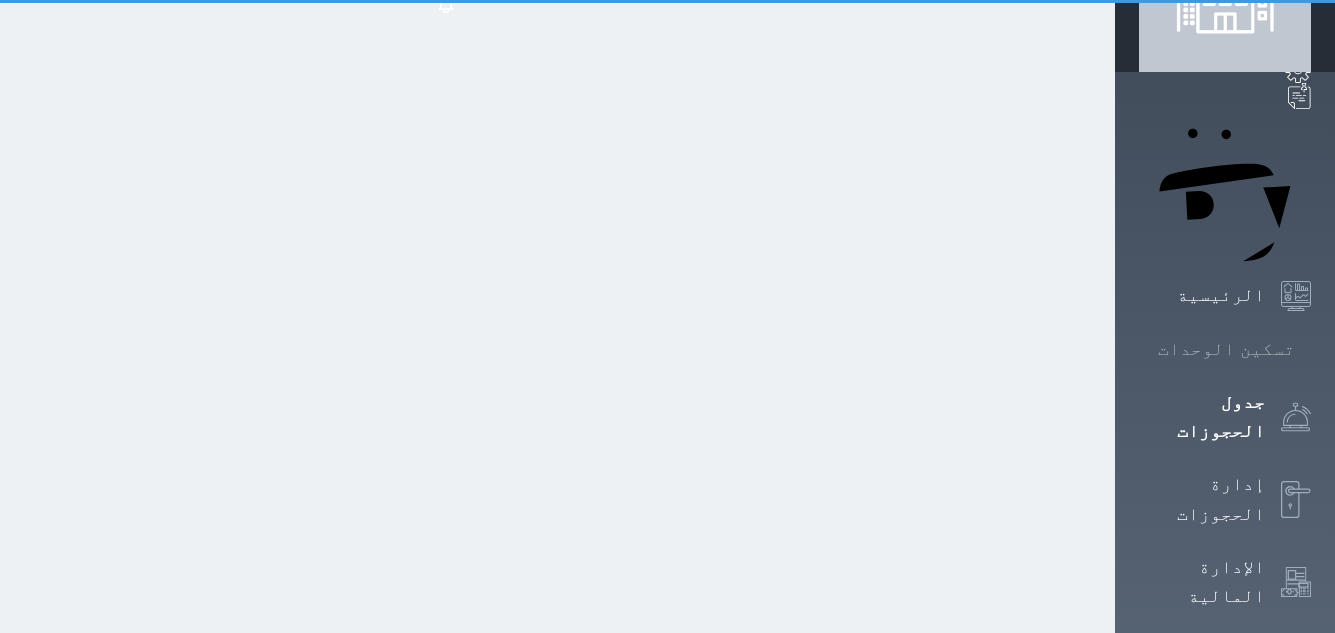 click on "تسكين الوحدات" at bounding box center (1226, 349) 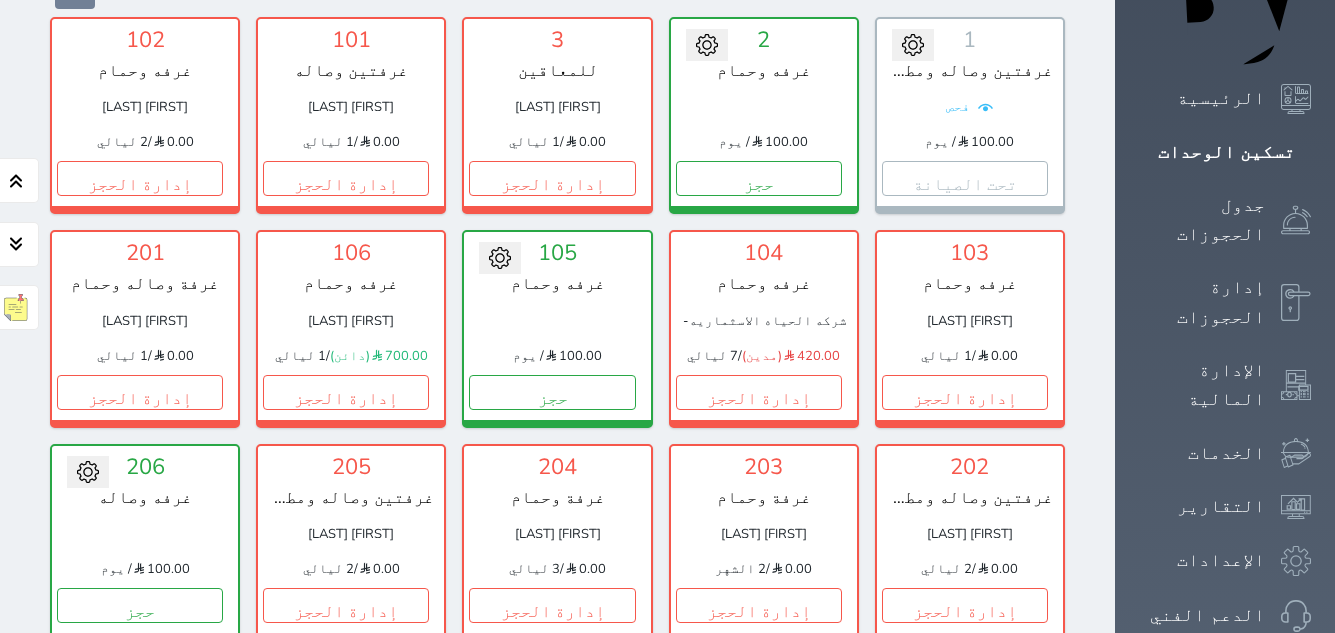 scroll, scrollTop: 278, scrollLeft: 0, axis: vertical 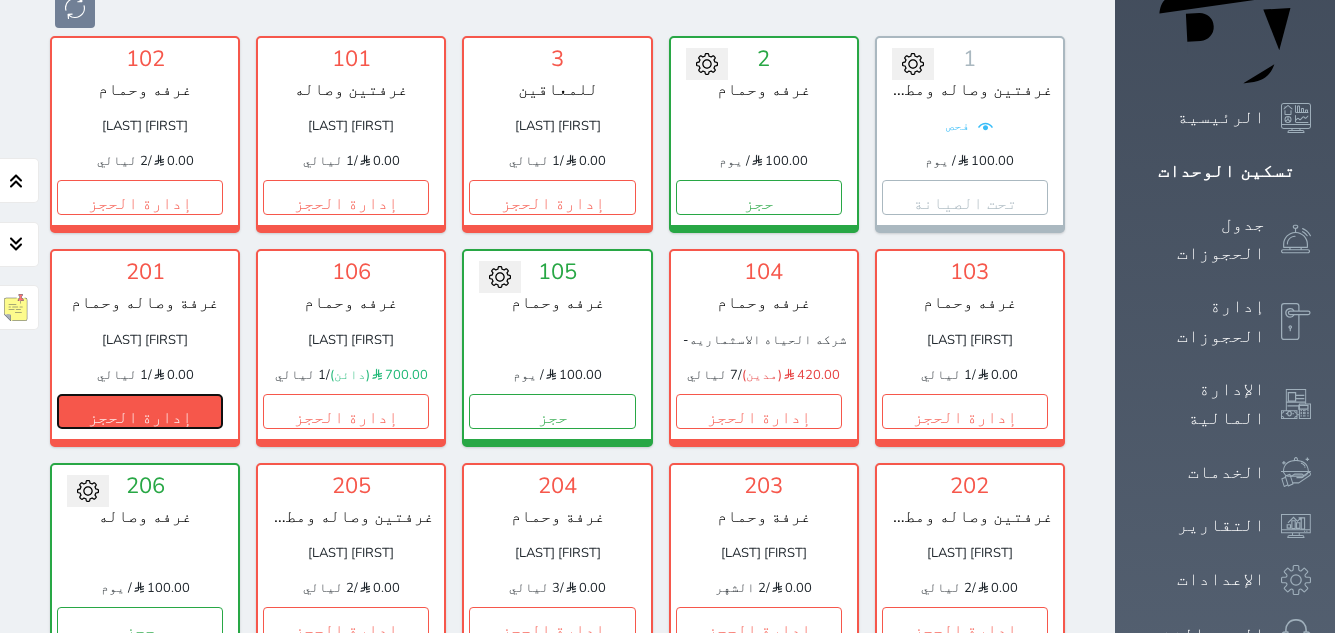 click on "إدارة الحجز" at bounding box center [140, 411] 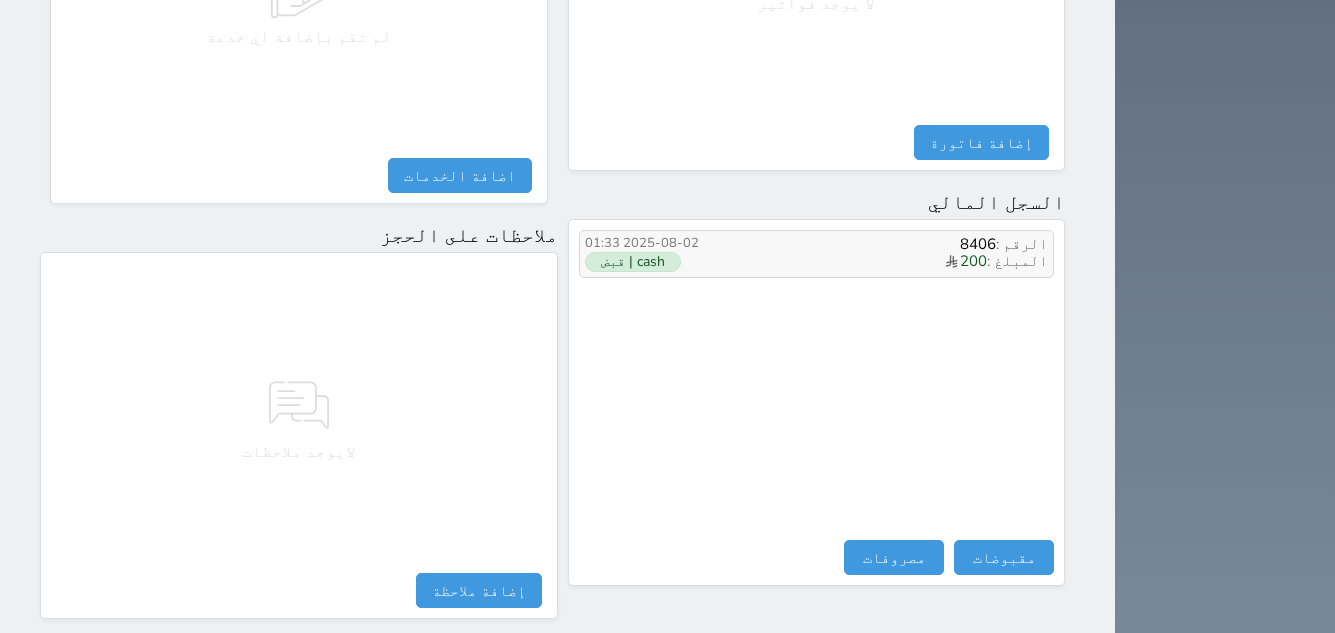 scroll, scrollTop: 1092, scrollLeft: 0, axis: vertical 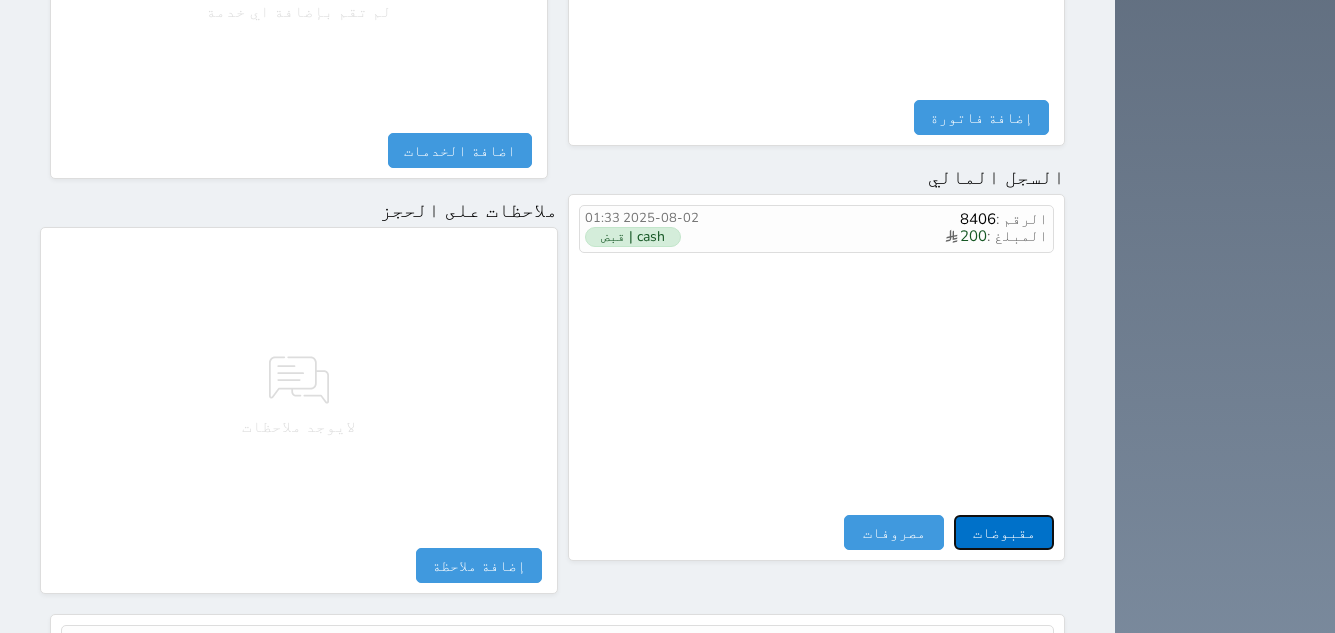 click on "مقبوضات" at bounding box center (1004, 532) 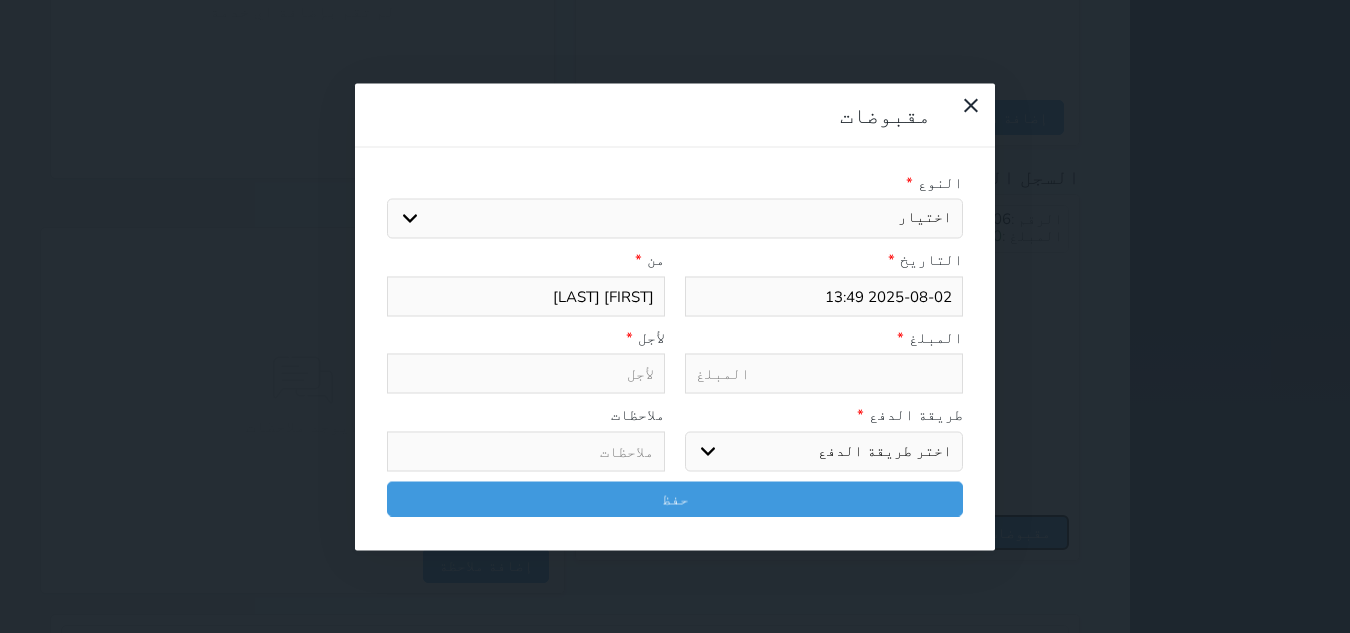 select 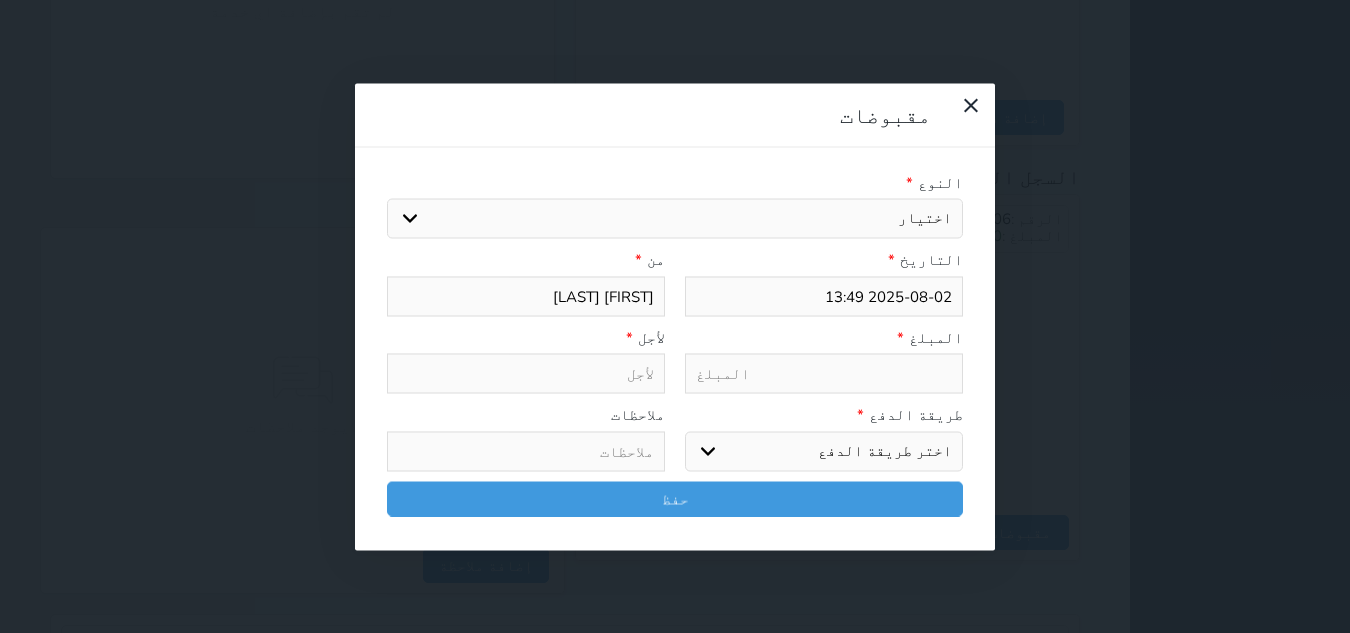 click on "اختيار   مقبوضات عامة قيمة إيجار فواتير تامين عربون لا ينطبق آخر مغسلة واي فاي - الإنترنت مواقف السيارات طعام الأغذية والمشروبات مشروبات المشروبات الباردة المشروبات الساخنة الإفطار غداء عشاء مخبز و كعك حمام سباحة الصالة الرياضية سبا و خدمات الجمال اختيار وإسقاط (خدمات النقل) ميني بار كابل - تلفزيون سرير إضافي تصفيف الشعر التسوق خدمات الجولات السياحية المنظمة خدمات الدليل السياحي" at bounding box center (675, 219) 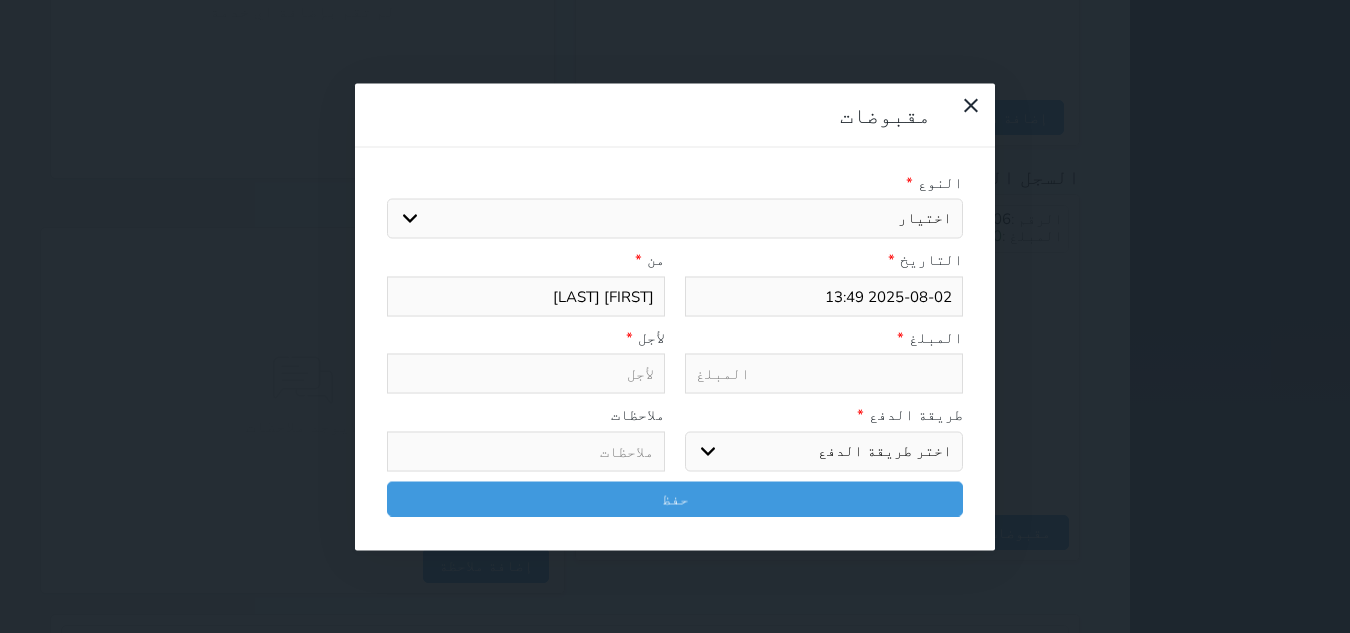 select on "139589" 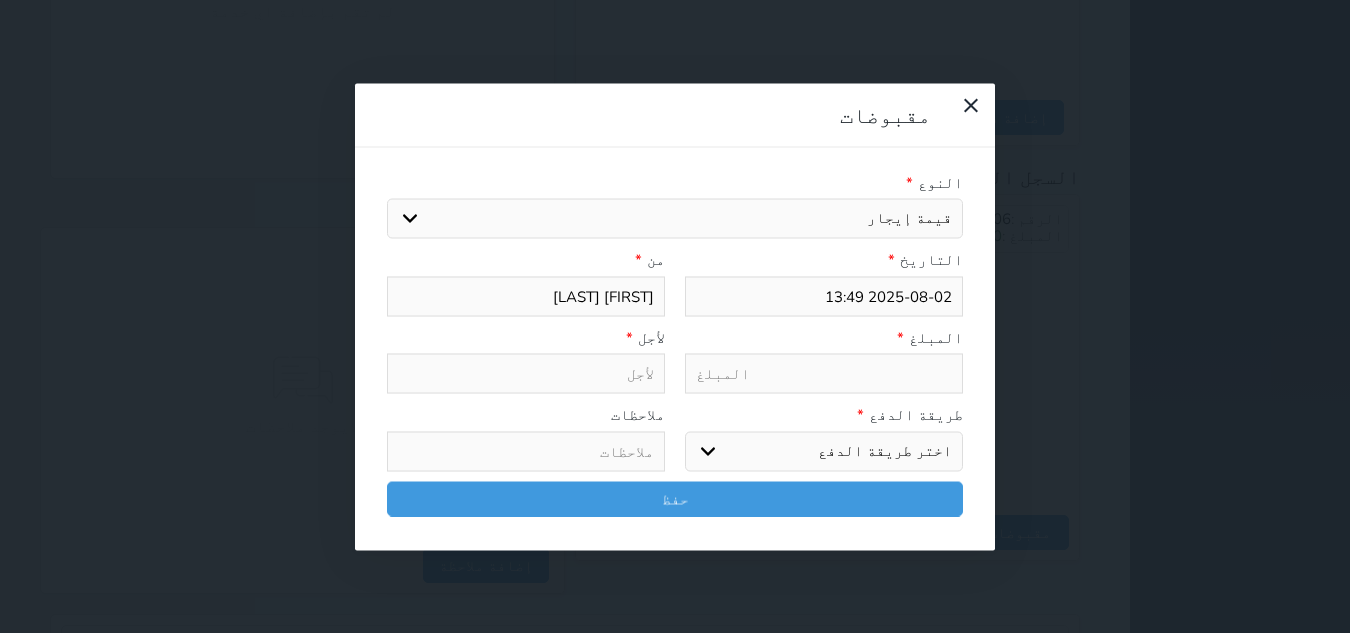 click on "اختيار   مقبوضات عامة قيمة إيجار فواتير تامين عربون لا ينطبق آخر مغسلة واي فاي - الإنترنت مواقف السيارات طعام الأغذية والمشروبات مشروبات المشروبات الباردة المشروبات الساخنة الإفطار غداء عشاء مخبز و كعك حمام سباحة الصالة الرياضية سبا و خدمات الجمال اختيار وإسقاط (خدمات النقل) ميني بار كابل - تلفزيون سرير إضافي تصفيف الشعر التسوق خدمات الجولات السياحية المنظمة خدمات الدليل السياحي" at bounding box center [675, 219] 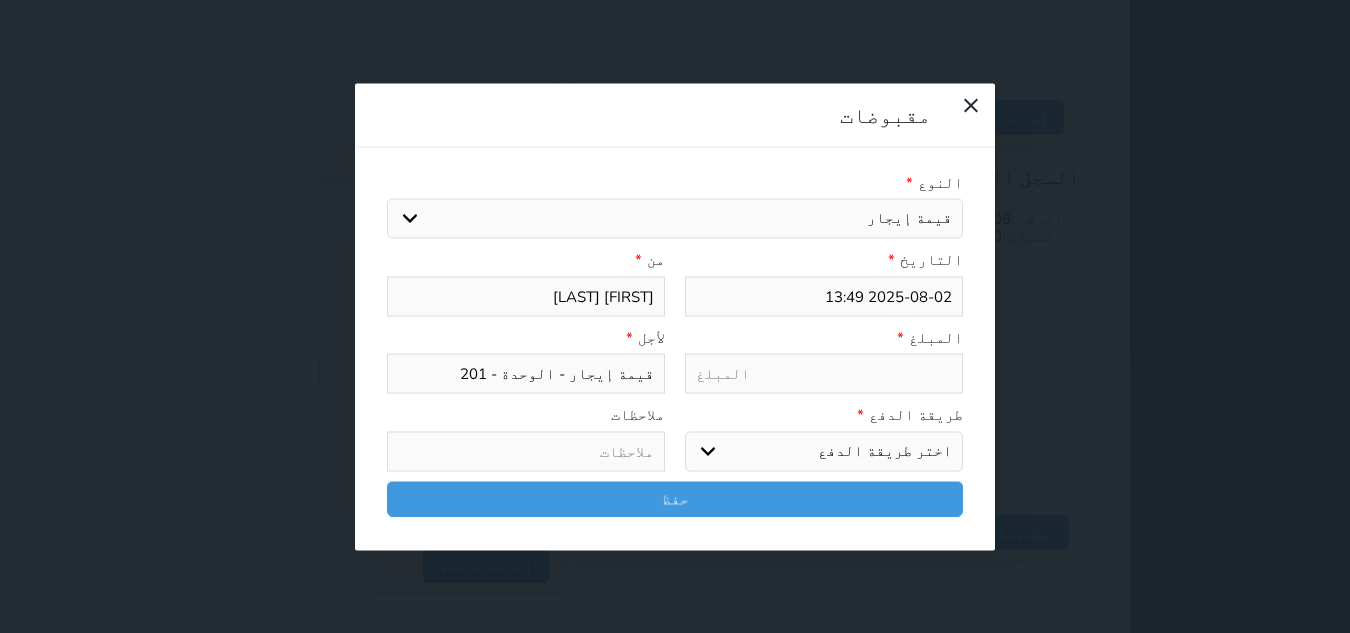 click at bounding box center [824, 374] 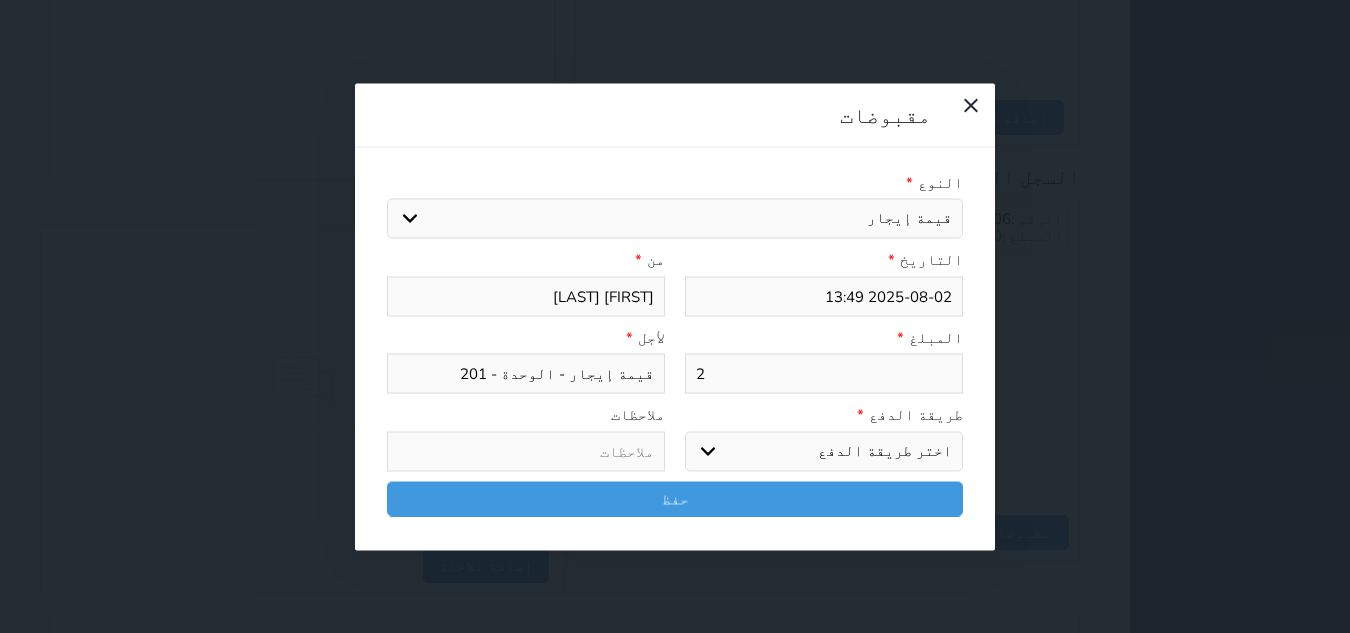 type on "20" 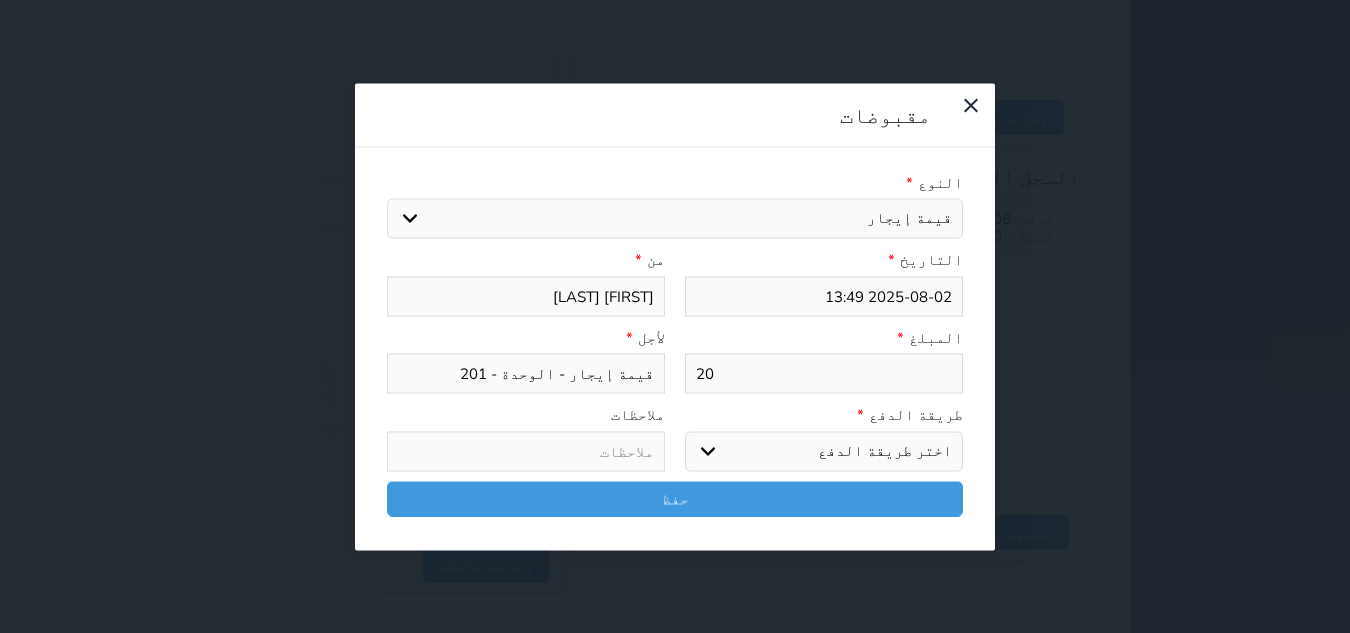 type on "200" 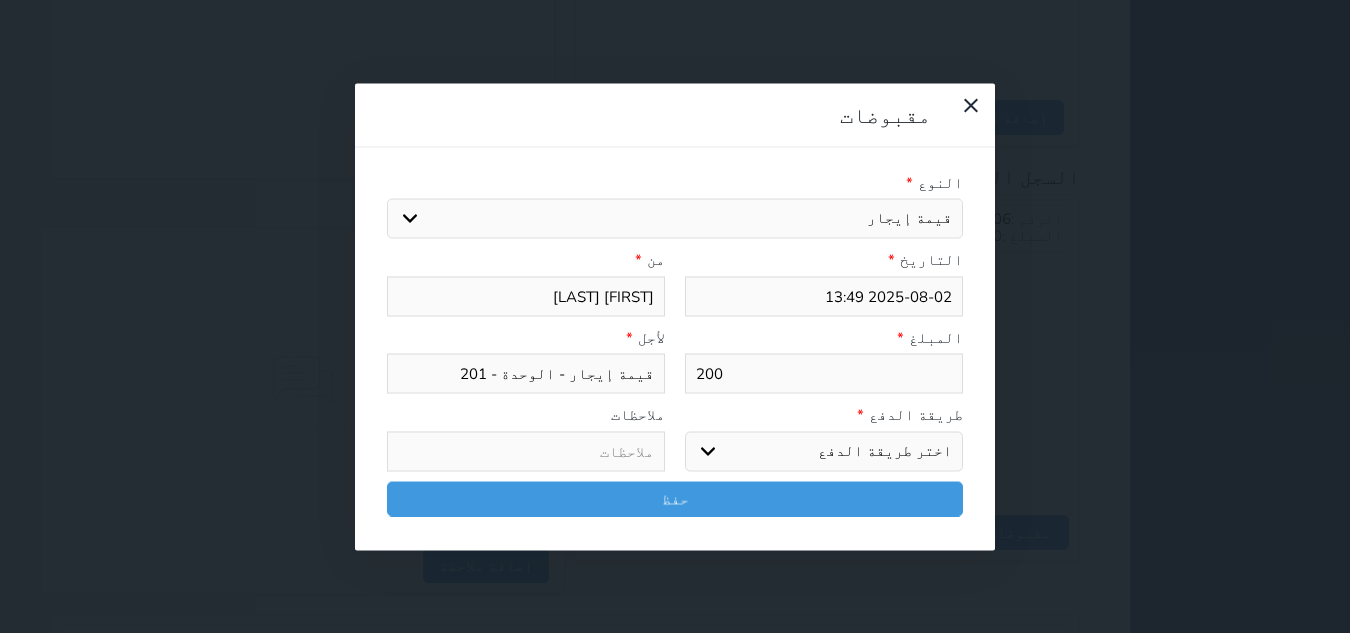 select 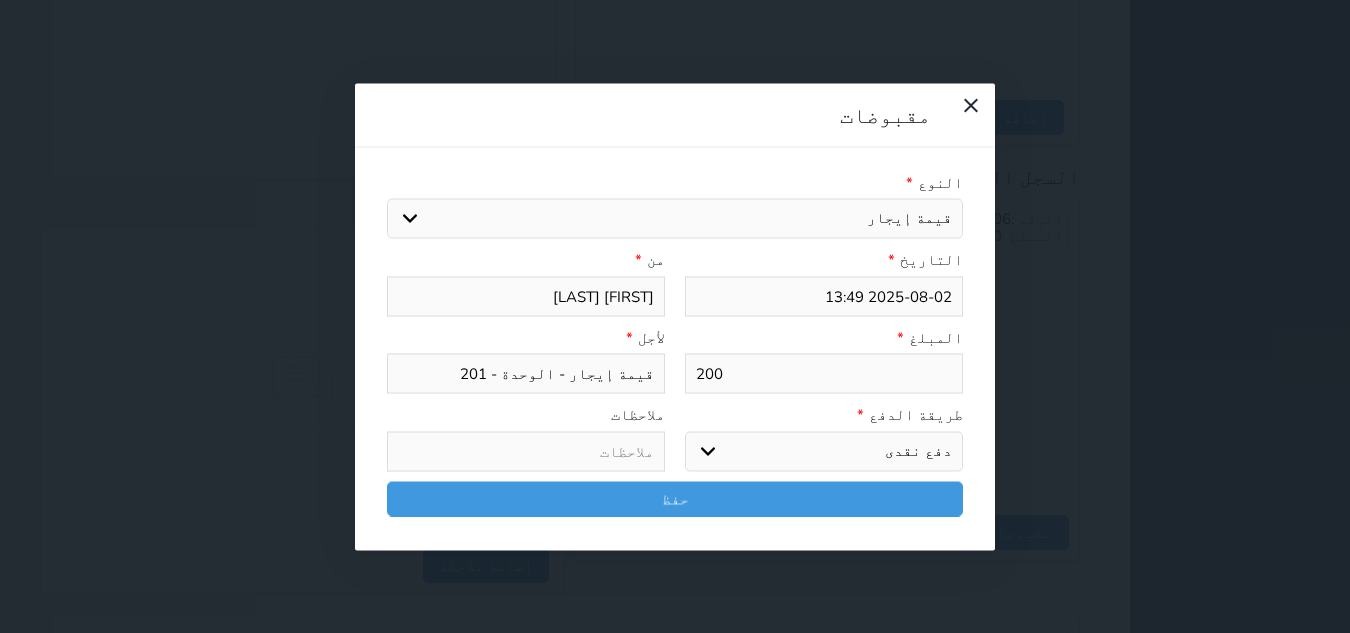 click on "اختر طريقة الدفع   دفع نقدى   تحويل بنكى   مدى   بطاقة ائتمان   آجل" at bounding box center [824, 451] 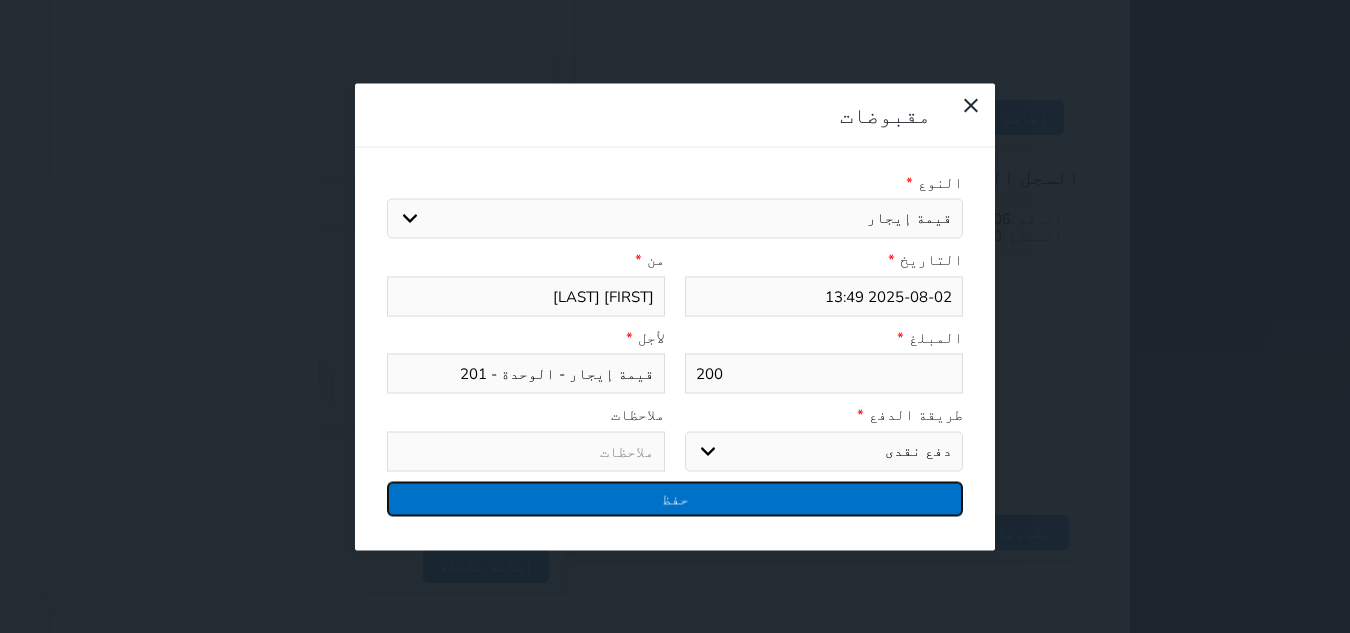 click on "حفظ" at bounding box center [675, 498] 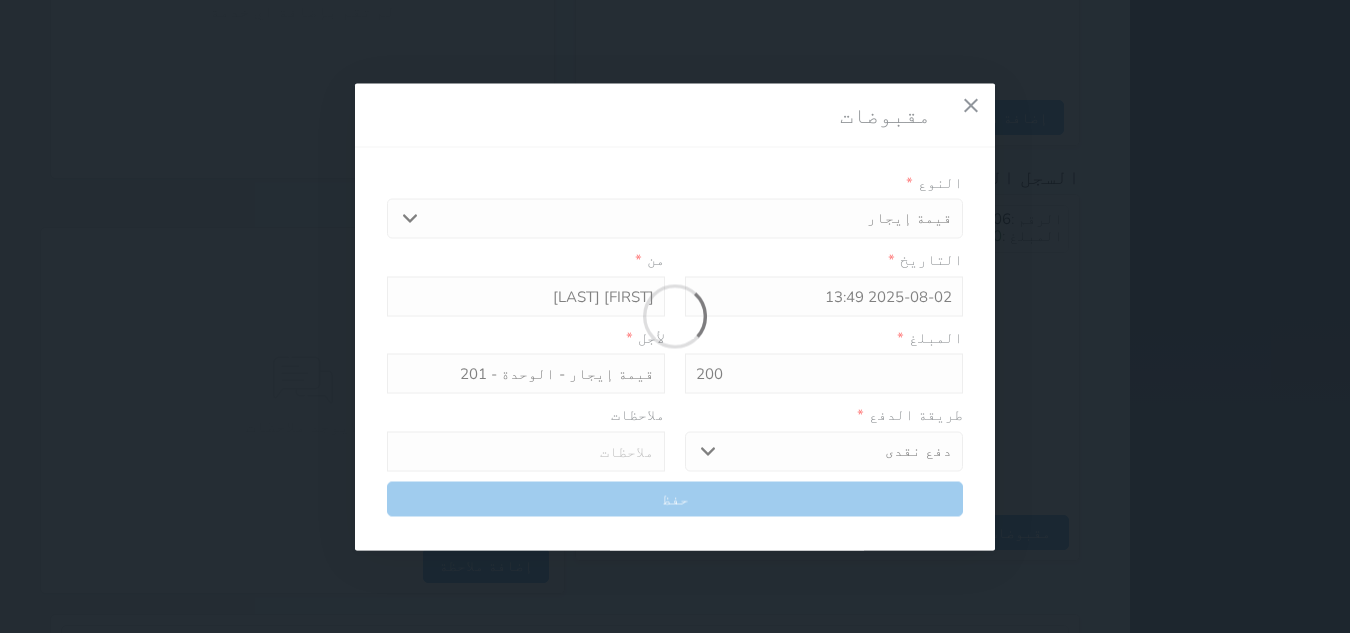 select 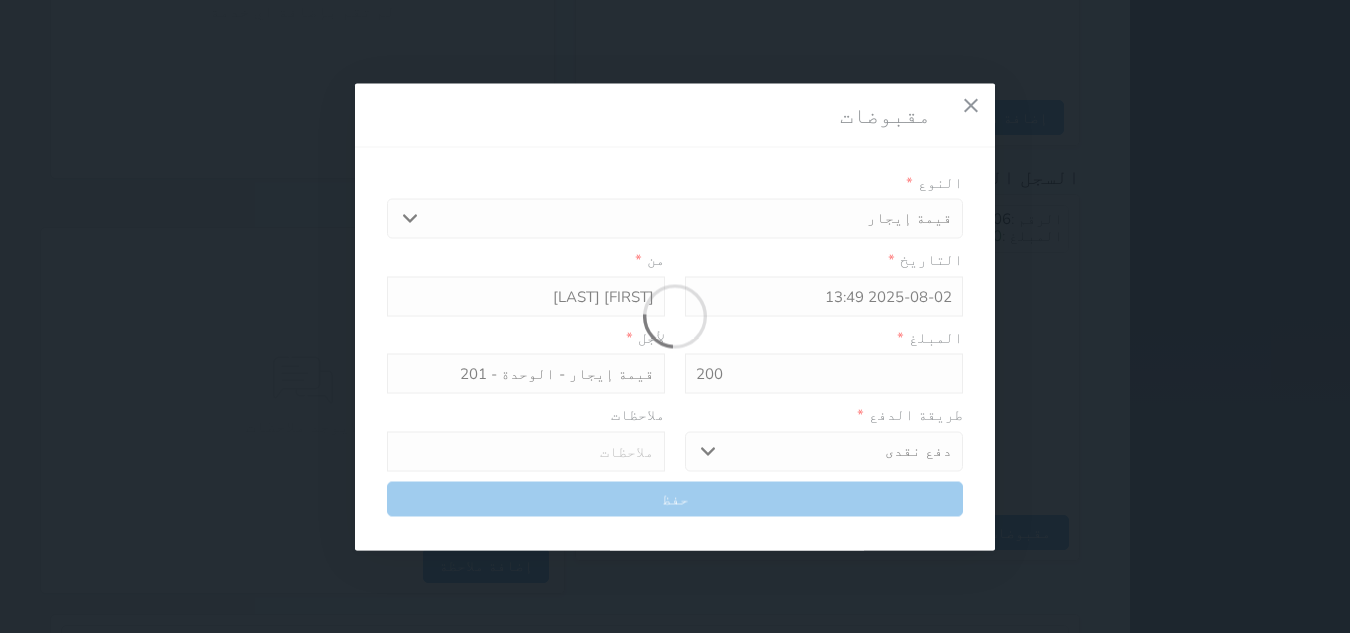 type 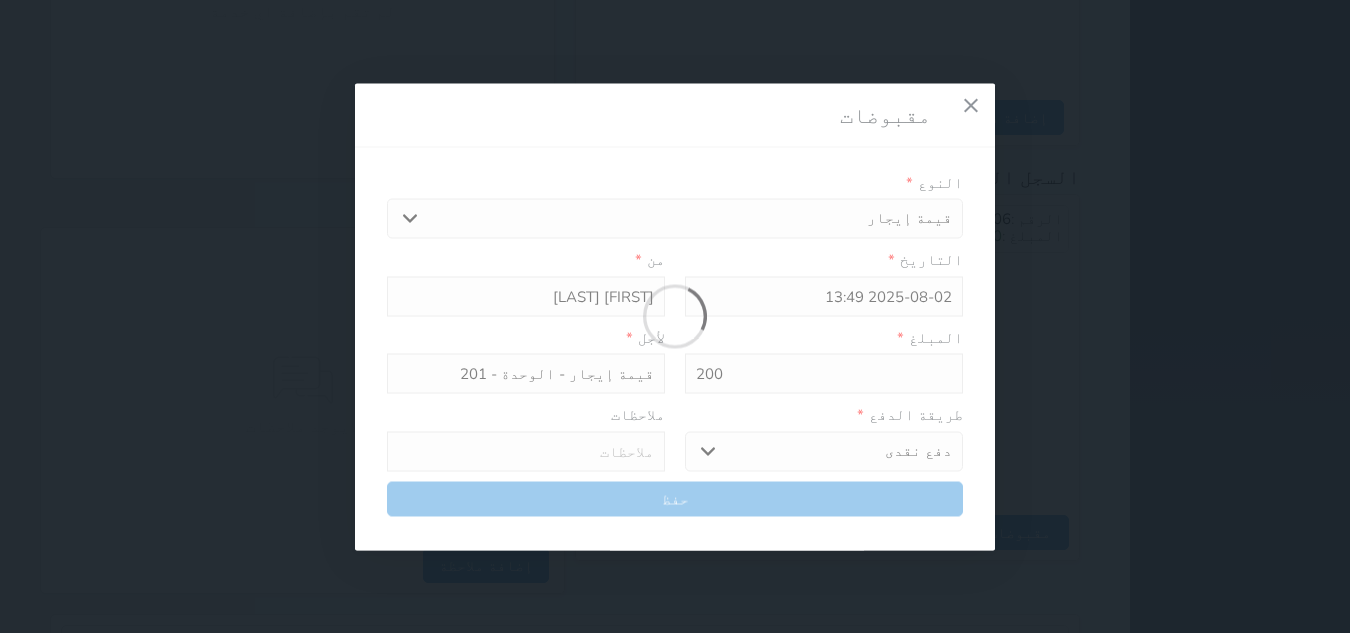 type on "0" 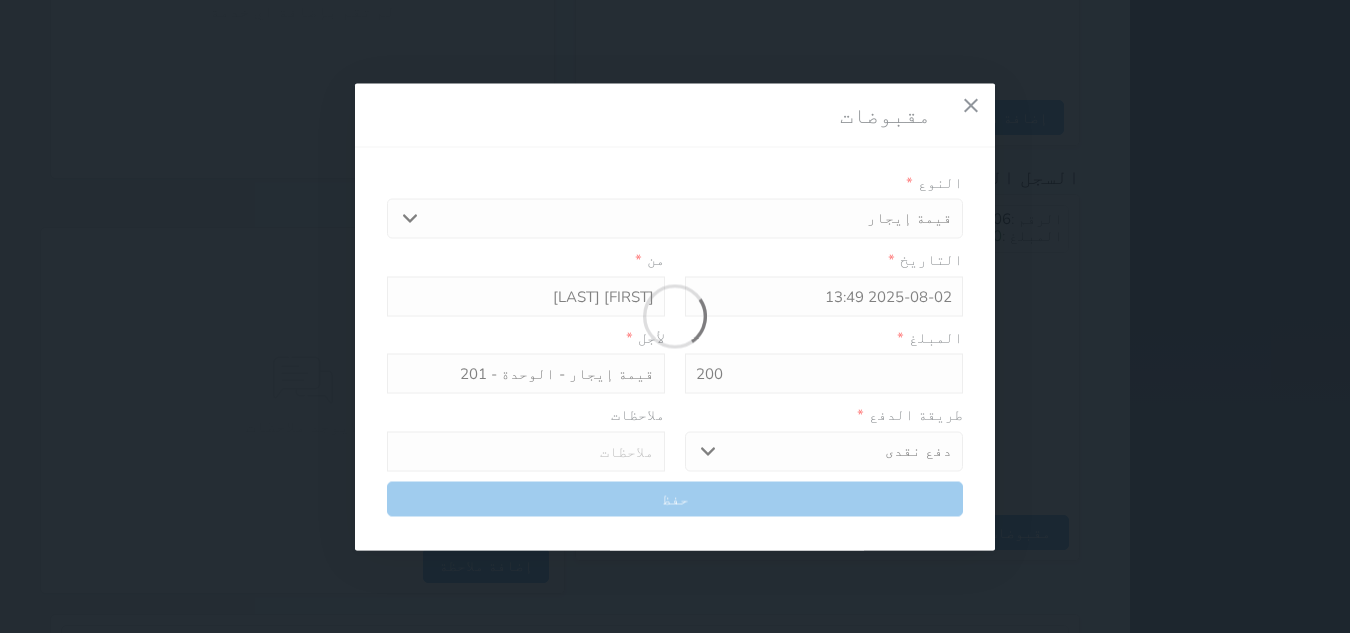 select 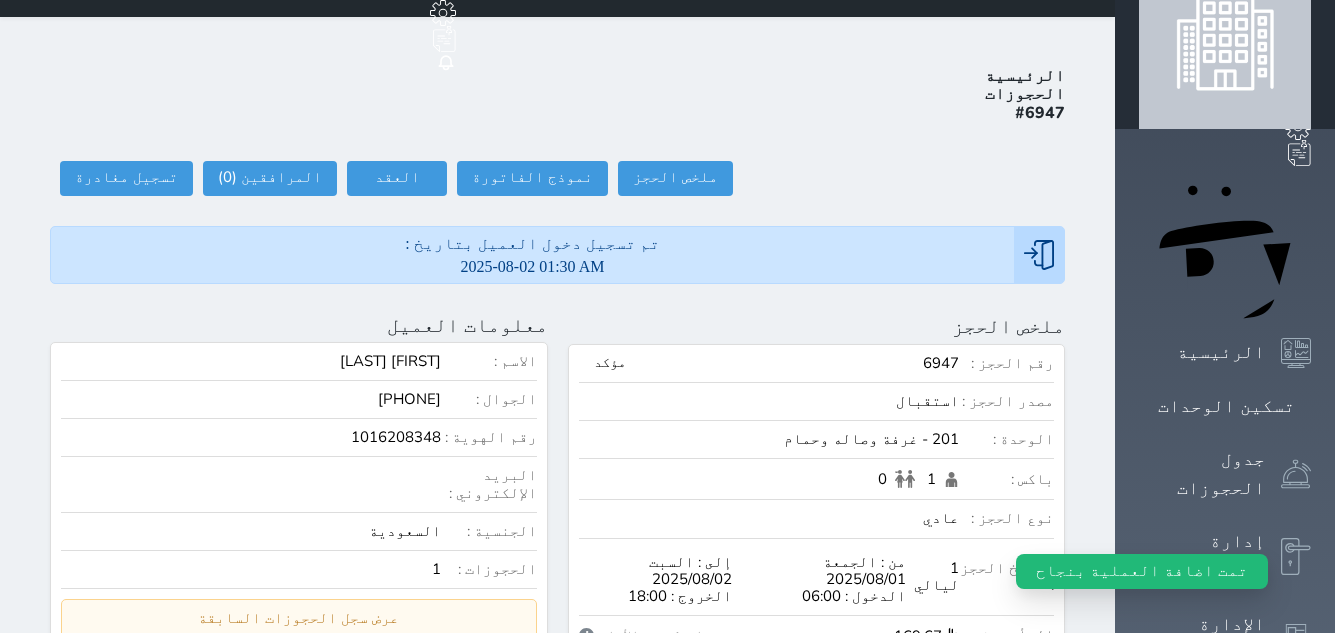 scroll, scrollTop: 0, scrollLeft: 0, axis: both 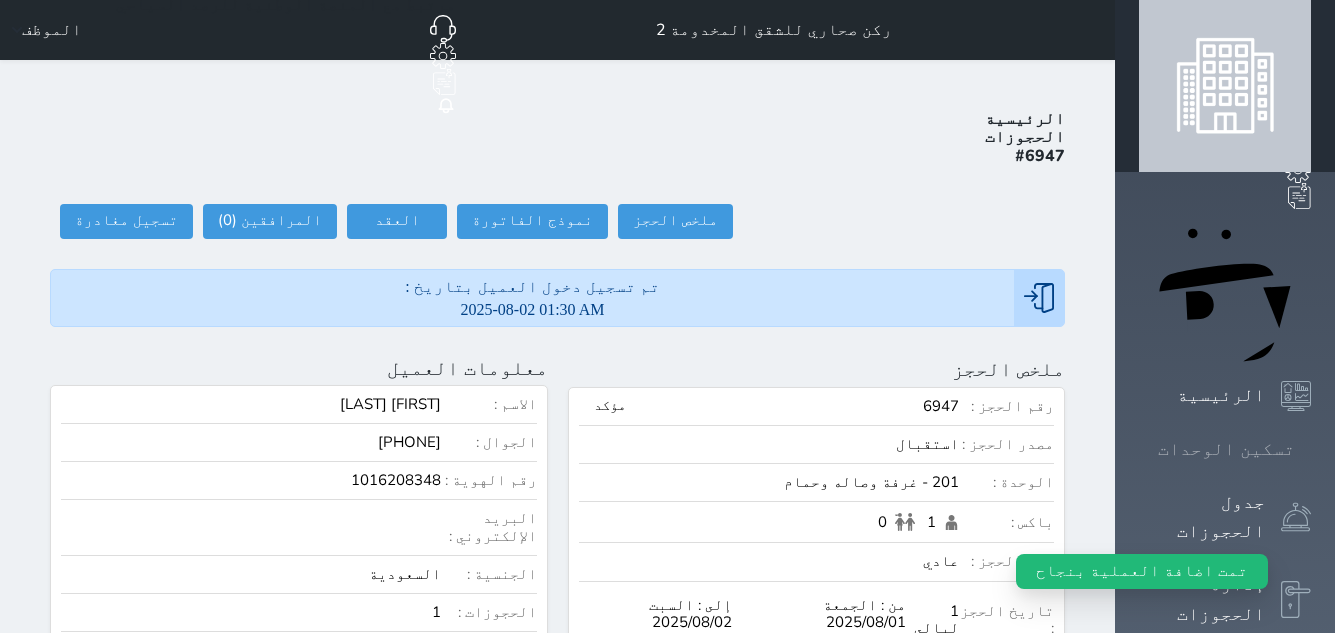 click on "تسكين الوحدات" at bounding box center [1226, 449] 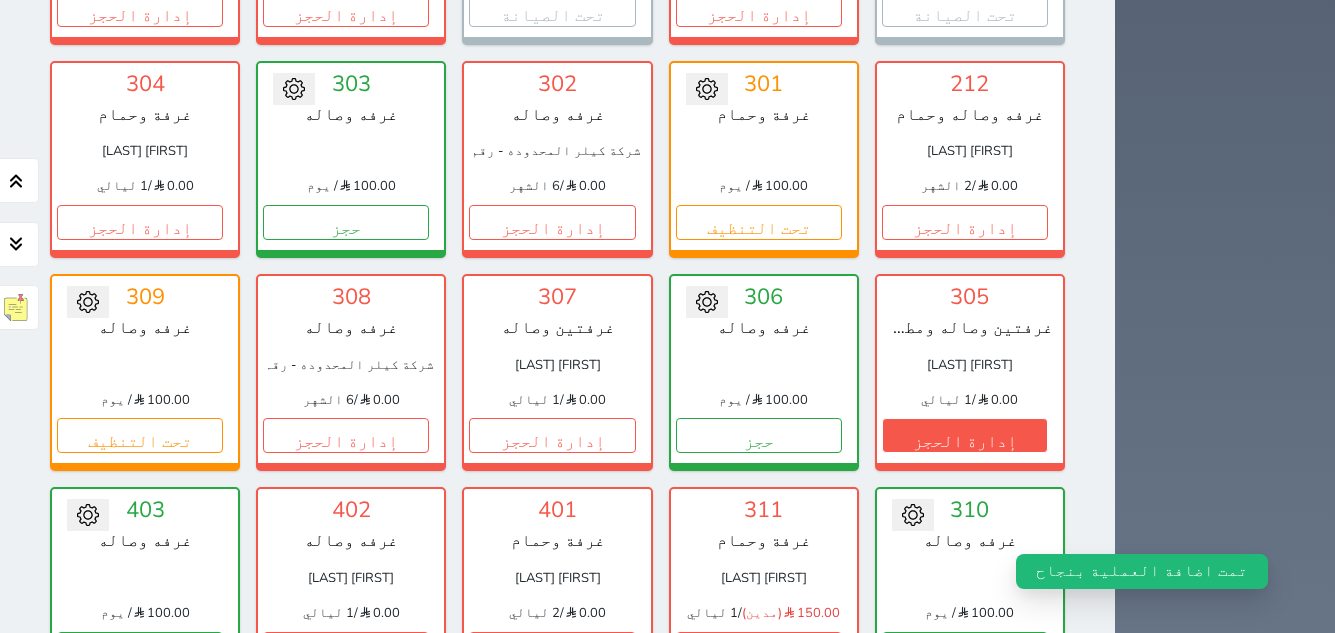 scroll, scrollTop: 1178, scrollLeft: 0, axis: vertical 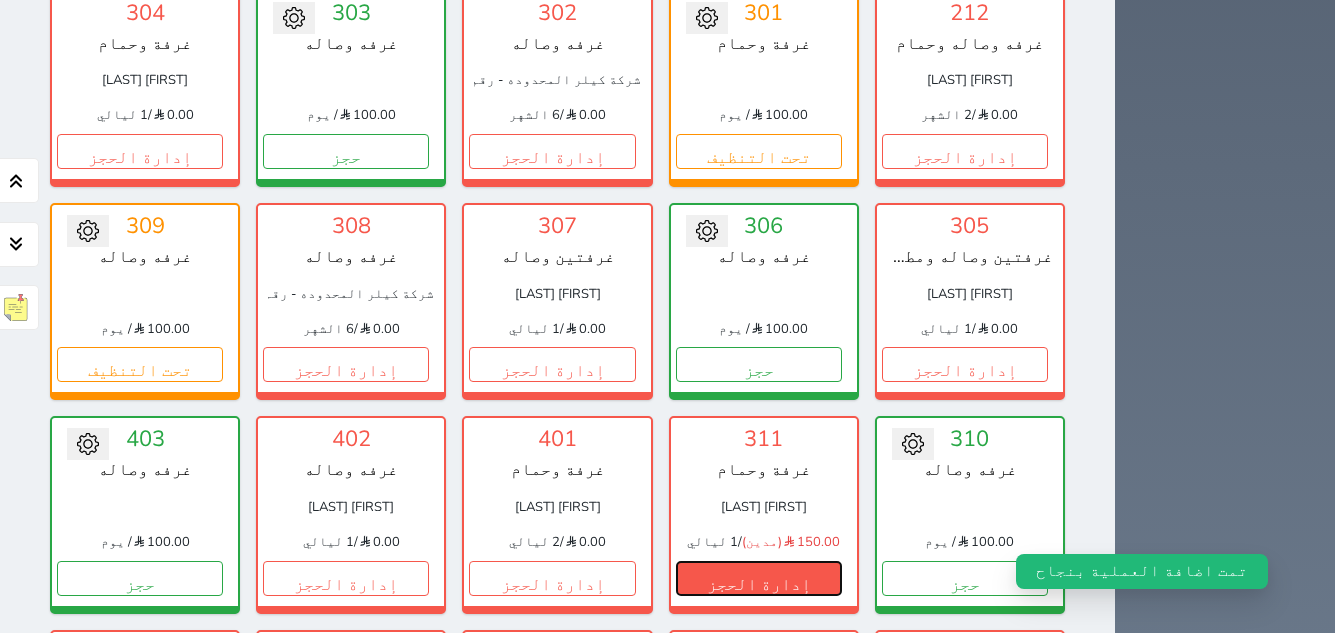 click on "إدارة الحجز" at bounding box center [759, 578] 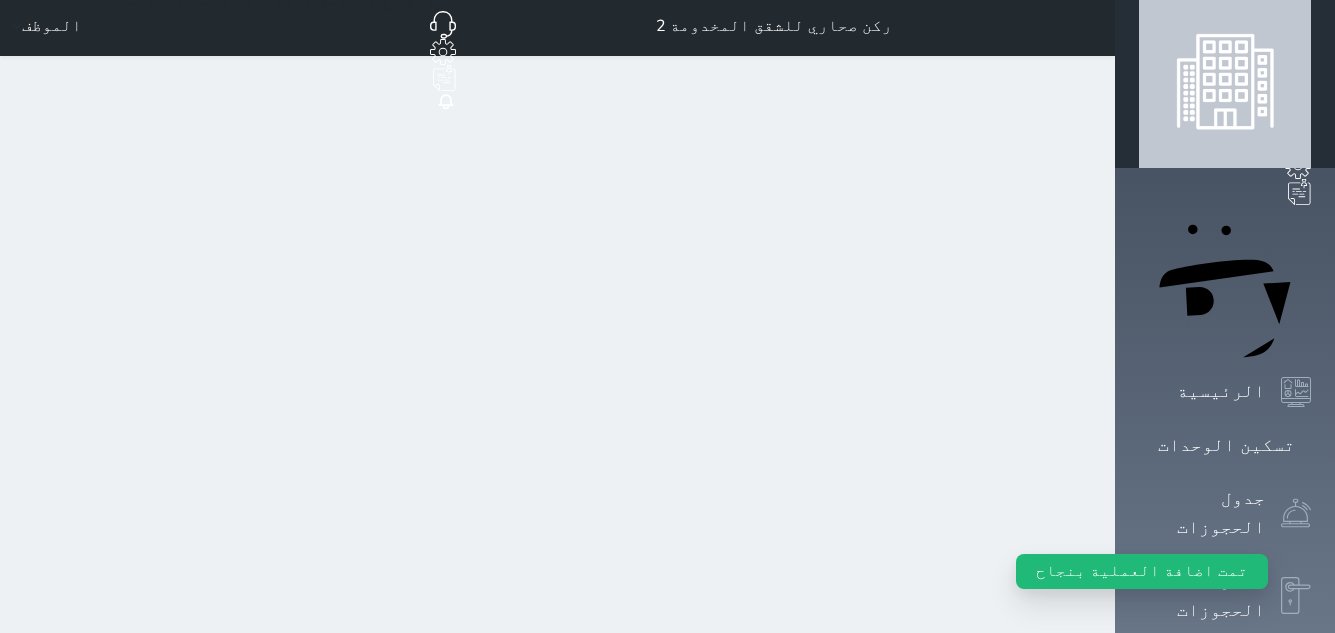 scroll, scrollTop: 0, scrollLeft: 0, axis: both 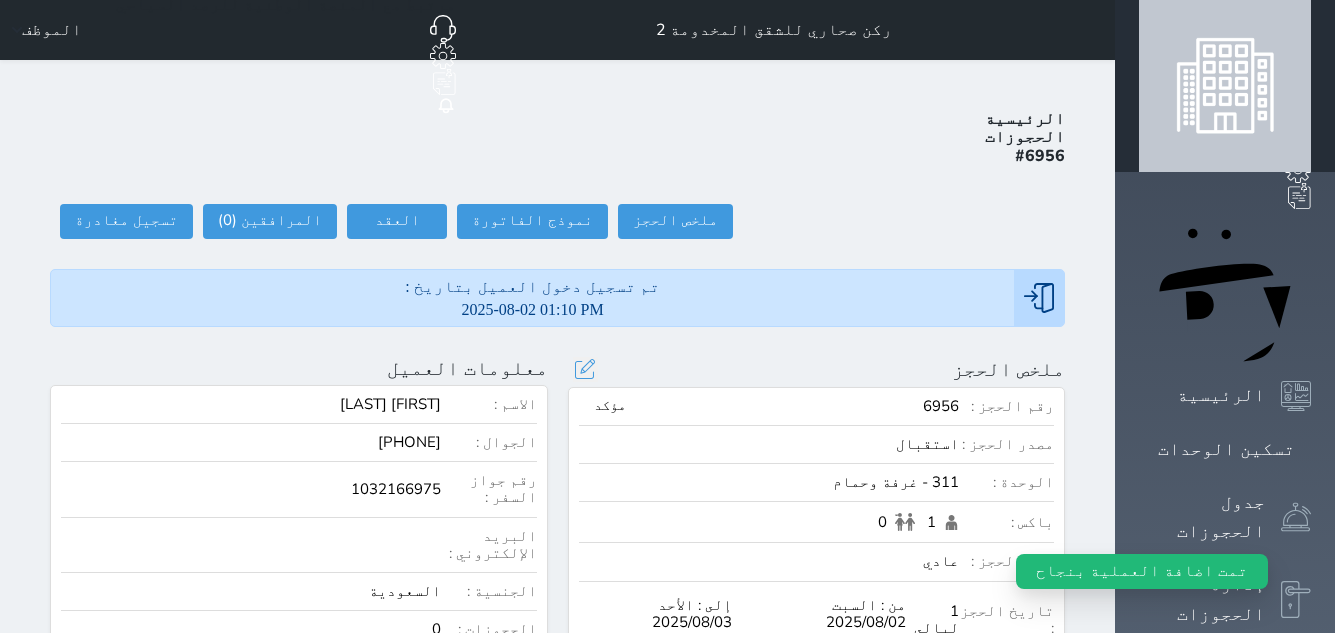 select 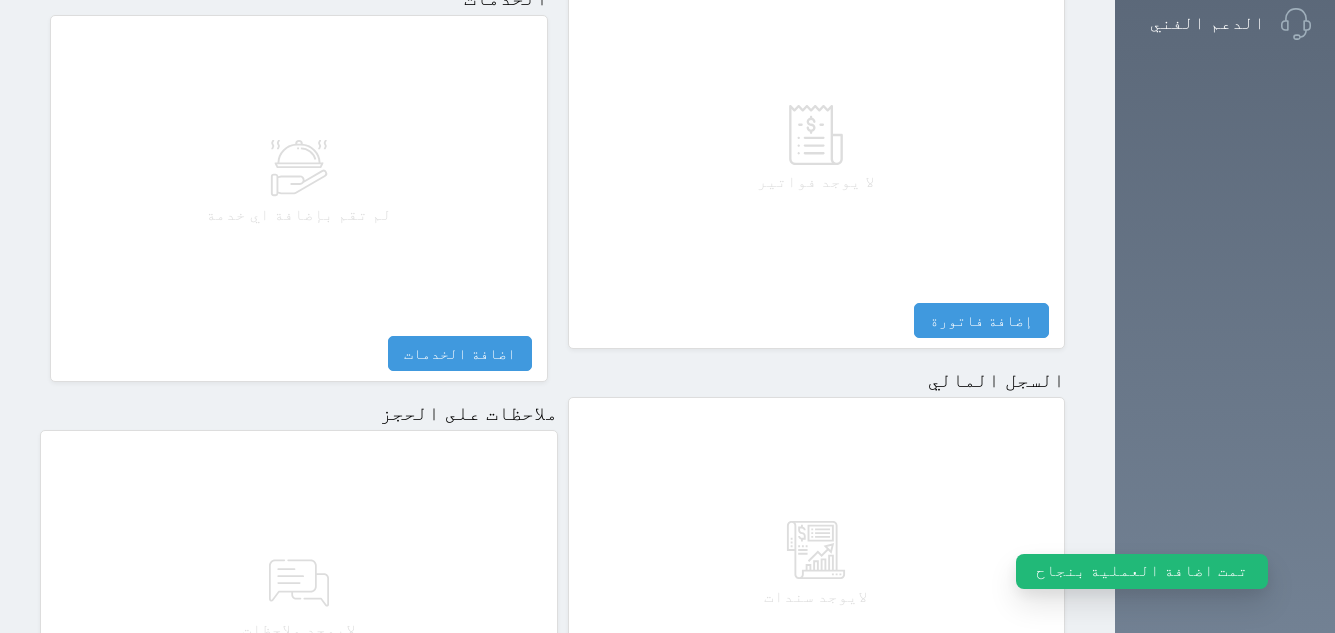 scroll, scrollTop: 1092, scrollLeft: 0, axis: vertical 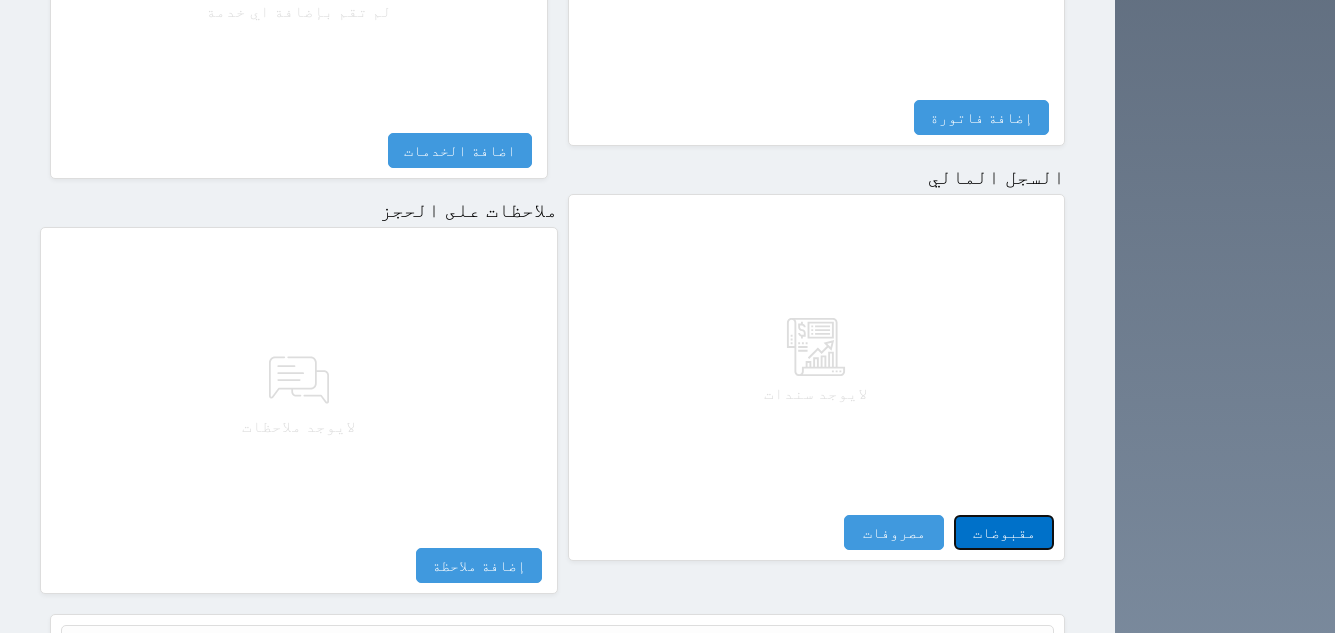click on "مقبوضات" at bounding box center [1004, 532] 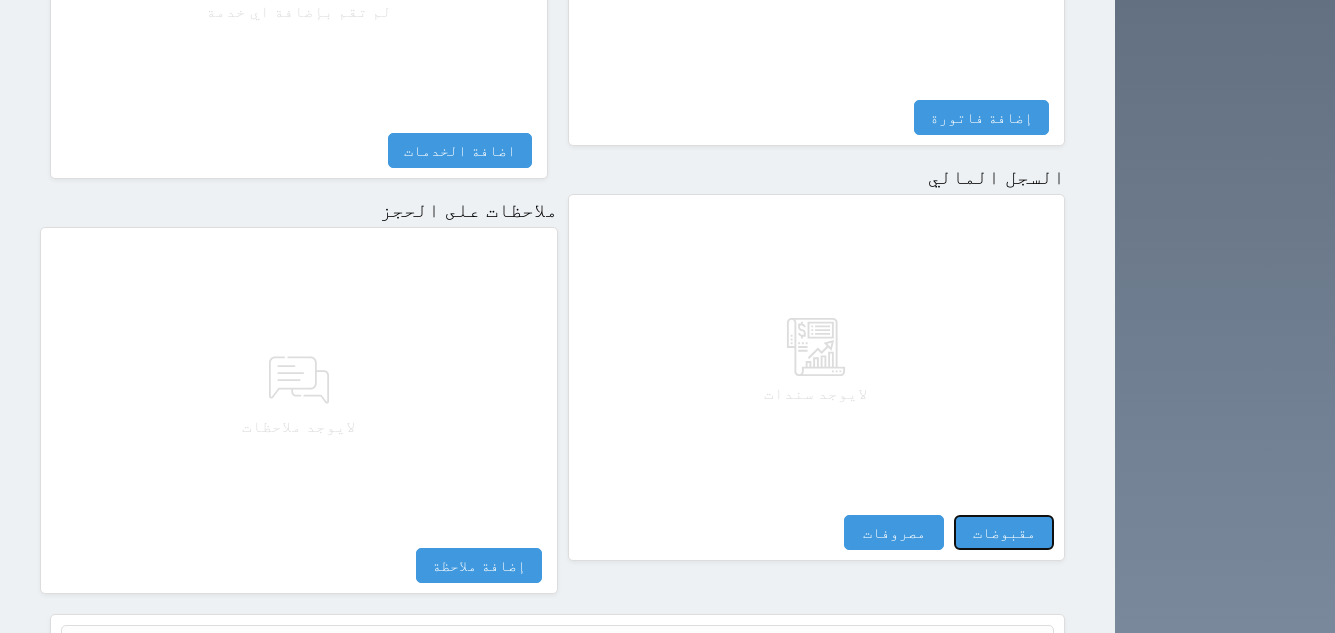 select 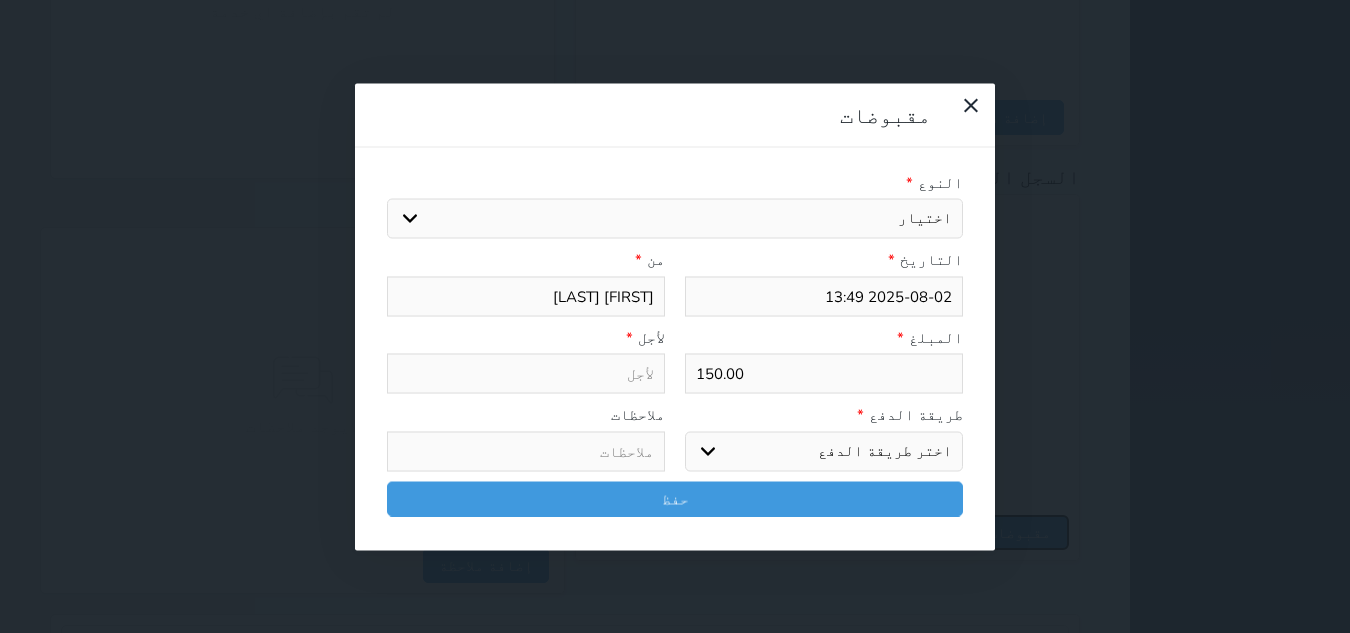 select 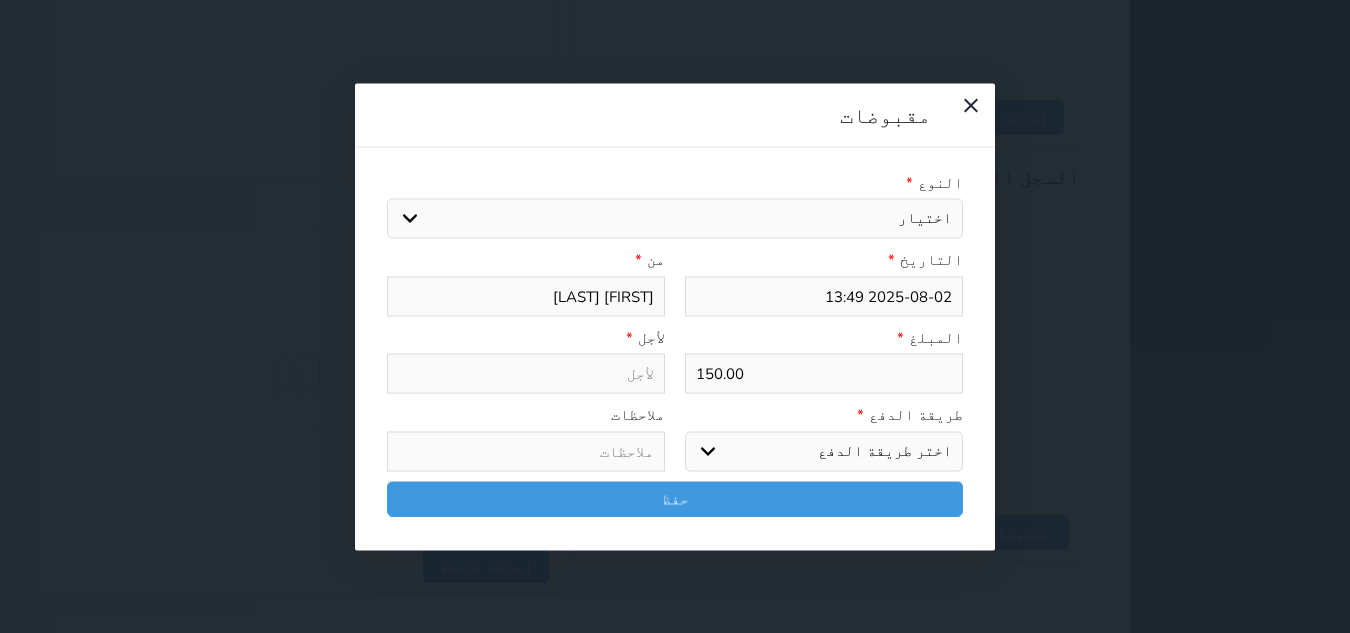 click on "اختيار   مقبوضات عامة قيمة إيجار فواتير تامين عربون لا ينطبق آخر مغسلة واي فاي - الإنترنت مواقف السيارات طعام الأغذية والمشروبات مشروبات المشروبات الباردة المشروبات الساخنة الإفطار غداء عشاء مخبز و كعك حمام سباحة الصالة الرياضية سبا و خدمات الجمال اختيار وإسقاط (خدمات النقل) ميني بار كابل - تلفزيون سرير إضافي تصفيف الشعر التسوق خدمات الجولات السياحية المنظمة خدمات الدليل السياحي" at bounding box center [675, 219] 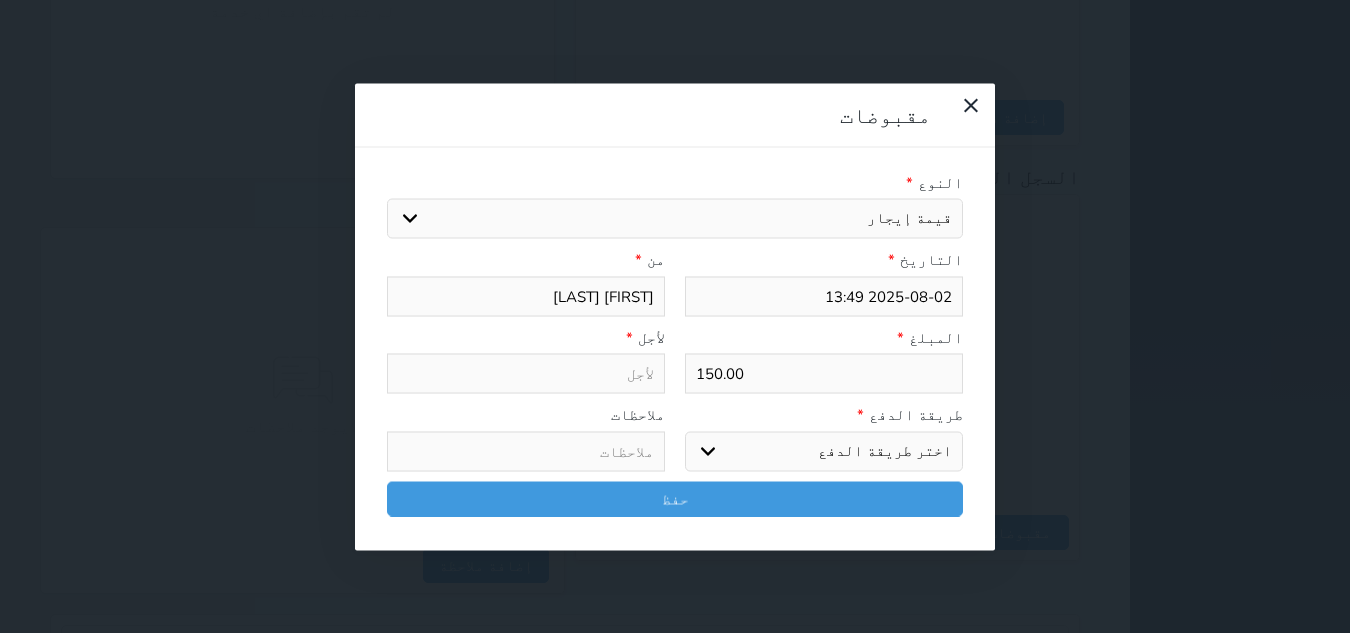 click on "اختيار   مقبوضات عامة قيمة إيجار فواتير تامين عربون لا ينطبق آخر مغسلة واي فاي - الإنترنت مواقف السيارات طعام الأغذية والمشروبات مشروبات المشروبات الباردة المشروبات الساخنة الإفطار غداء عشاء مخبز و كعك حمام سباحة الصالة الرياضية سبا و خدمات الجمال اختيار وإسقاط (خدمات النقل) ميني بار كابل - تلفزيون سرير إضافي تصفيف الشعر التسوق خدمات الجولات السياحية المنظمة خدمات الدليل السياحي" at bounding box center [675, 219] 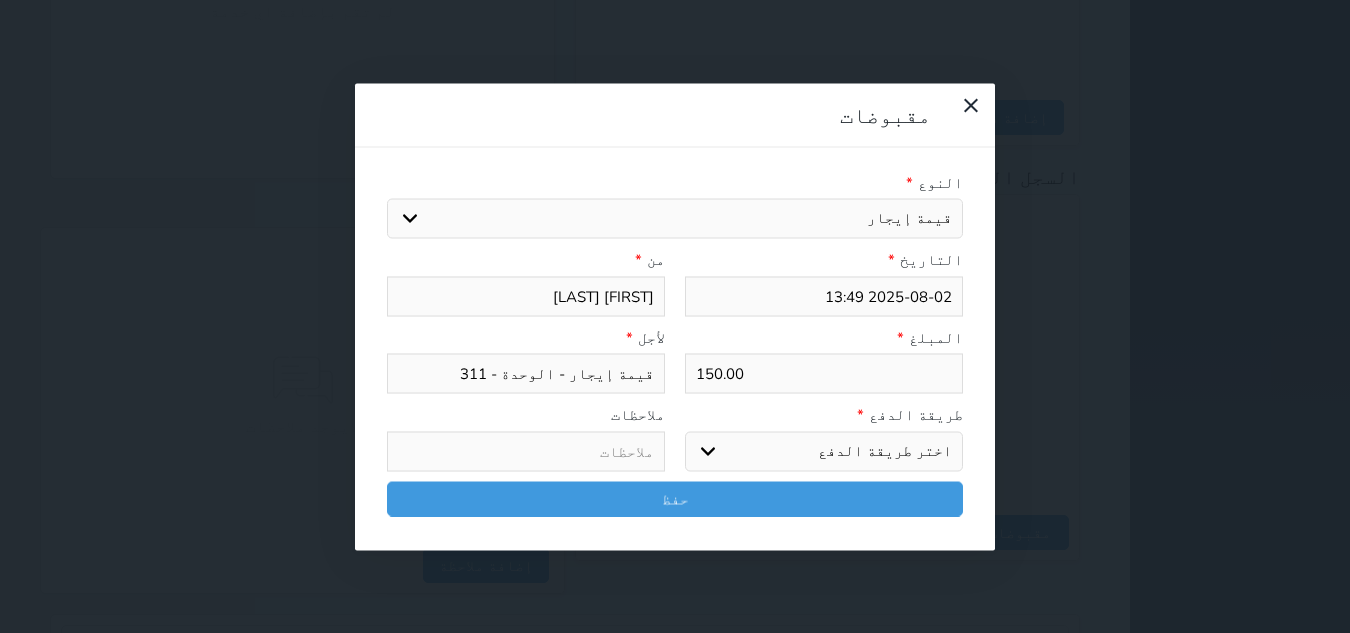click on "اختر طريقة الدفع   دفع نقدى   تحويل بنكى   مدى   بطاقة ائتمان   آجل" at bounding box center (824, 451) 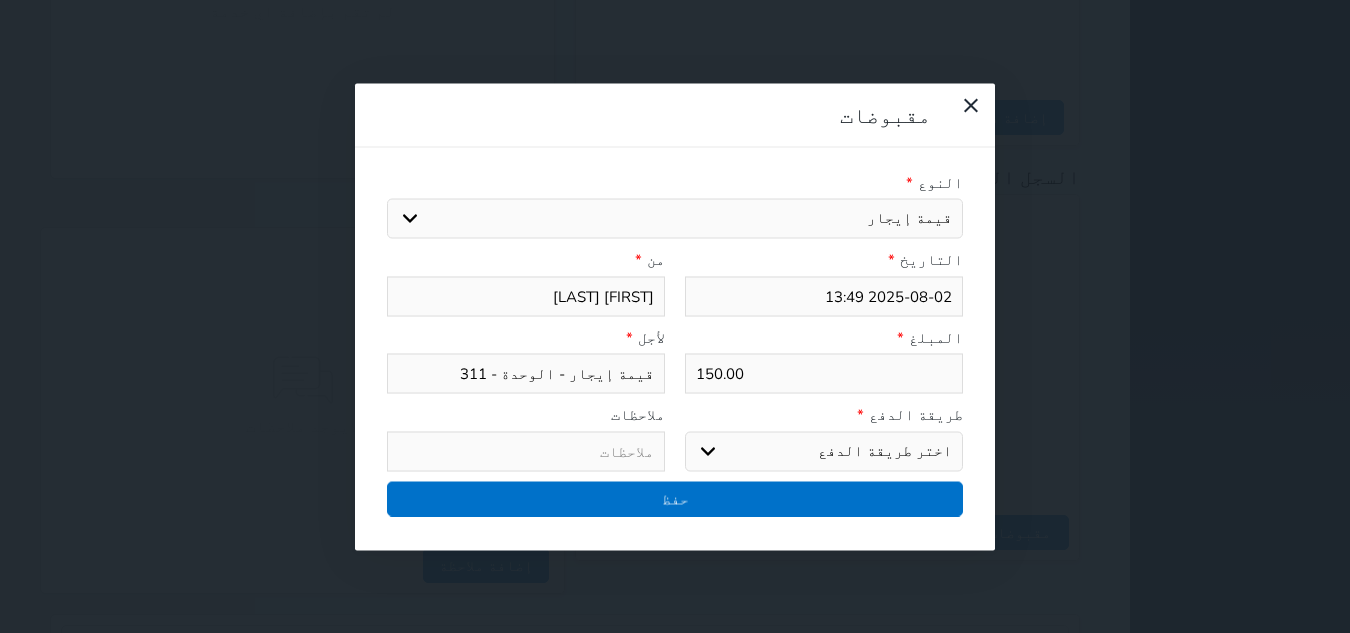 select on "cash" 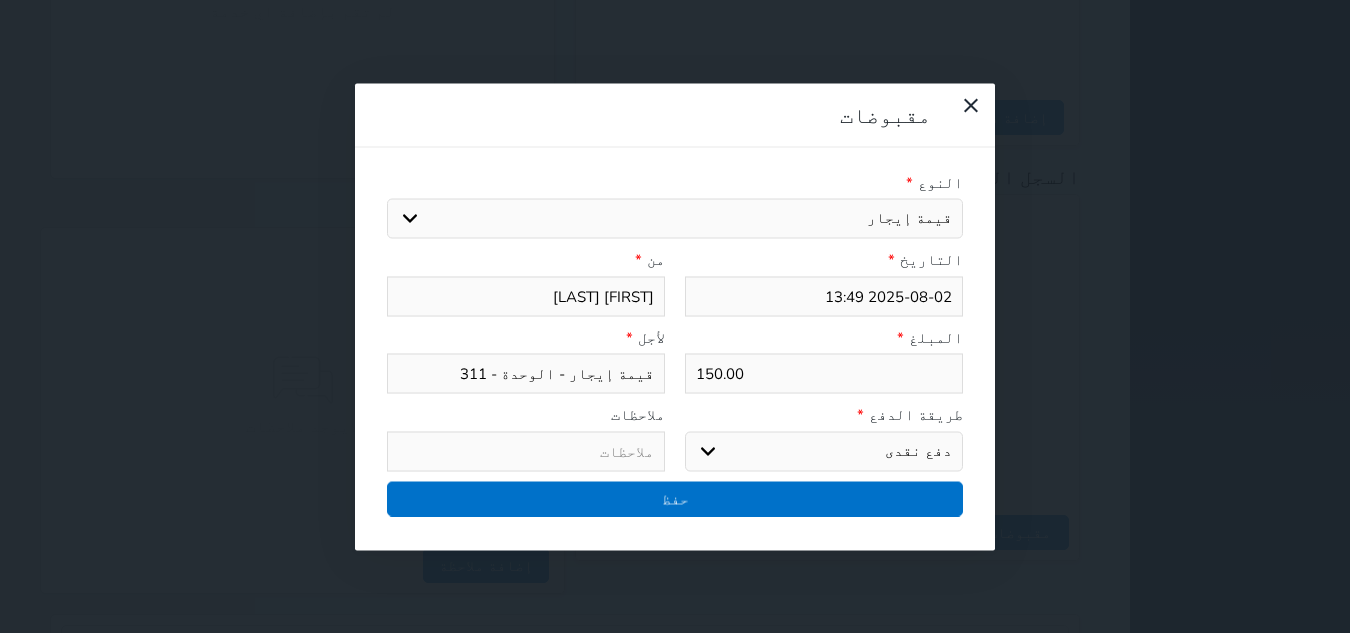 click on "اختر طريقة الدفع   دفع نقدى   تحويل بنكى   مدى   بطاقة ائتمان   آجل" at bounding box center (824, 451) 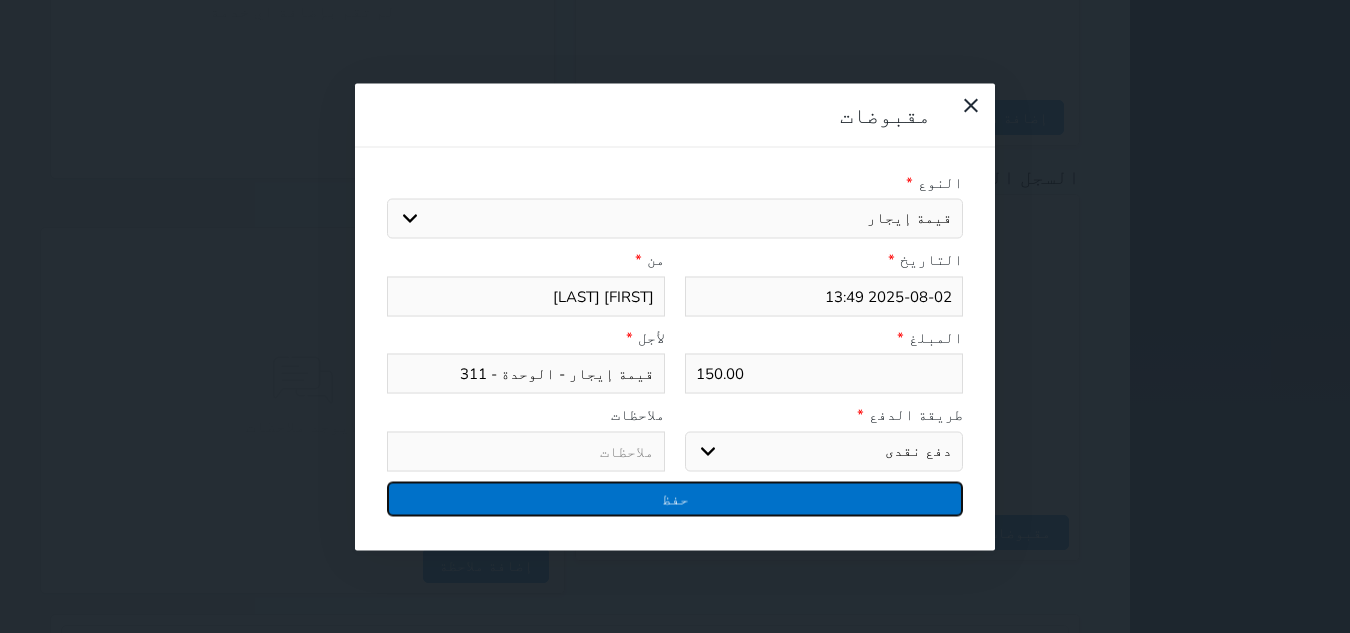 click on "حفظ" at bounding box center (675, 498) 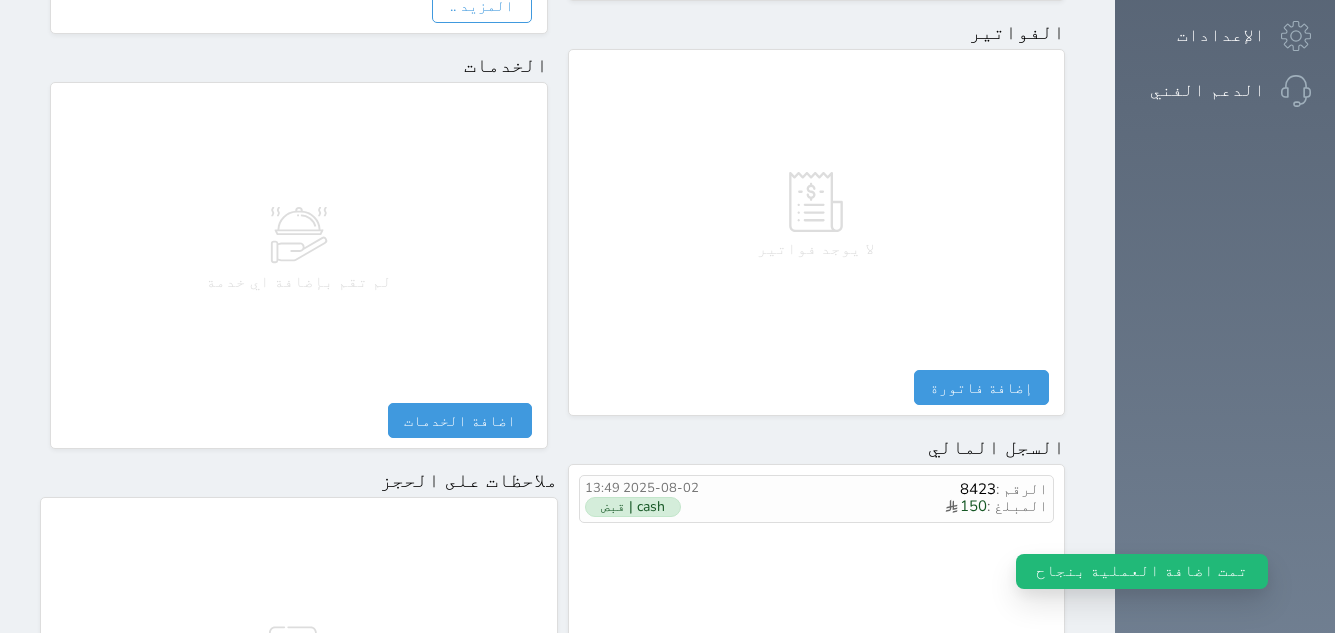 scroll, scrollTop: 0, scrollLeft: 0, axis: both 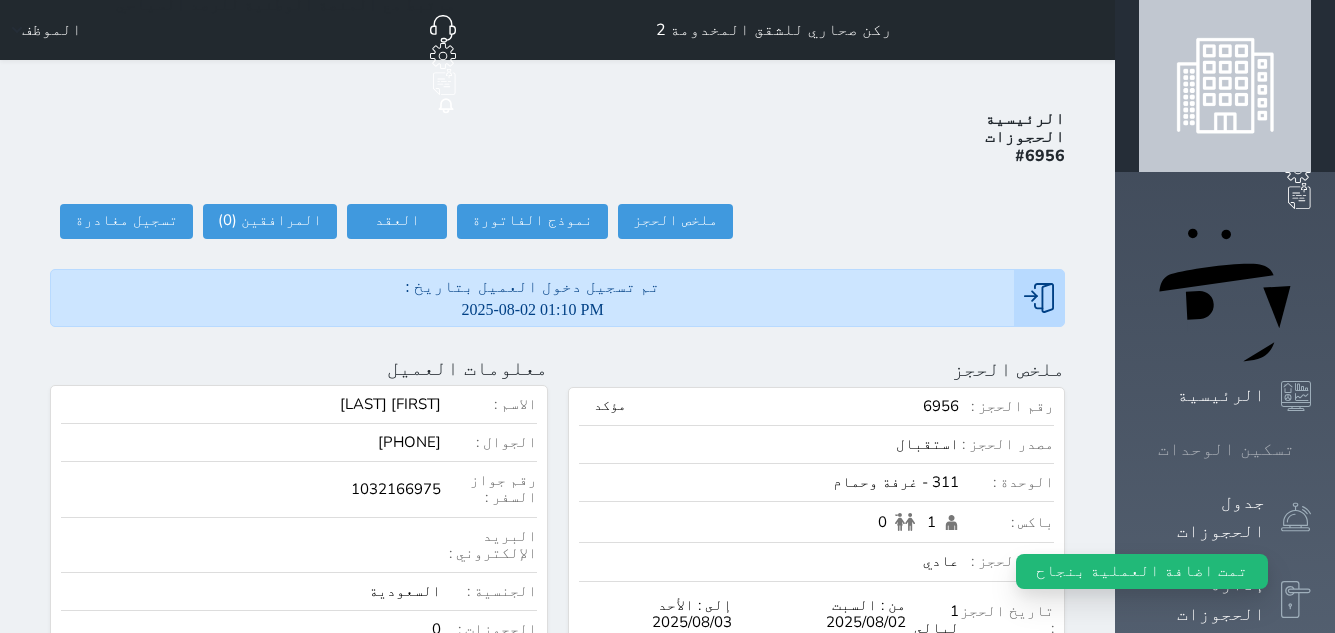 click on "تسكين الوحدات" at bounding box center [1226, 449] 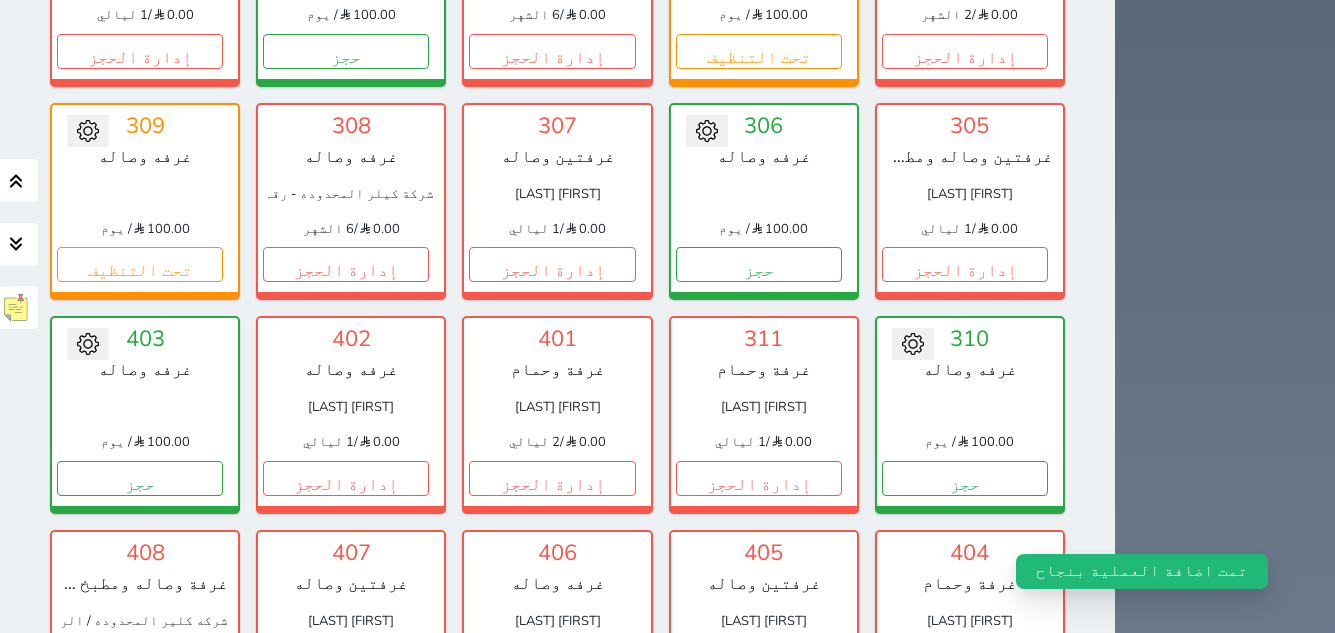 scroll, scrollTop: 1678, scrollLeft: 0, axis: vertical 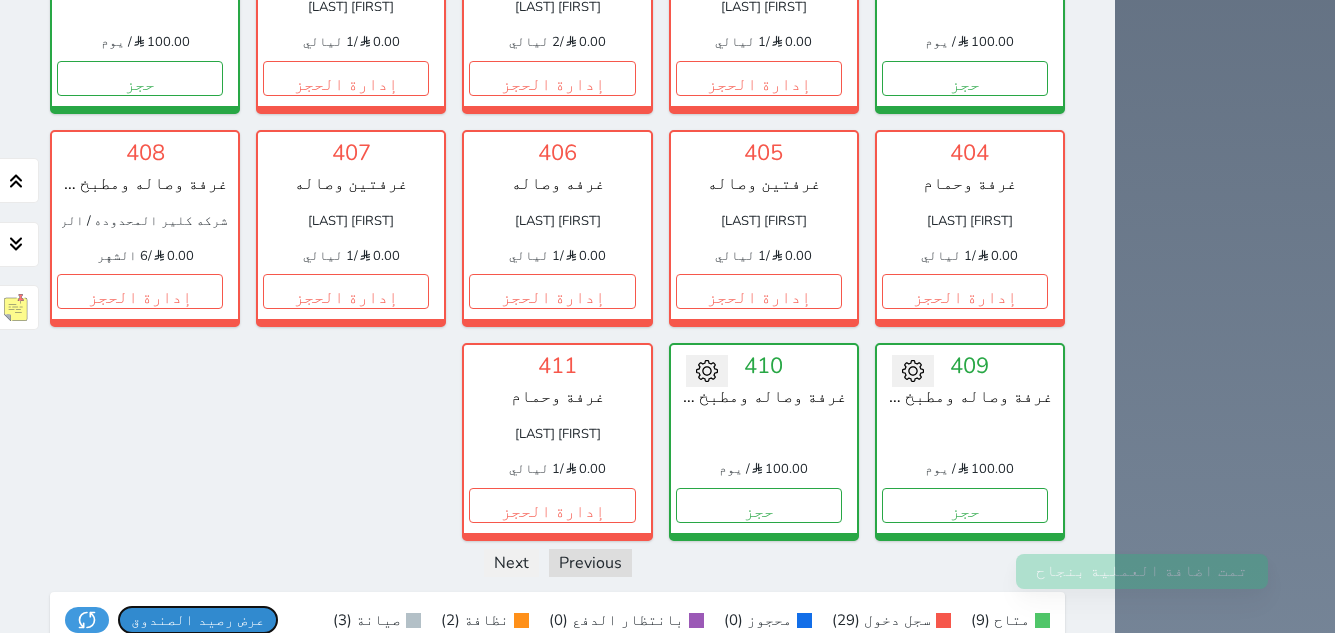 click on "عرض رصيد الصندوق" at bounding box center (198, 620) 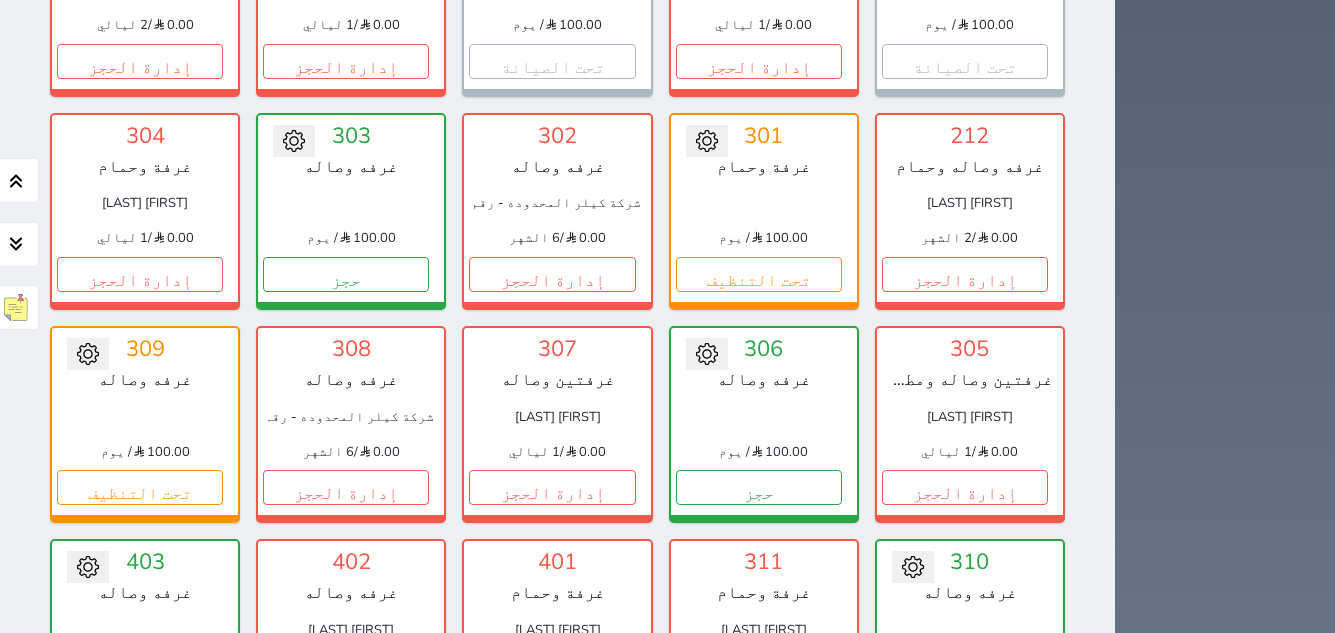 scroll, scrollTop: 578, scrollLeft: 0, axis: vertical 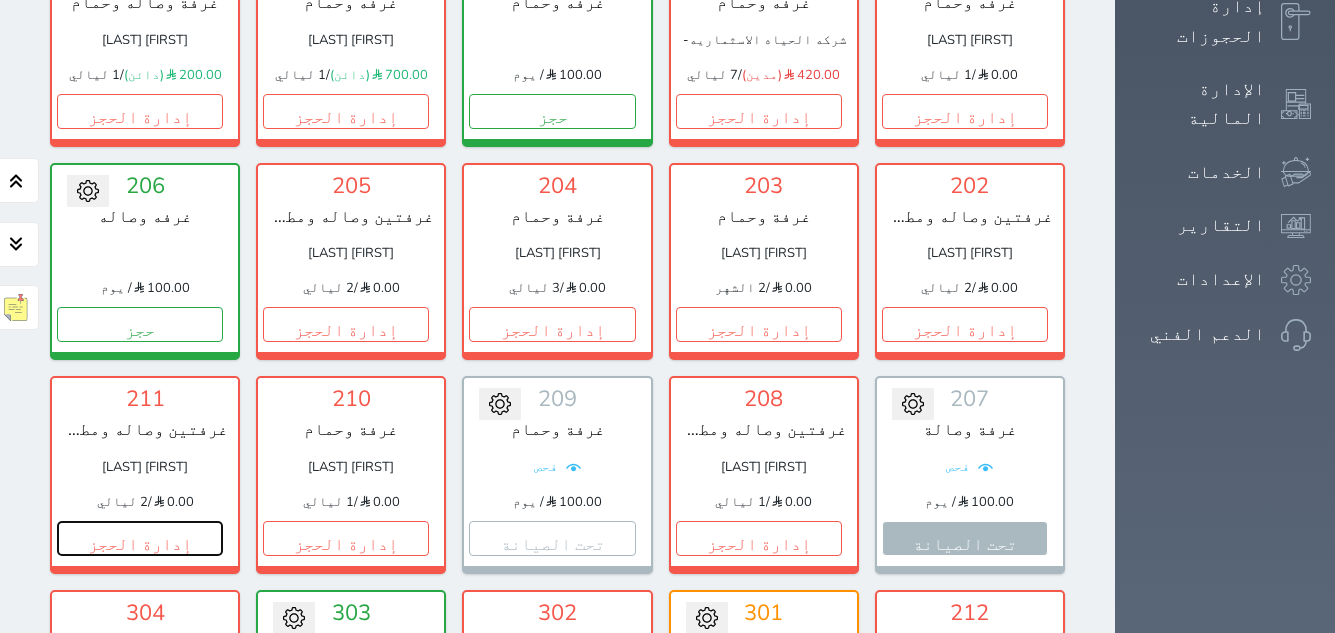 click on "إدارة الحجز" at bounding box center (140, 538) 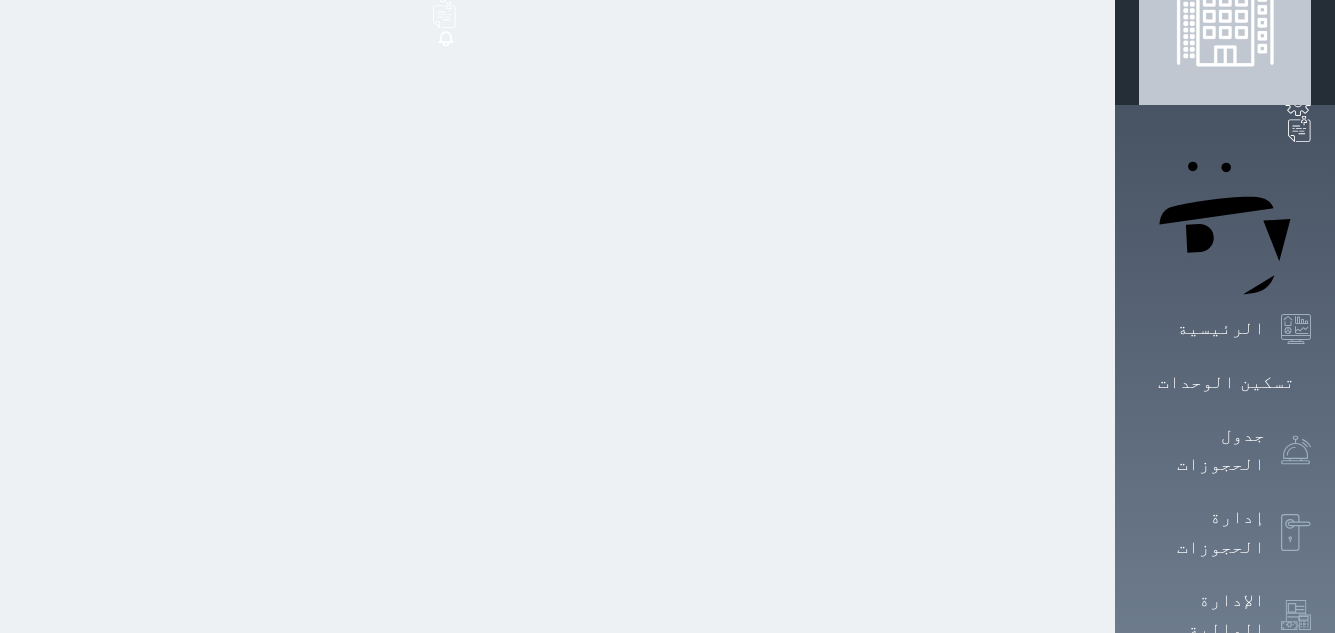 scroll, scrollTop: 0, scrollLeft: 0, axis: both 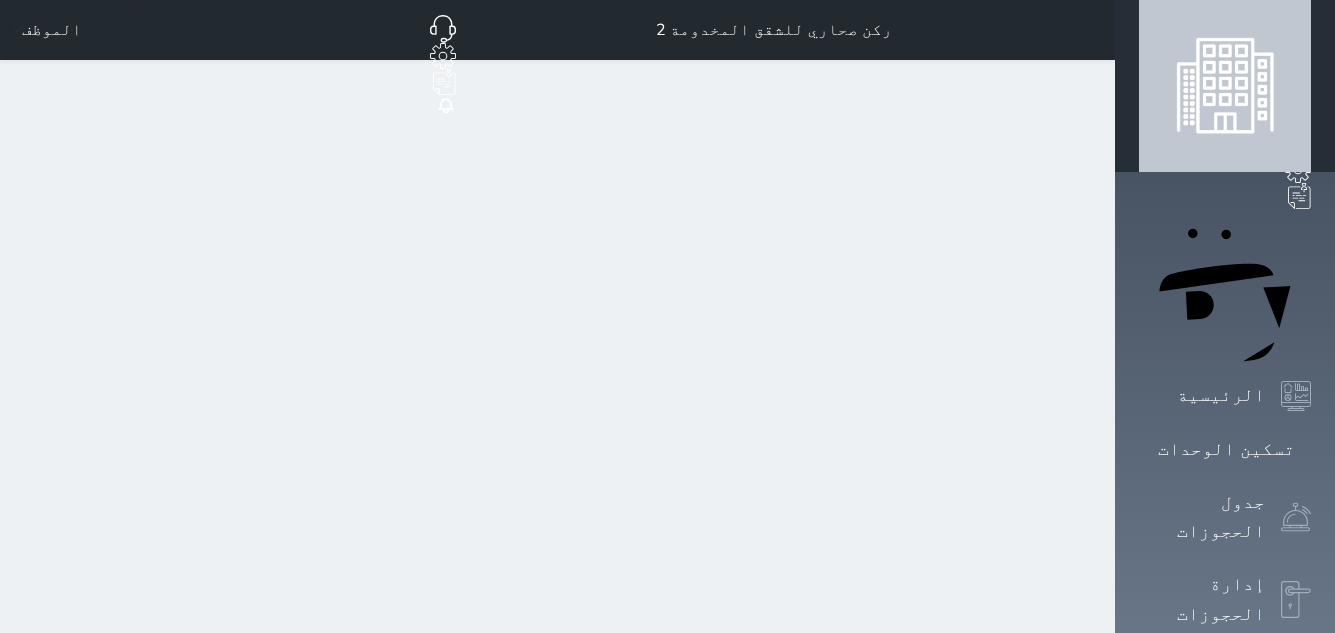 click on "ركن صحاري للشقق المخدومة 2
حجز جماعي جديد   حجز جديد   غير مرتبط مع منصة زاتكا المرحلة الثانية   غير مرتبط مع شموس   مرتبط مع المنصة الوطنية للرصد السياحي             إشعار   الغرفة   النزيل   المصدر
الموظف" at bounding box center (557, 476) 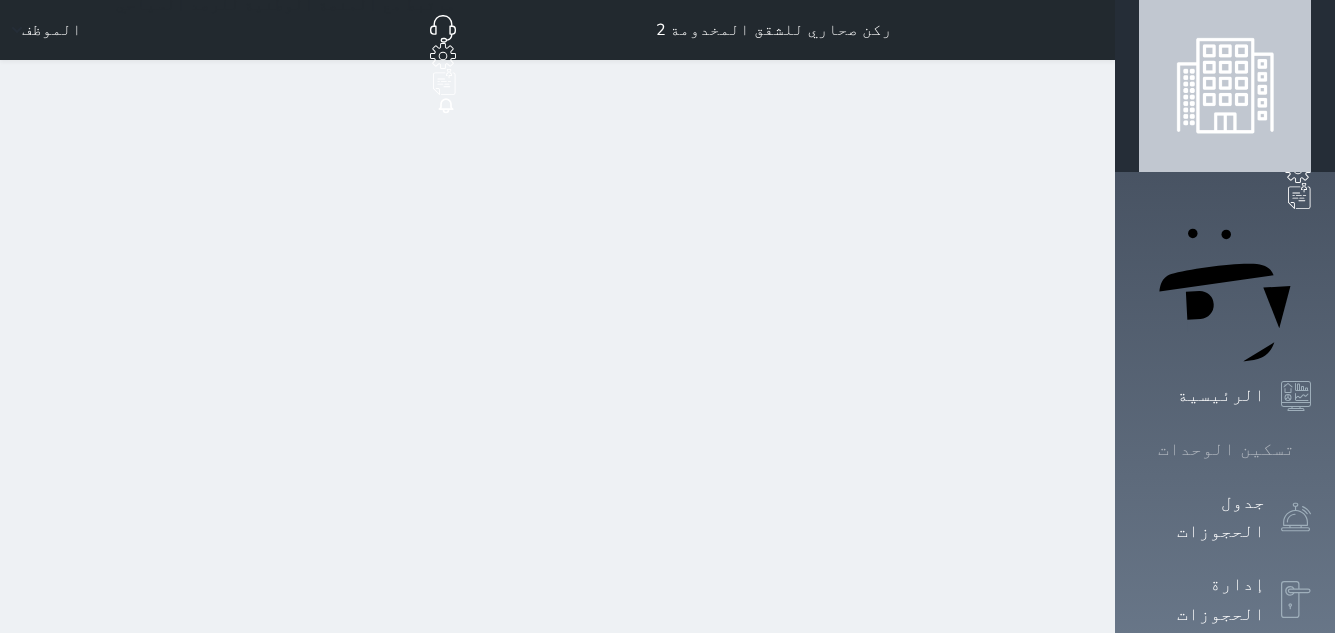 click on "تسكين الوحدات" at bounding box center (1226, 449) 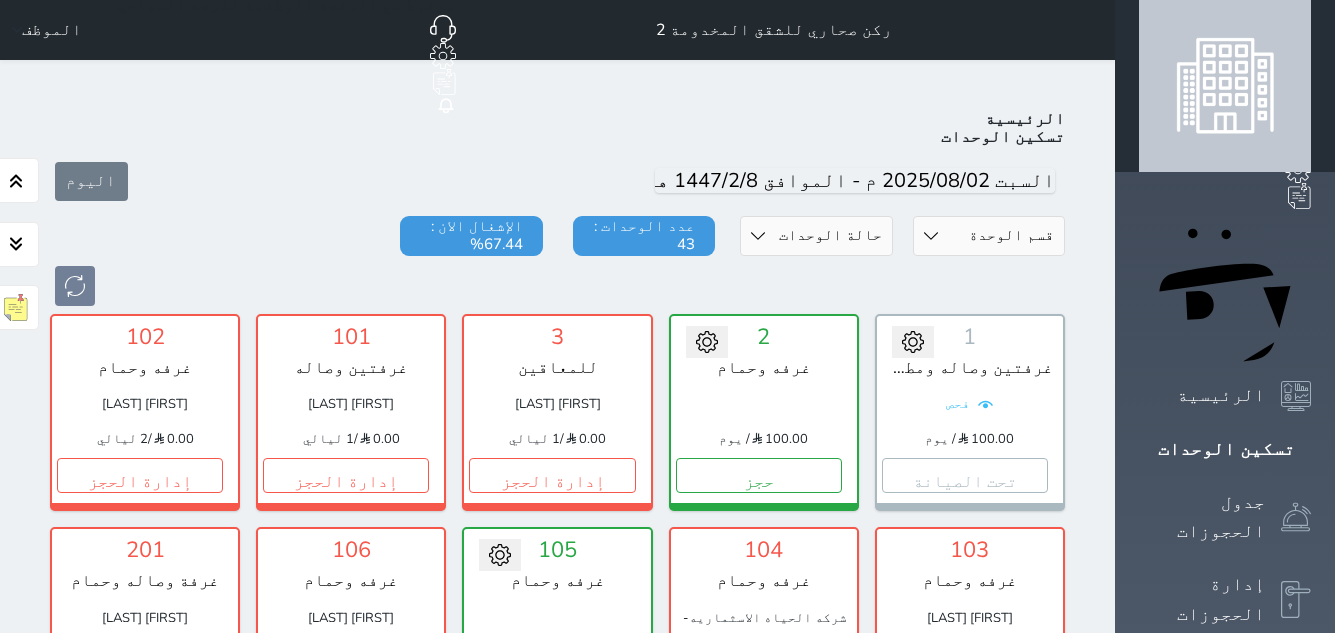 scroll, scrollTop: 878, scrollLeft: 0, axis: vertical 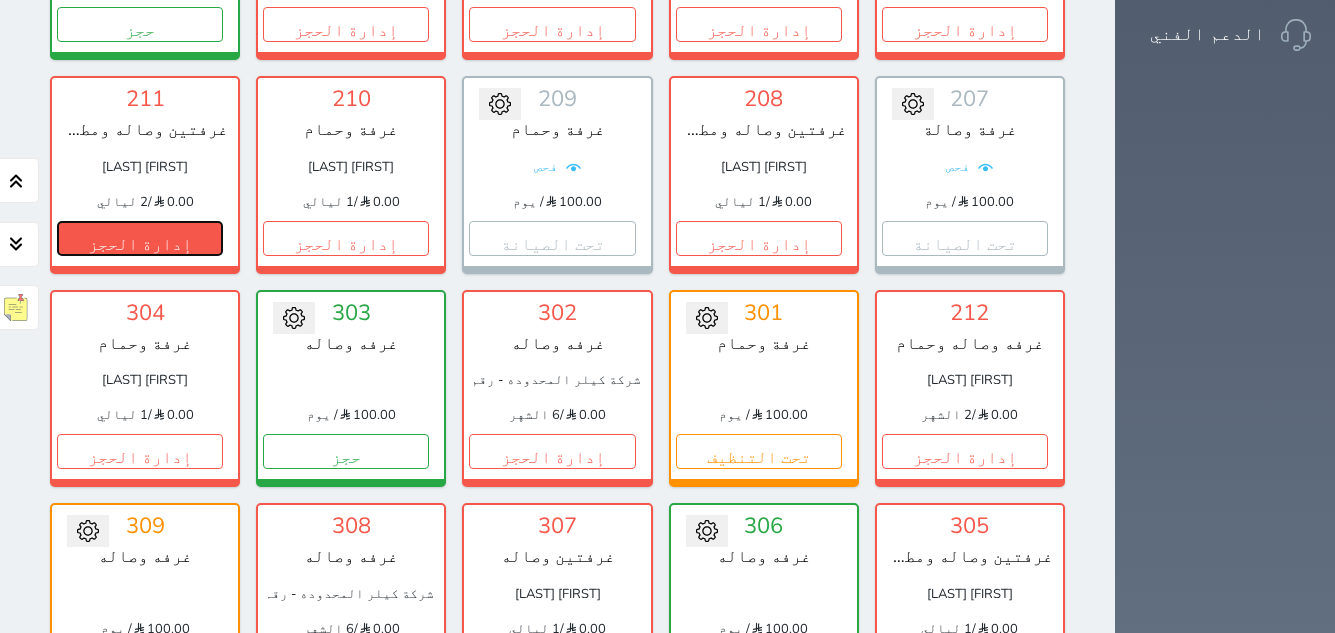 click on "إدارة الحجز" at bounding box center [140, 238] 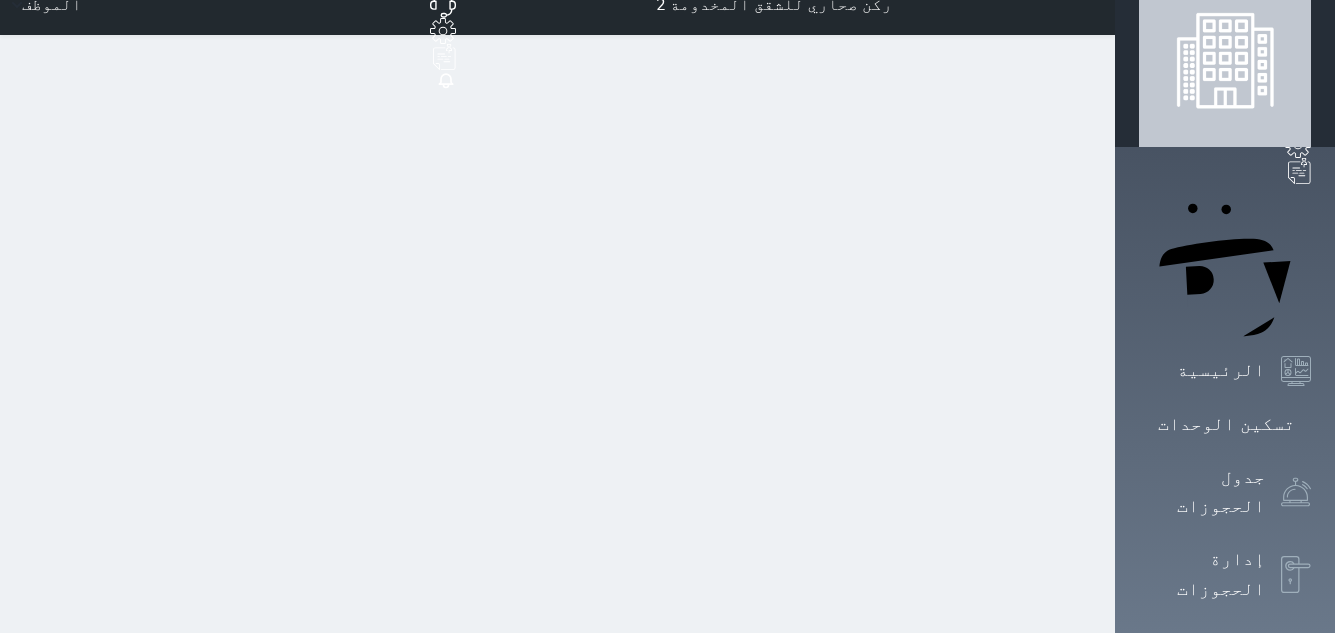 scroll, scrollTop: 0, scrollLeft: 0, axis: both 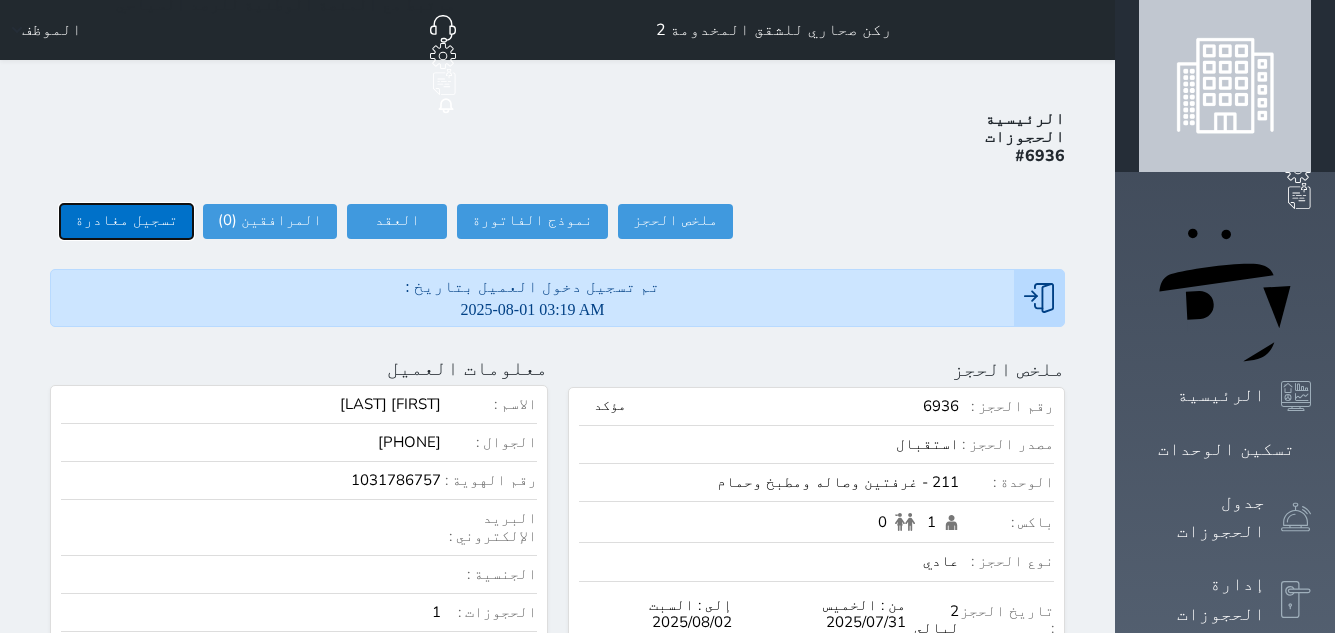 click on "تسجيل مغادرة" at bounding box center [126, 221] 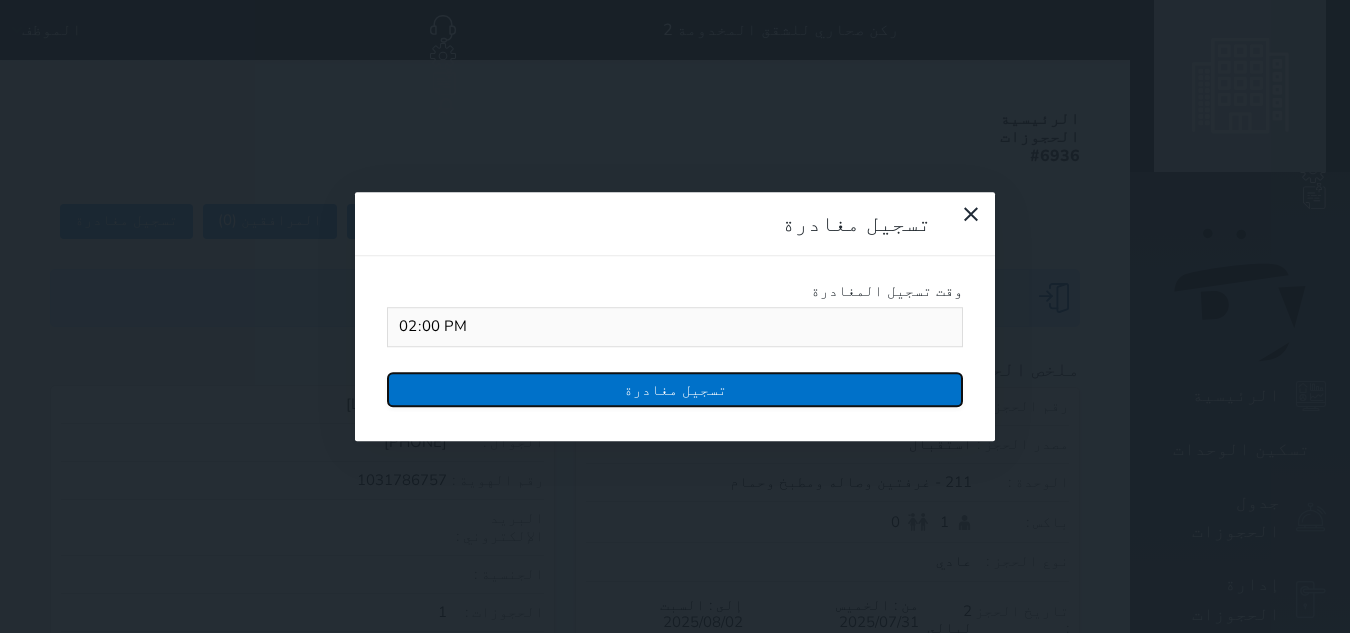 click on "تسجيل مغادرة" at bounding box center (675, 389) 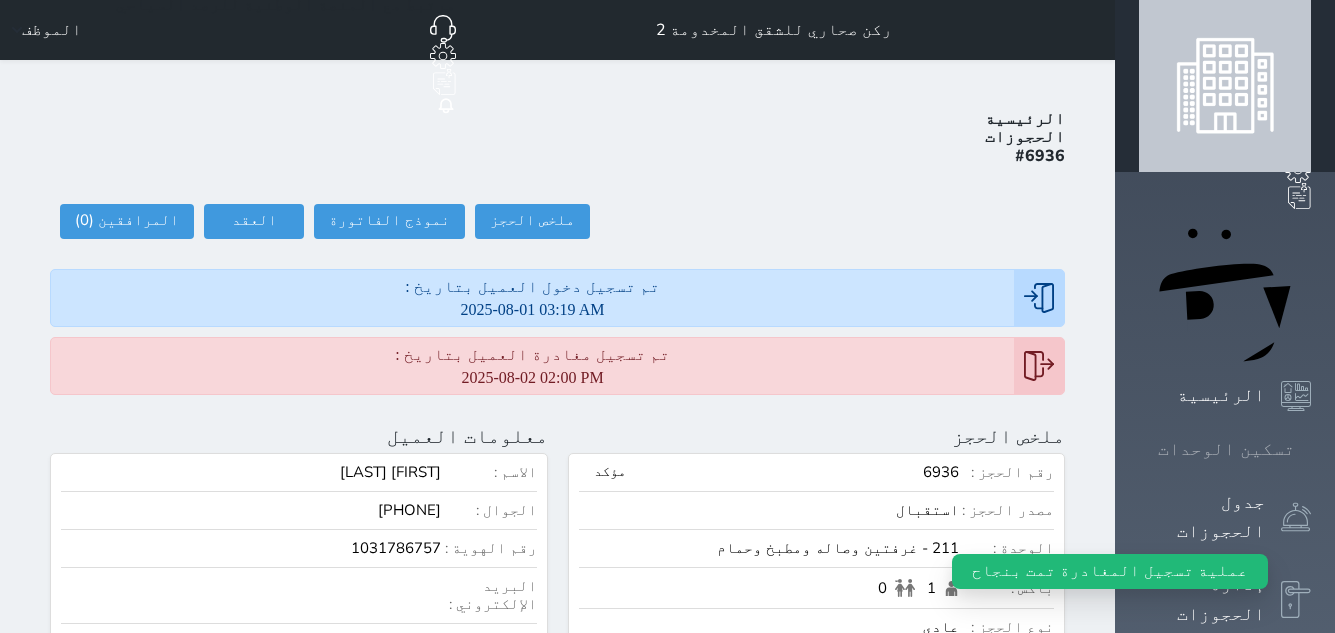 click on "تسكين الوحدات" at bounding box center [1225, 449] 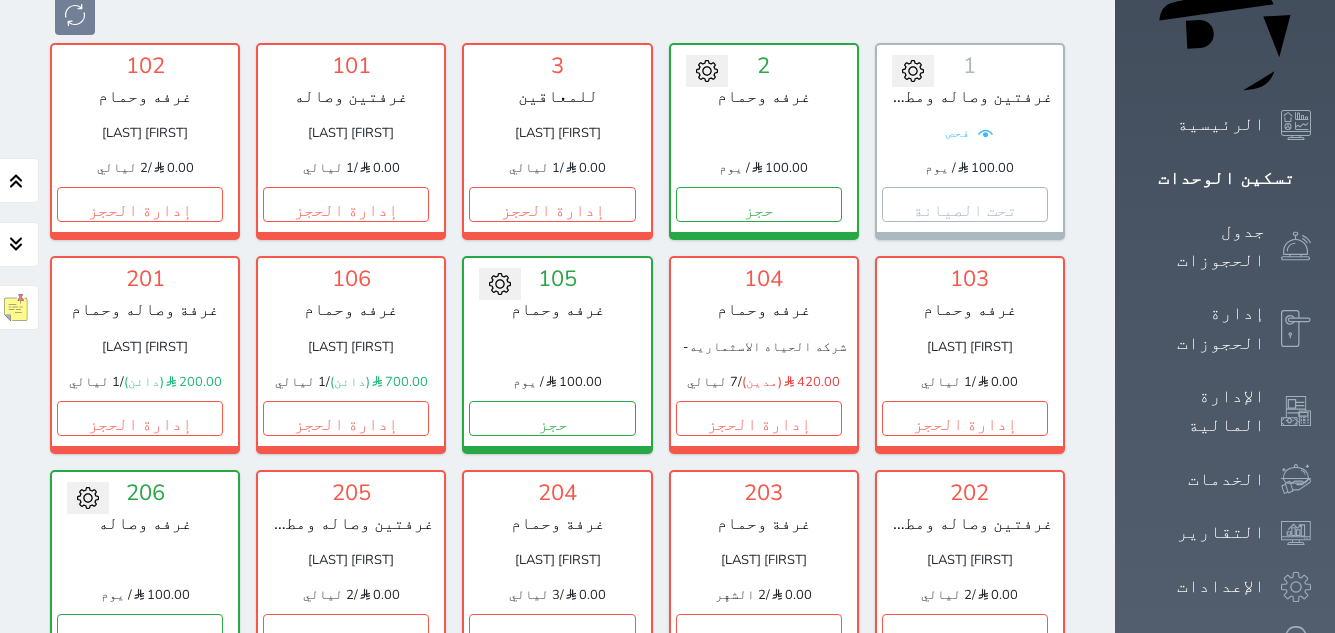 scroll, scrollTop: 478, scrollLeft: 0, axis: vertical 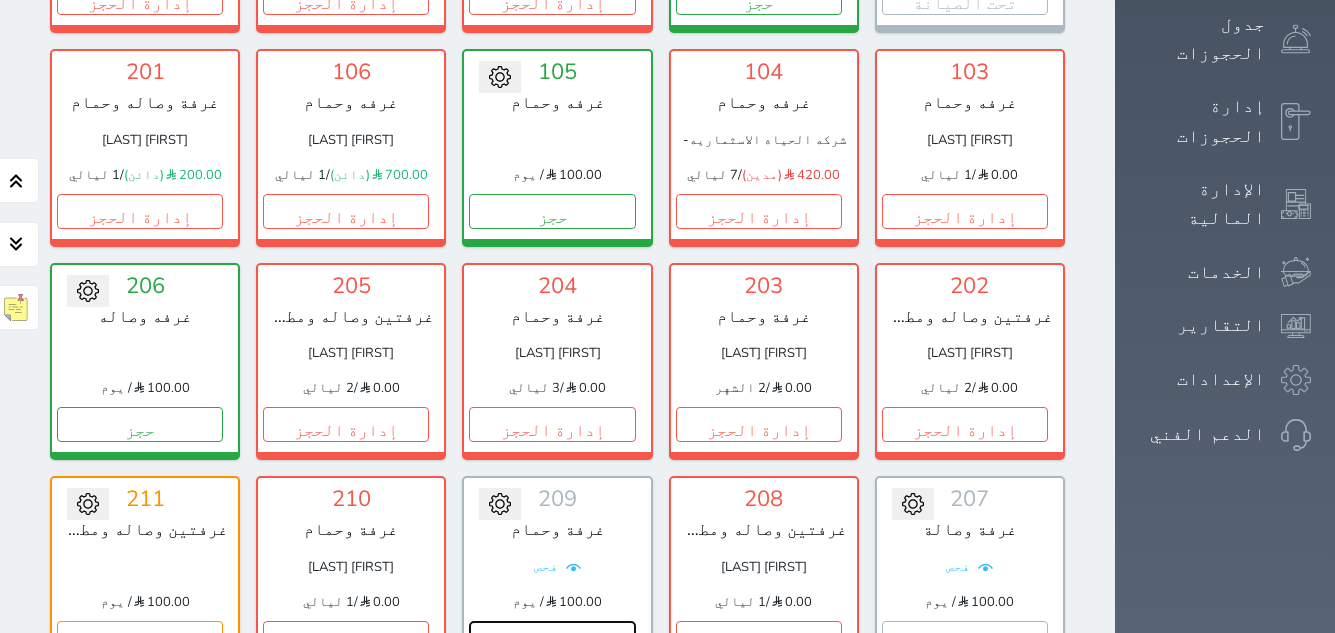 click on "تحت الصيانة" at bounding box center (552, 638) 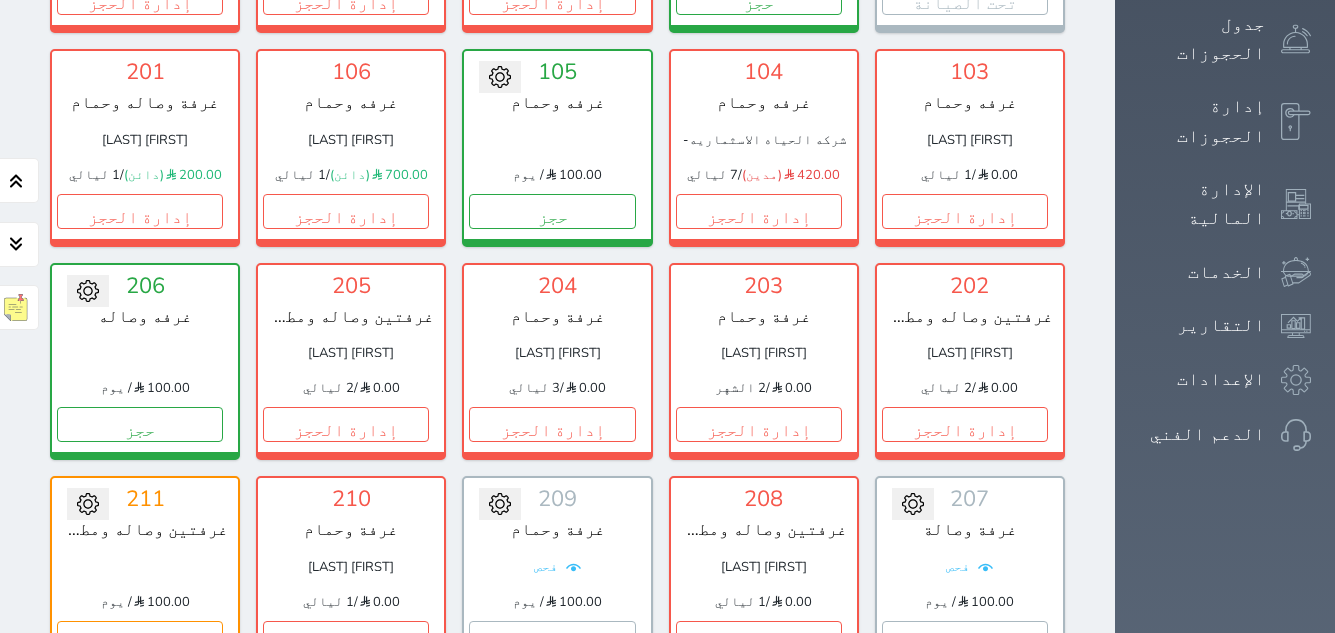 click 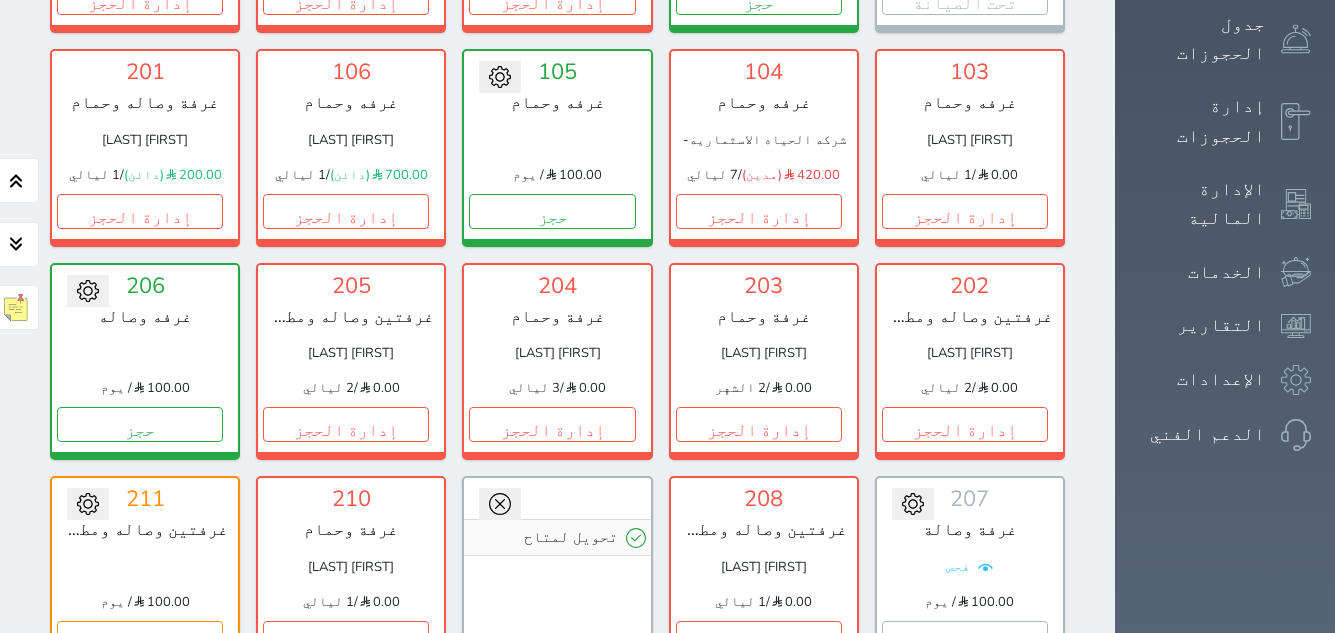 drag, startPoint x: 126, startPoint y: 269, endPoint x: 432, endPoint y: 255, distance: 306.3201 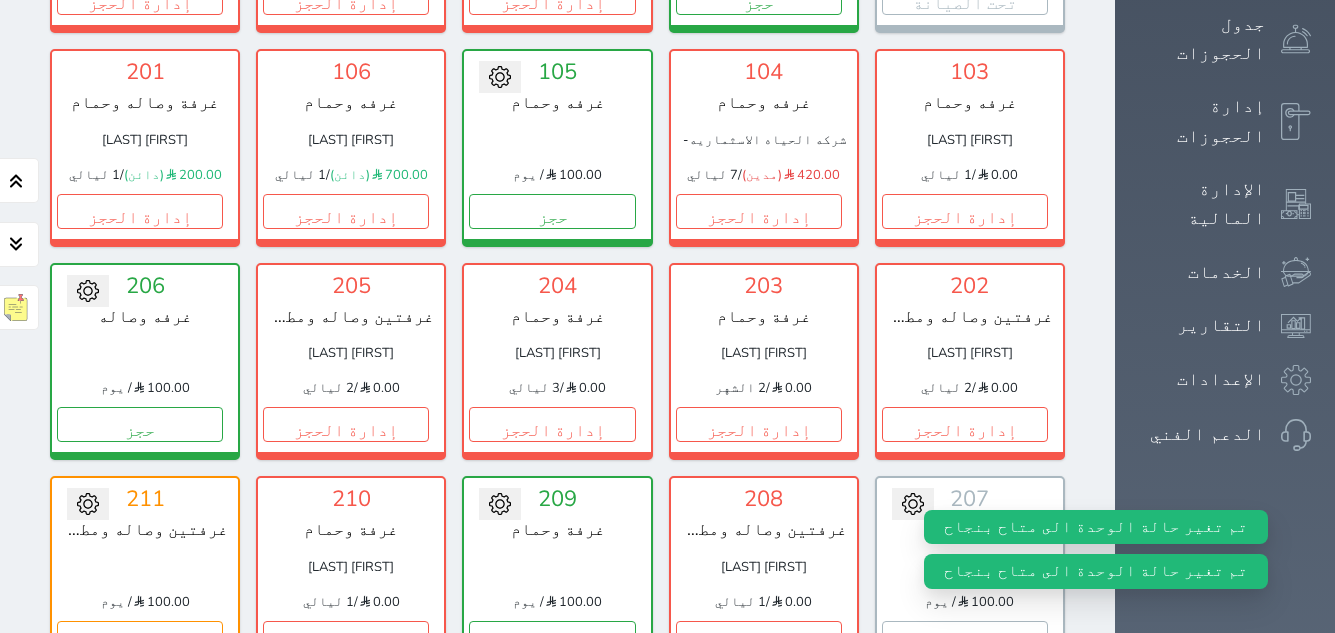 click 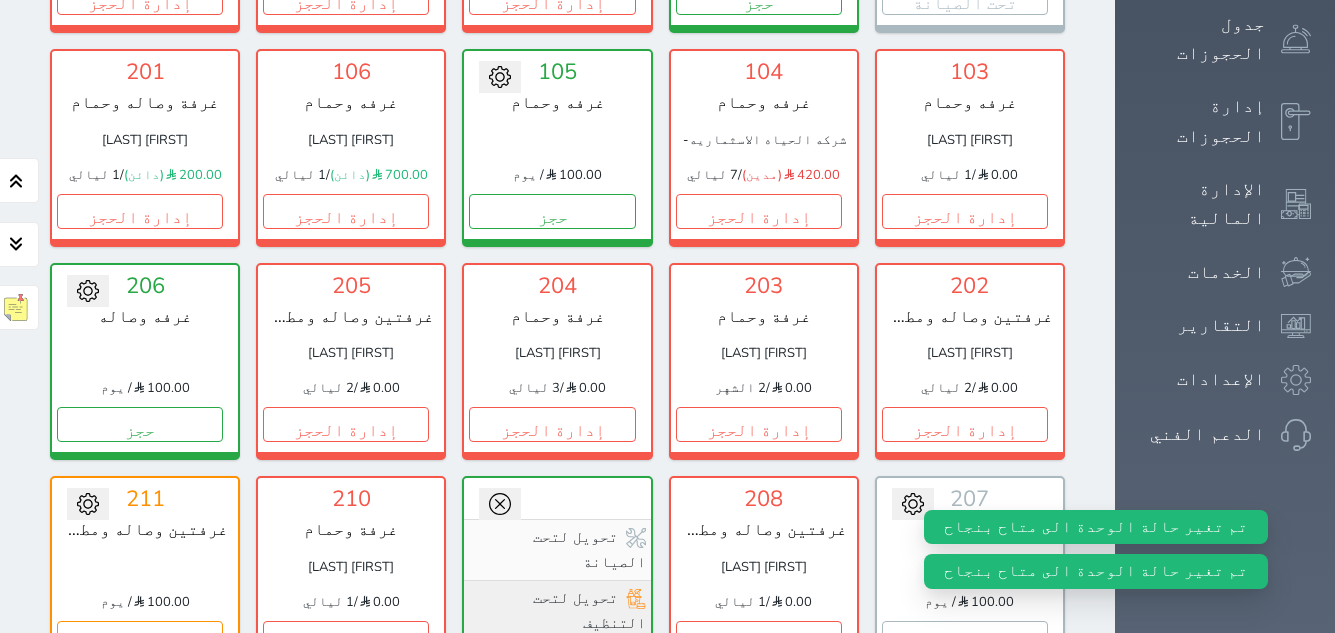 click on "تحويل لتحت التنظيف" at bounding box center (557, 611) 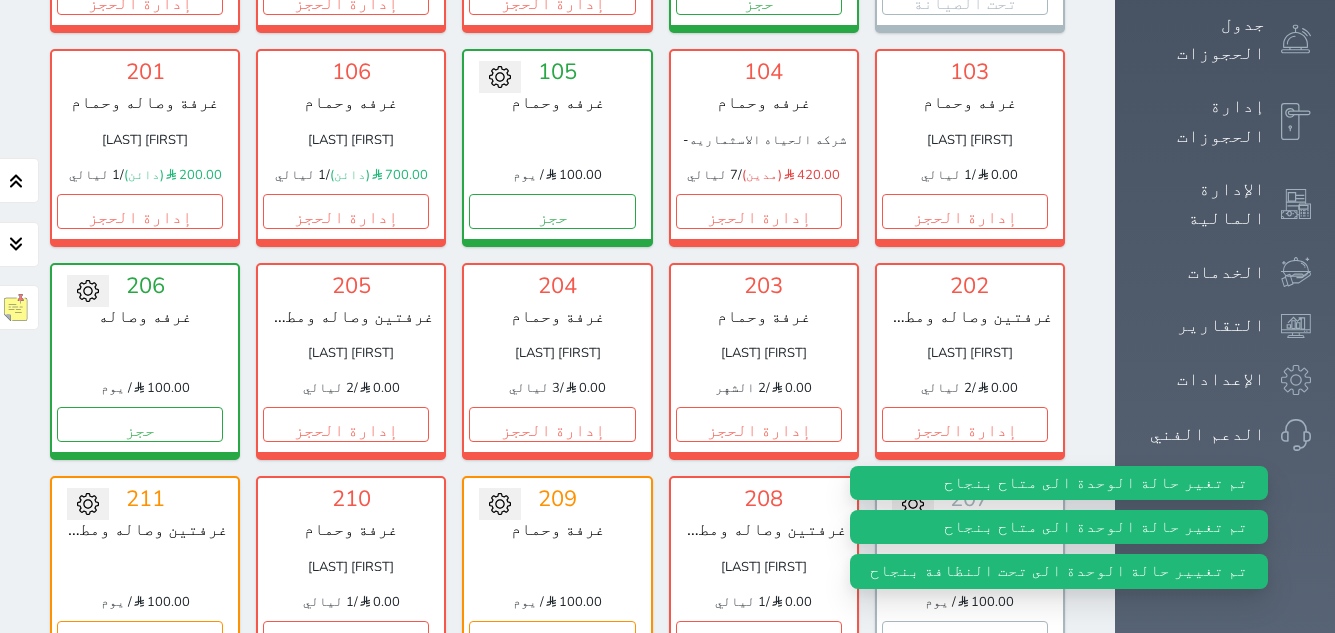click on "تحويل لمتاح
209   غرفة وحمام
100.00
/ يوم             تحت التنظيف" at bounding box center (557, 574) 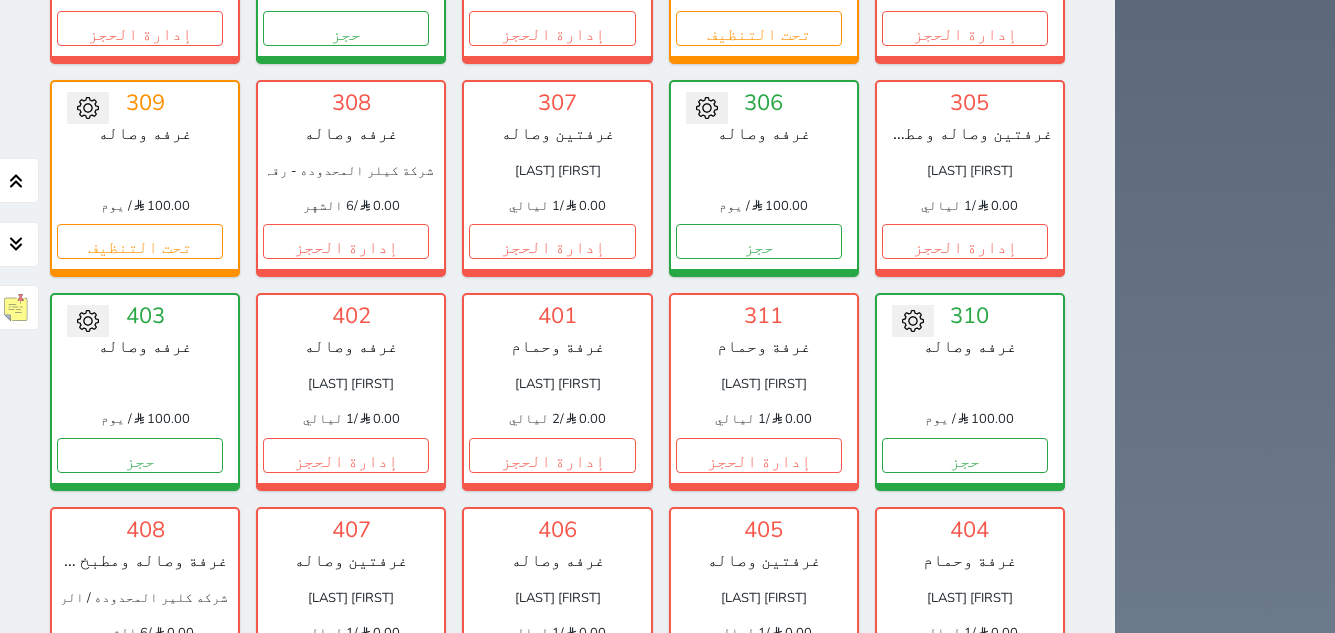 scroll, scrollTop: 1178, scrollLeft: 0, axis: vertical 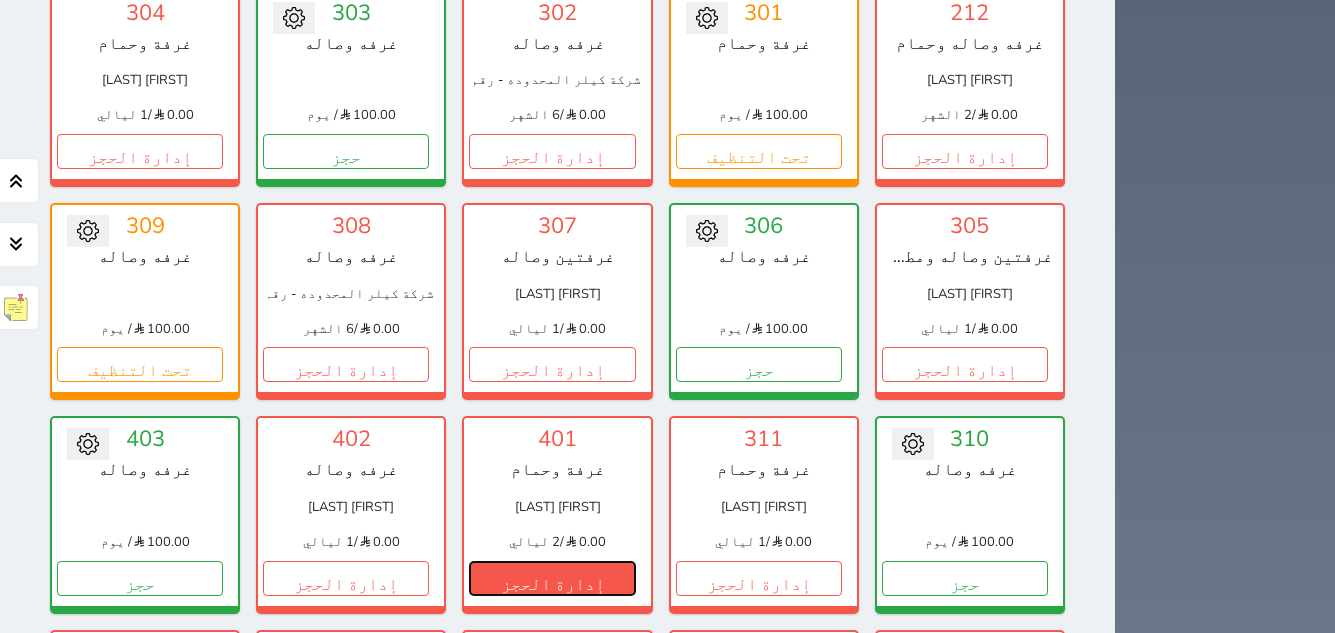 click on "إدارة الحجز" at bounding box center (552, 578) 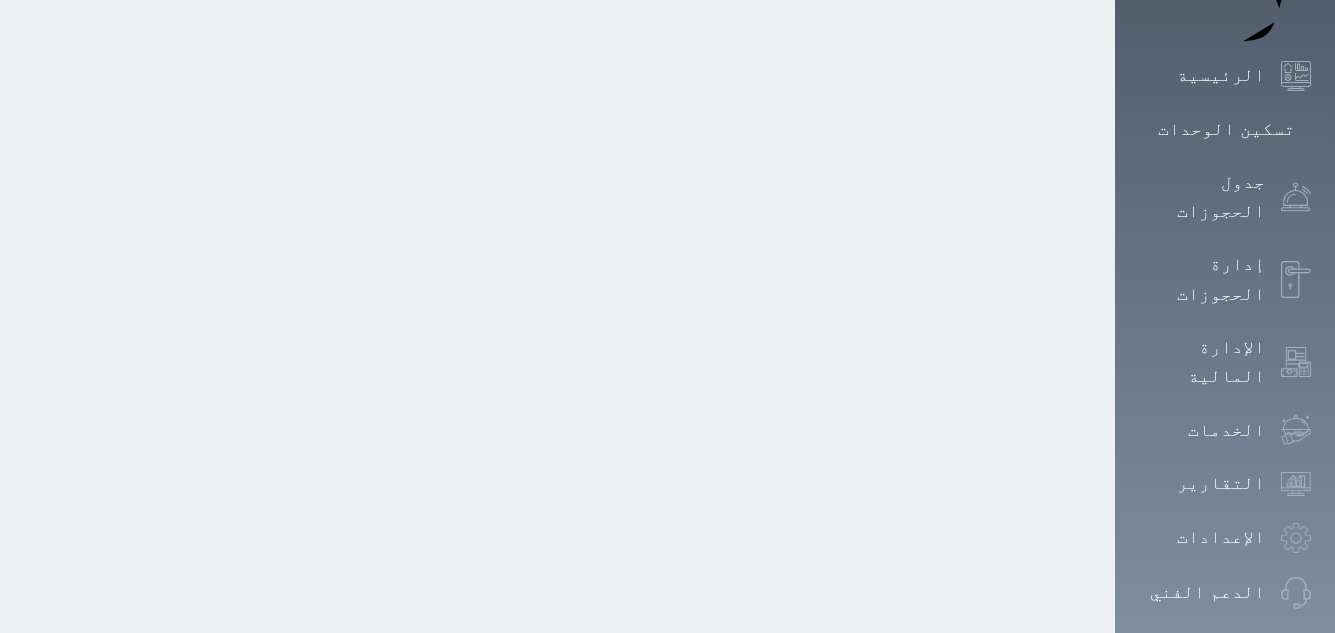 scroll, scrollTop: 0, scrollLeft: 0, axis: both 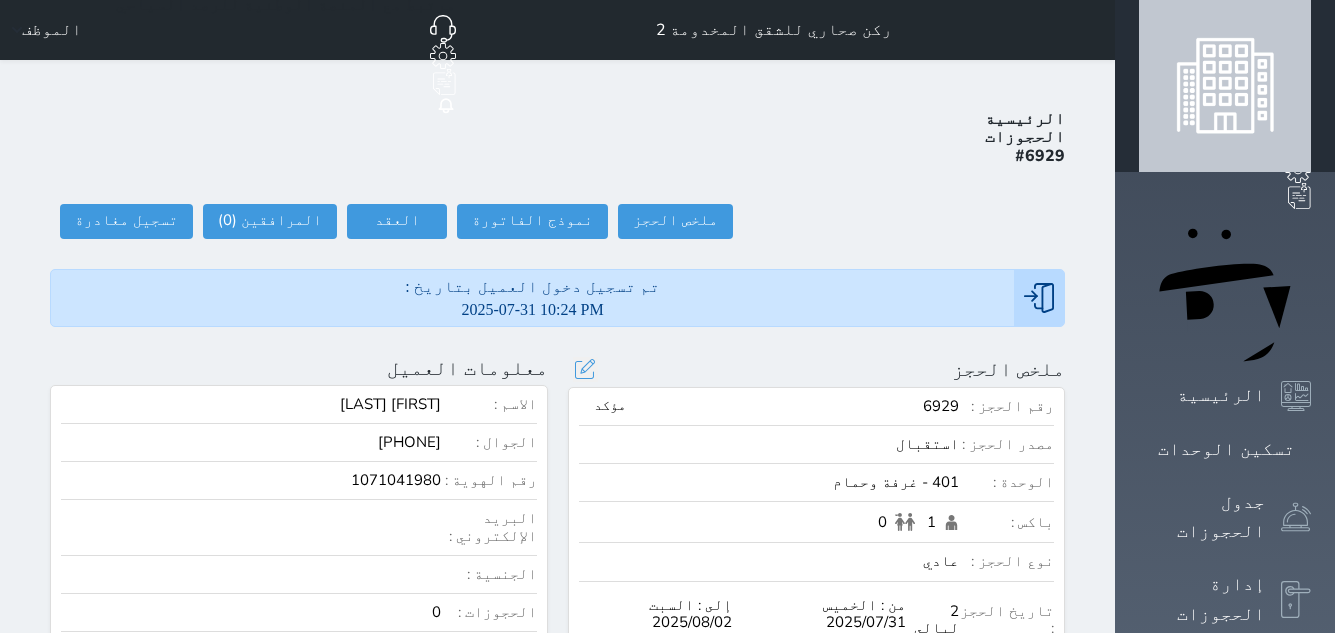 select 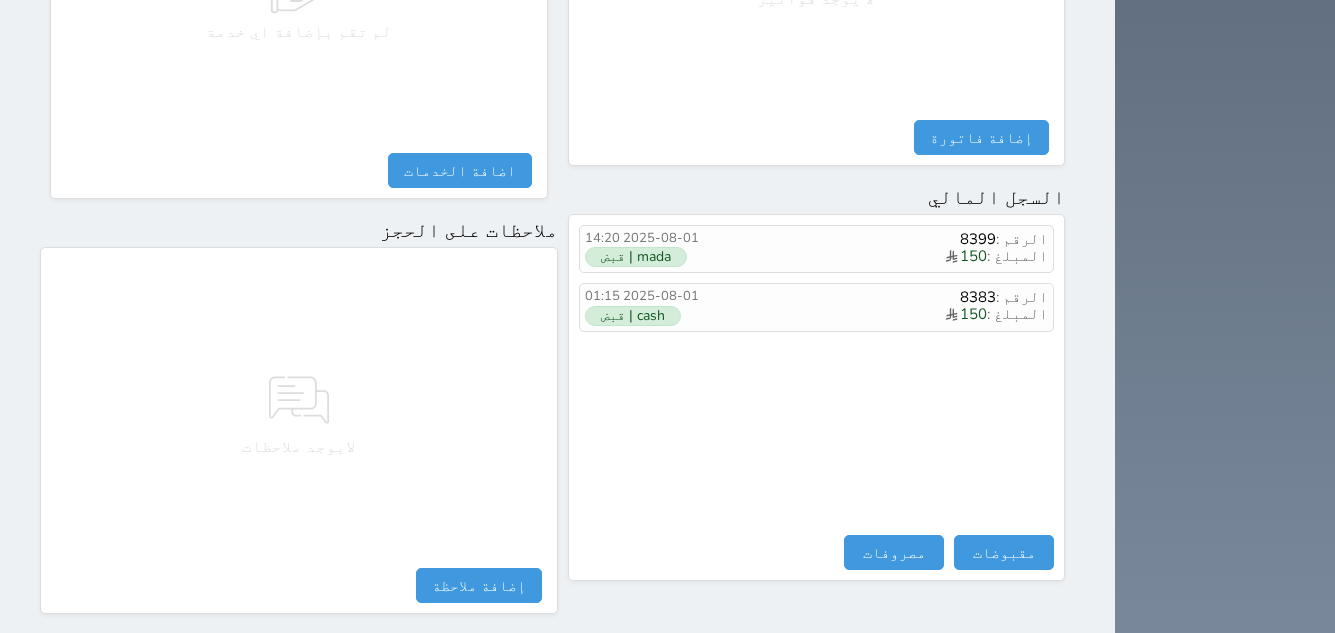 scroll, scrollTop: 1092, scrollLeft: 0, axis: vertical 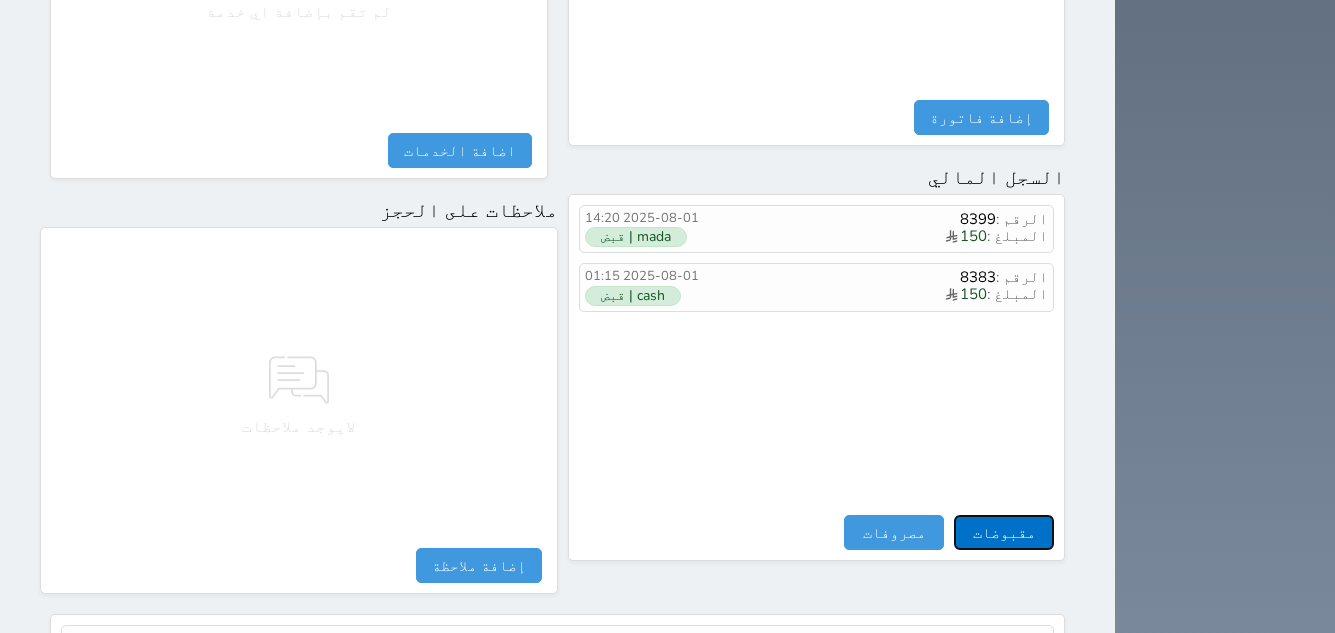 click on "مقبوضات" at bounding box center (1004, 532) 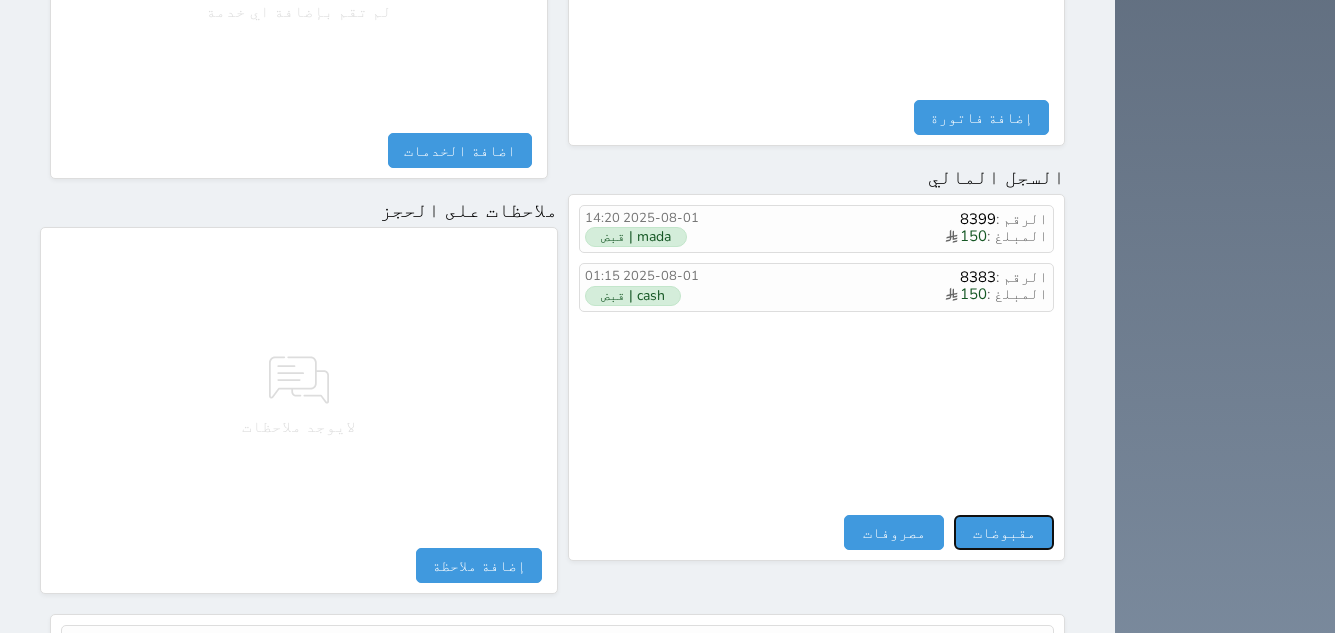select 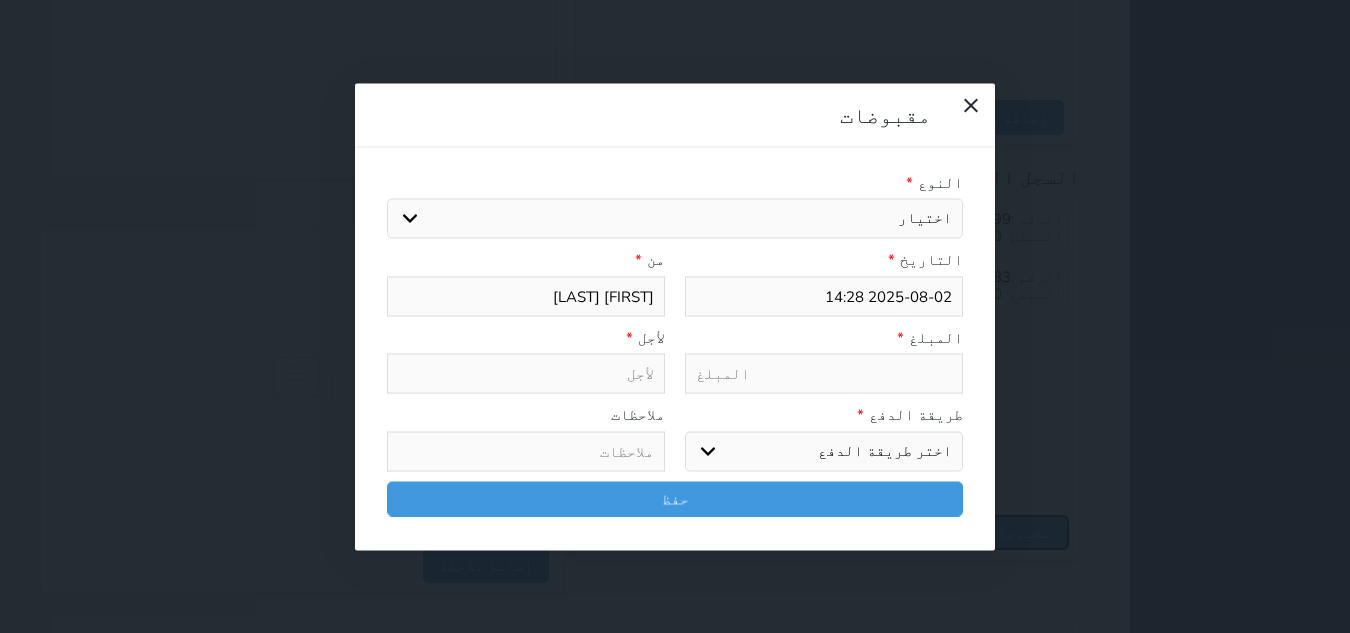 select 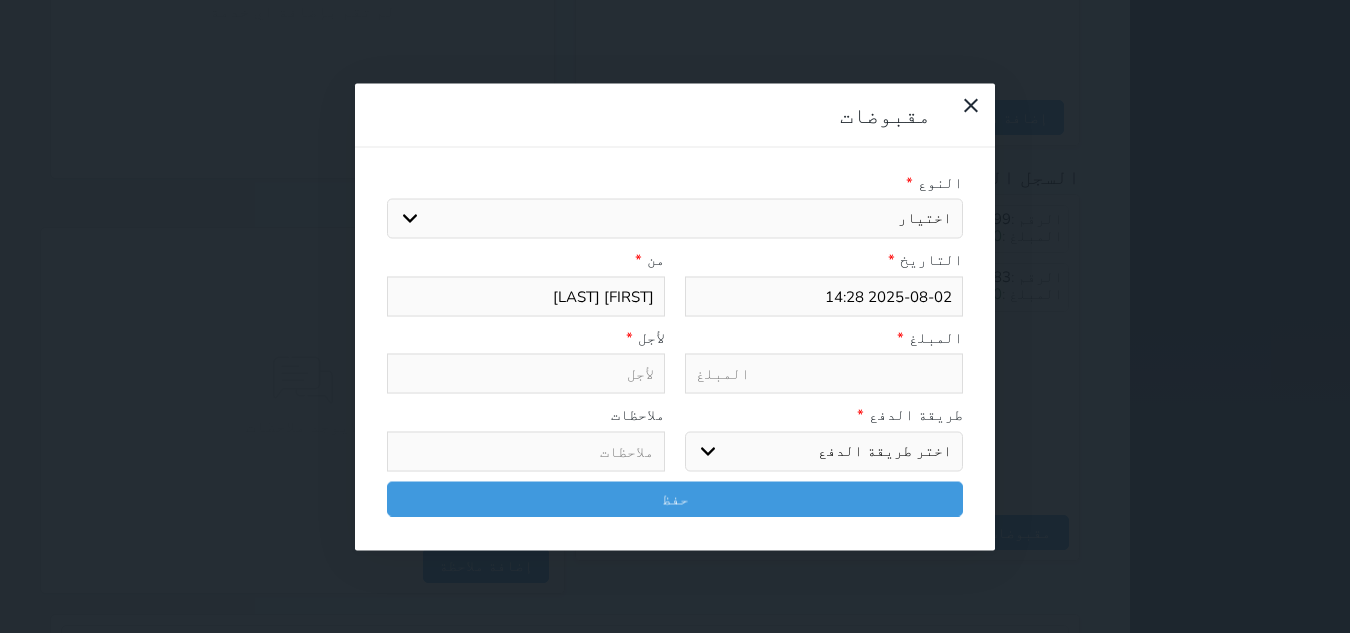 click on "اختيار   مقبوضات عامة قيمة إيجار فواتير تامين عربون لا ينطبق آخر مغسلة واي فاي - الإنترنت مواقف السيارات طعام الأغذية والمشروبات مشروبات المشروبات الباردة المشروبات الساخنة الإفطار غداء عشاء مخبز و كعك حمام سباحة الصالة الرياضية سبا و خدمات الجمال اختيار وإسقاط (خدمات النقل) ميني بار كابل - تلفزيون سرير إضافي تصفيف الشعر التسوق خدمات الجولات السياحية المنظمة خدمات الدليل السياحي" at bounding box center (675, 219) 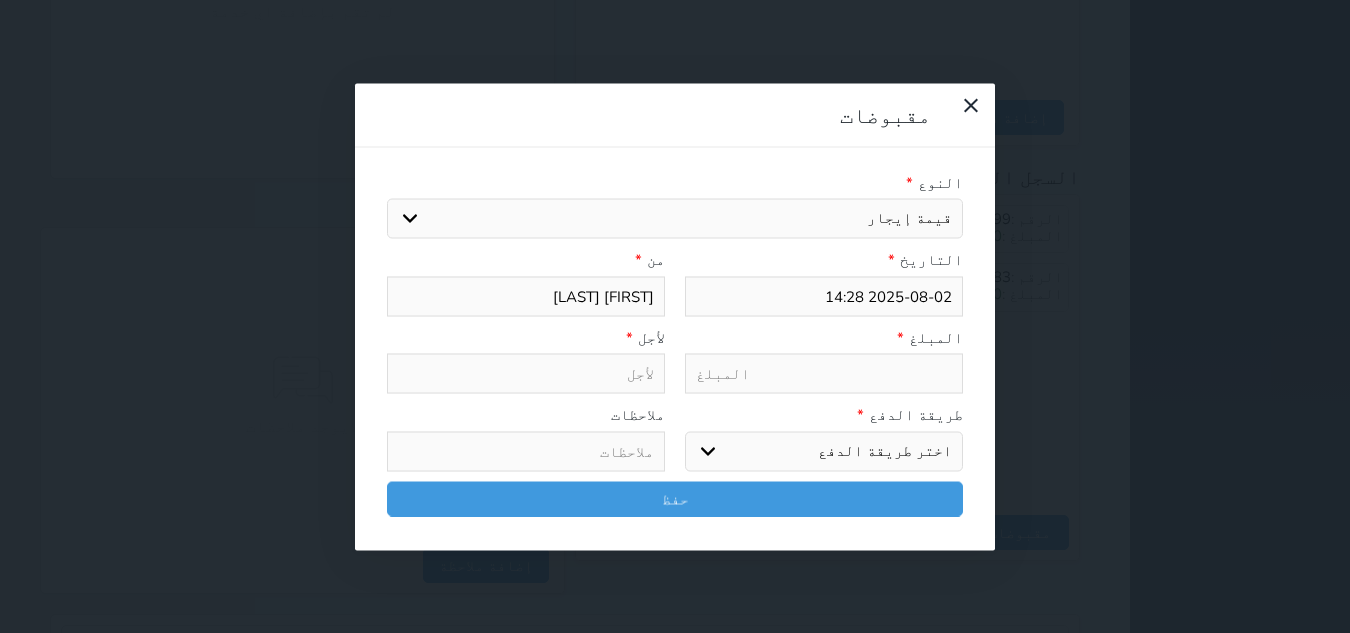 click on "اختيار   مقبوضات عامة قيمة إيجار فواتير تامين عربون لا ينطبق آخر مغسلة واي فاي - الإنترنت مواقف السيارات طعام الأغذية والمشروبات مشروبات المشروبات الباردة المشروبات الساخنة الإفطار غداء عشاء مخبز و كعك حمام سباحة الصالة الرياضية سبا و خدمات الجمال اختيار وإسقاط (خدمات النقل) ميني بار كابل - تلفزيون سرير إضافي تصفيف الشعر التسوق خدمات الجولات السياحية المنظمة خدمات الدليل السياحي" at bounding box center [675, 219] 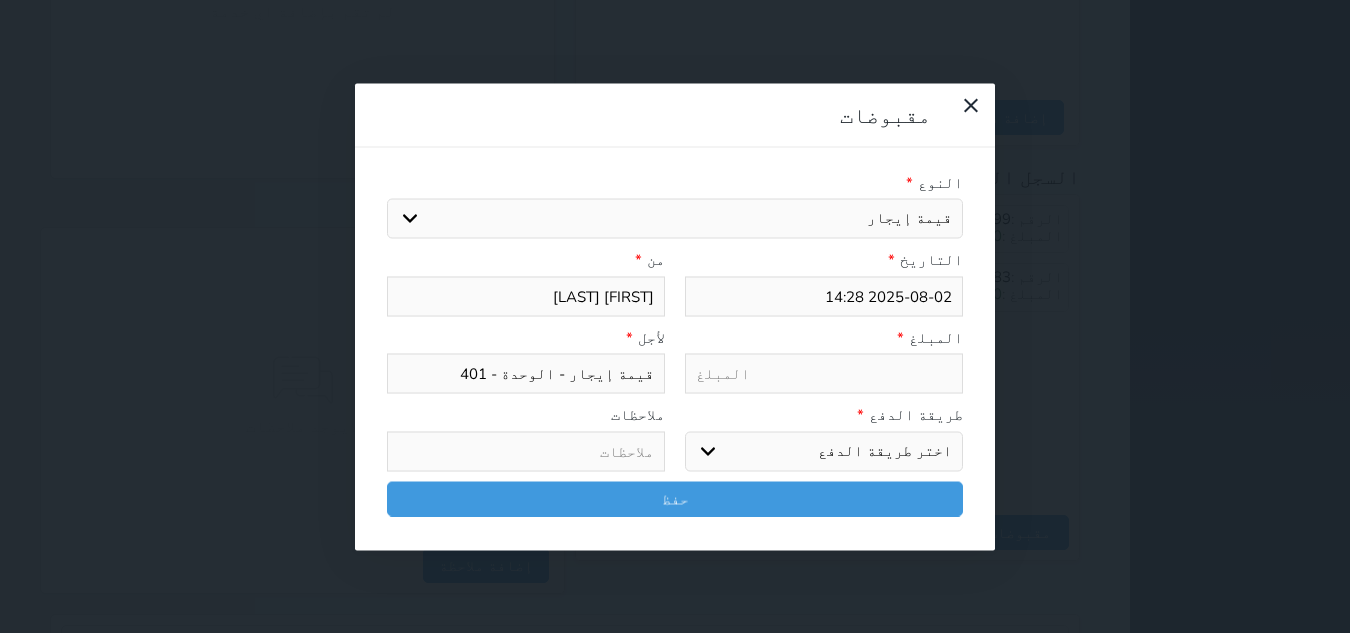 type on "1" 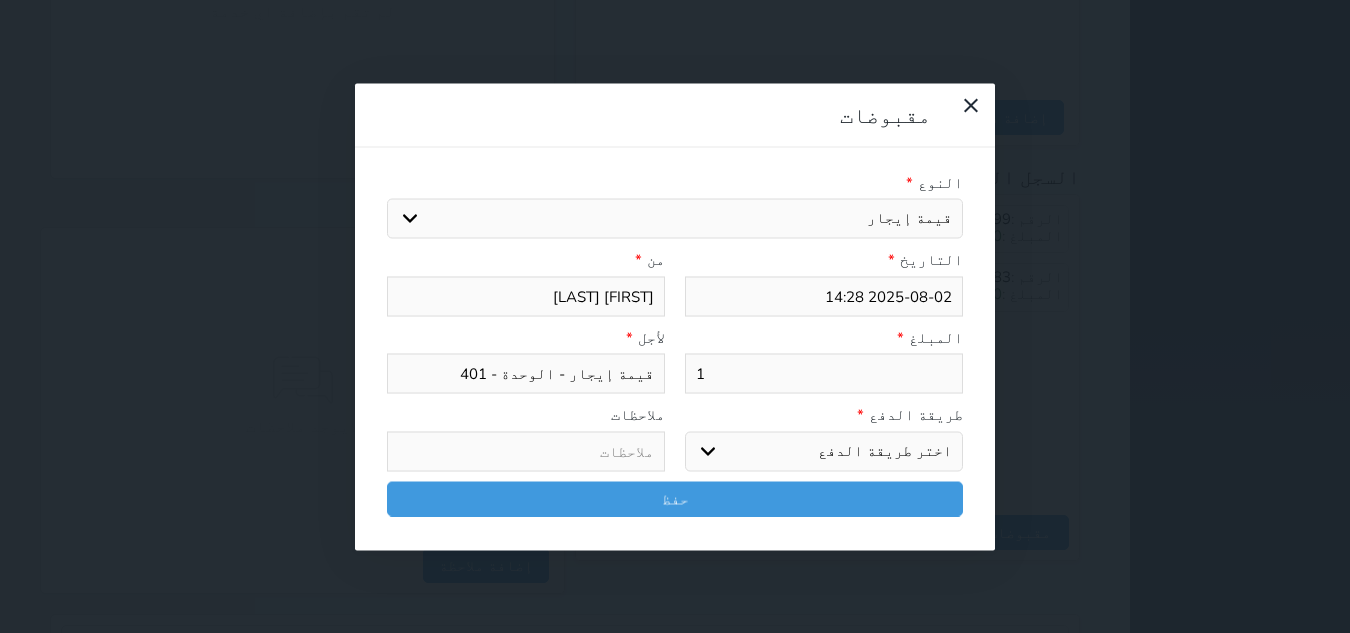select 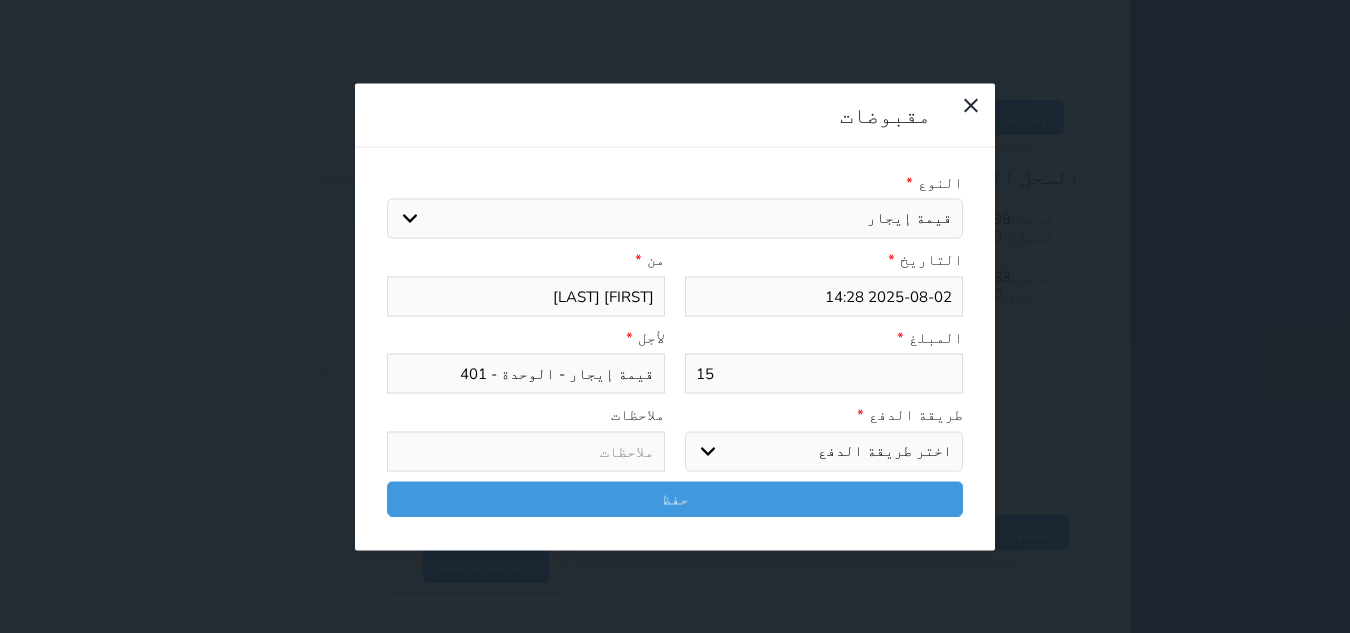 type on "150" 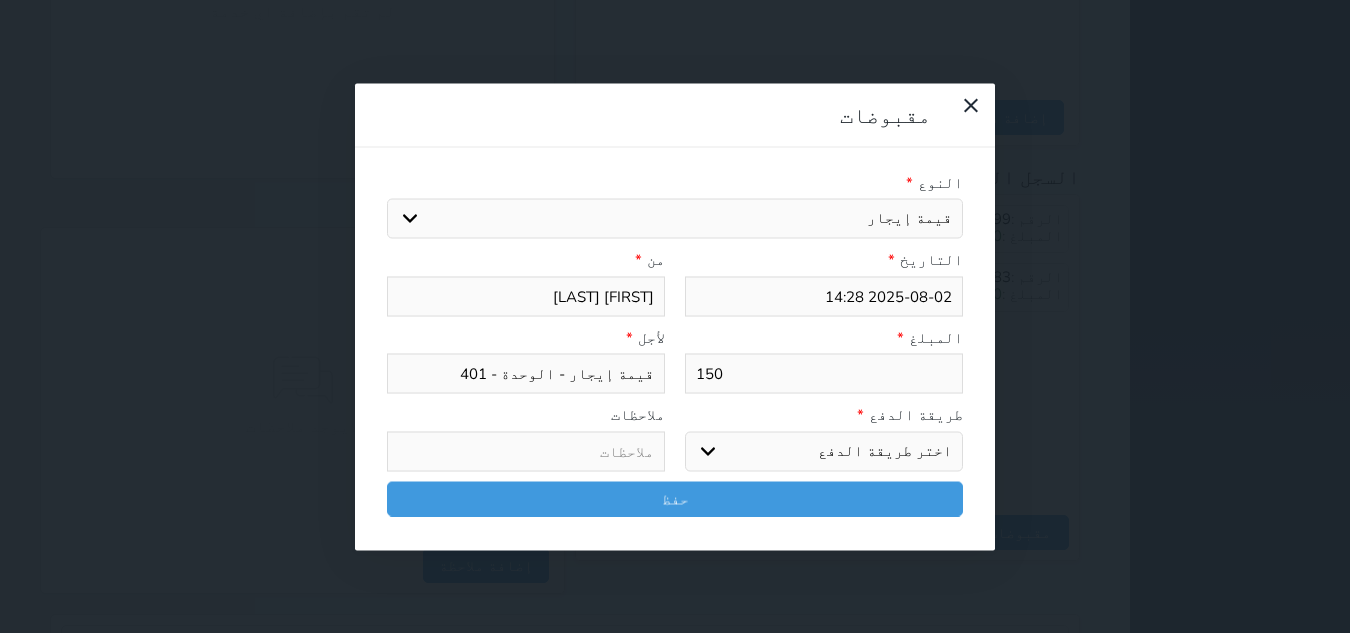type on "150" 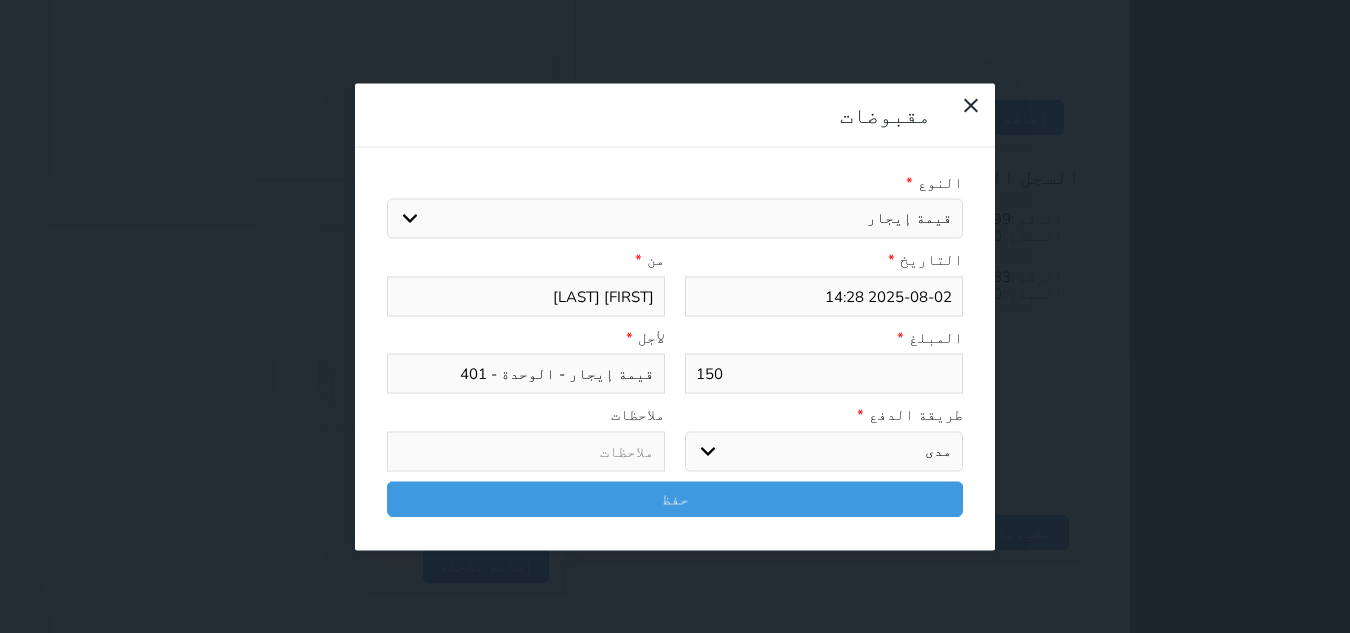 click on "اختر طريقة الدفع   دفع نقدى   تحويل بنكى   مدى   بطاقة ائتمان   آجل" at bounding box center [824, 451] 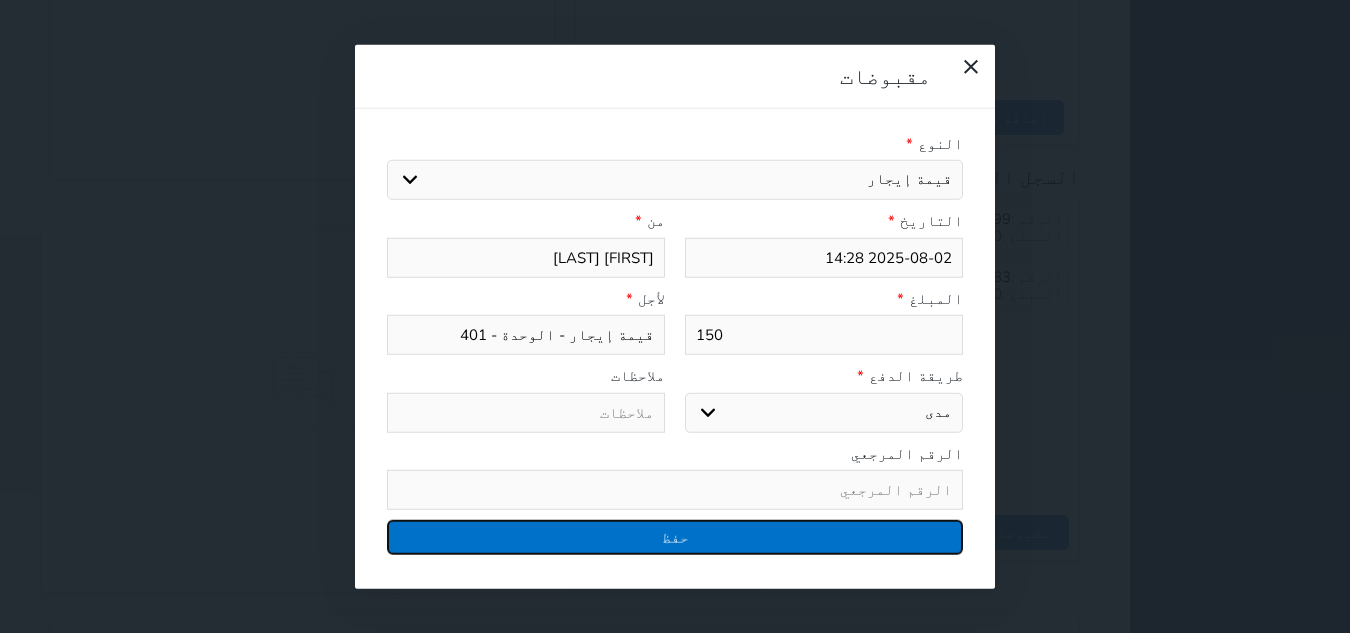 click on "حفظ" at bounding box center [675, 537] 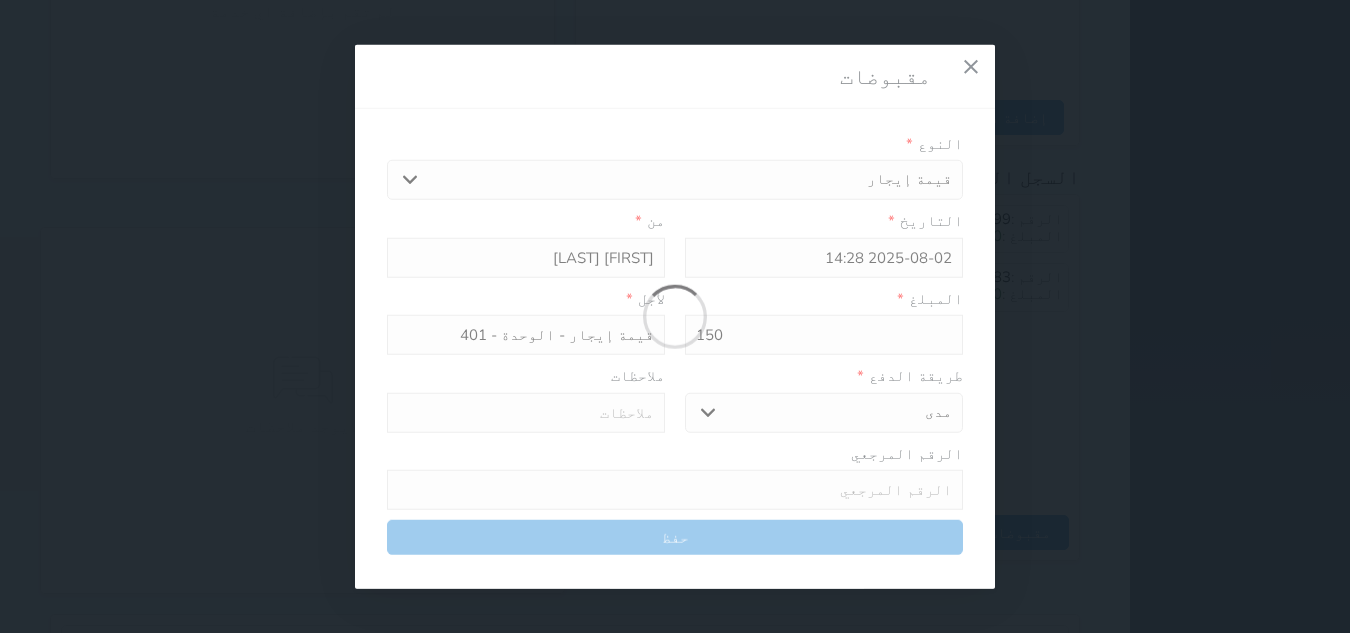 select 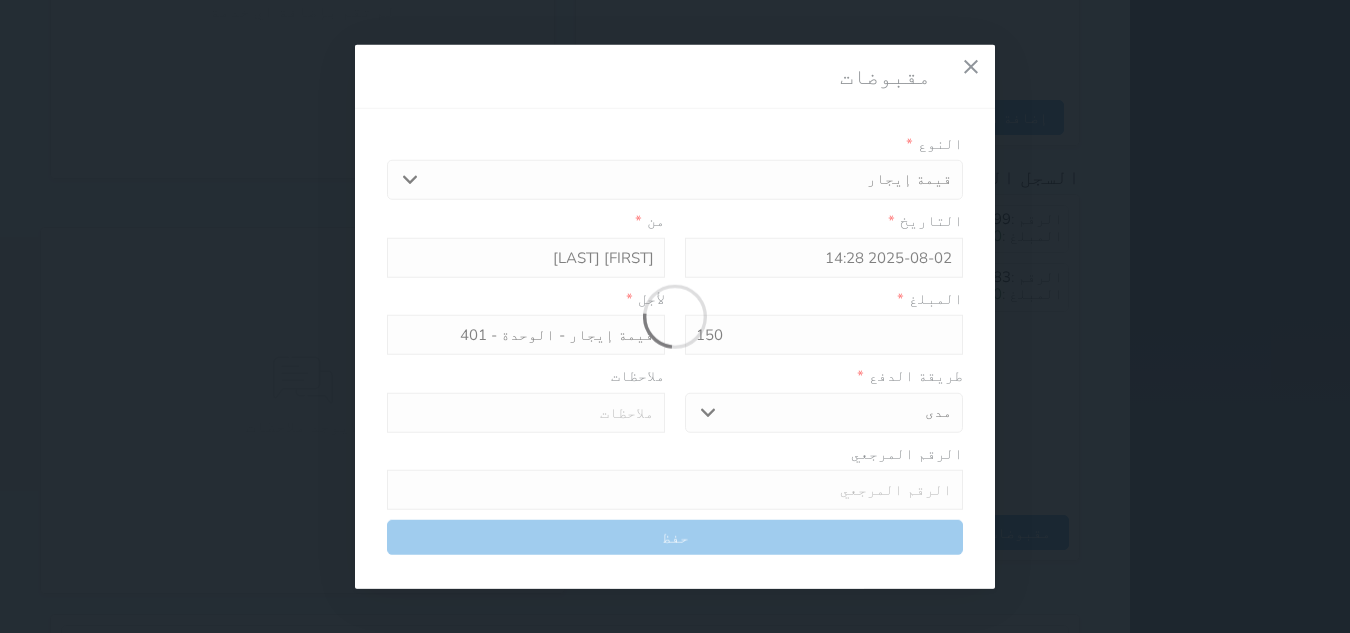 type 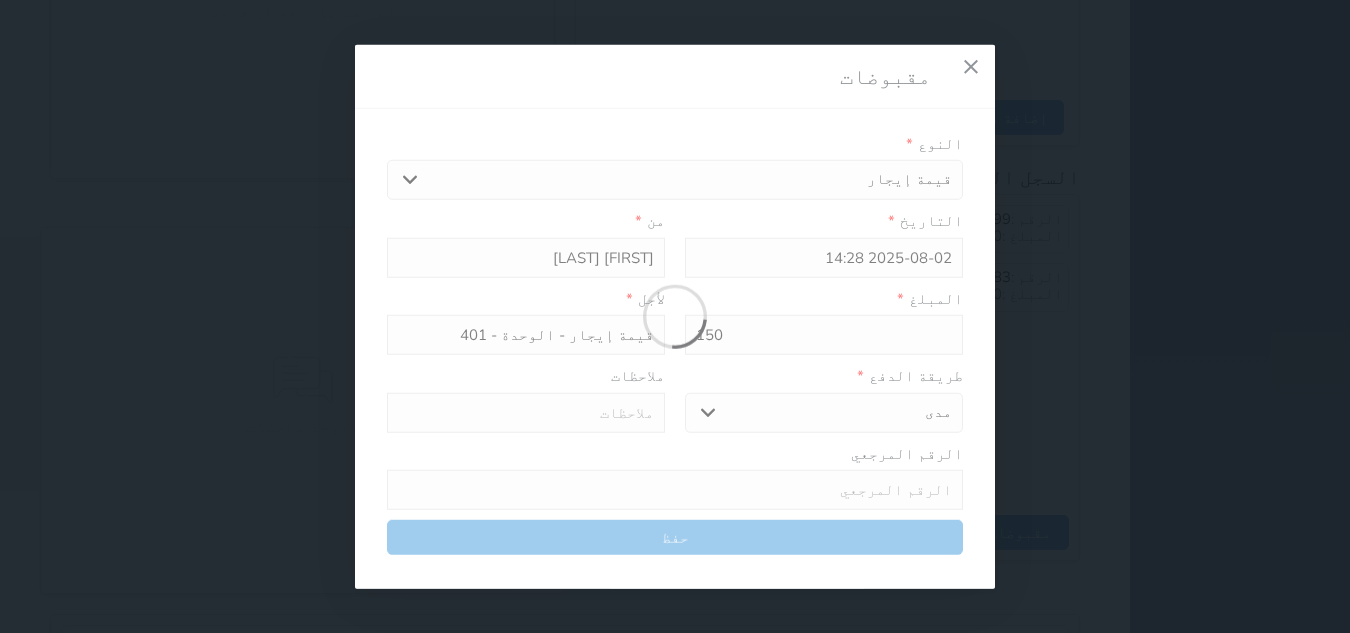 type on "0" 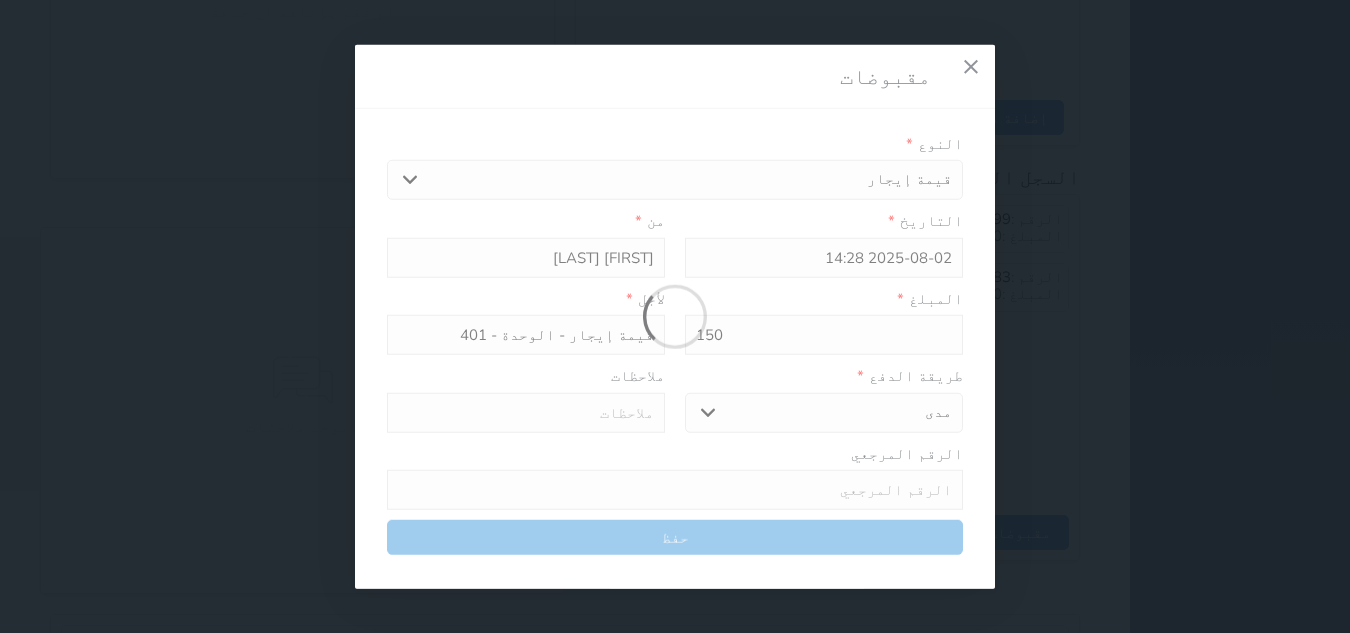 select 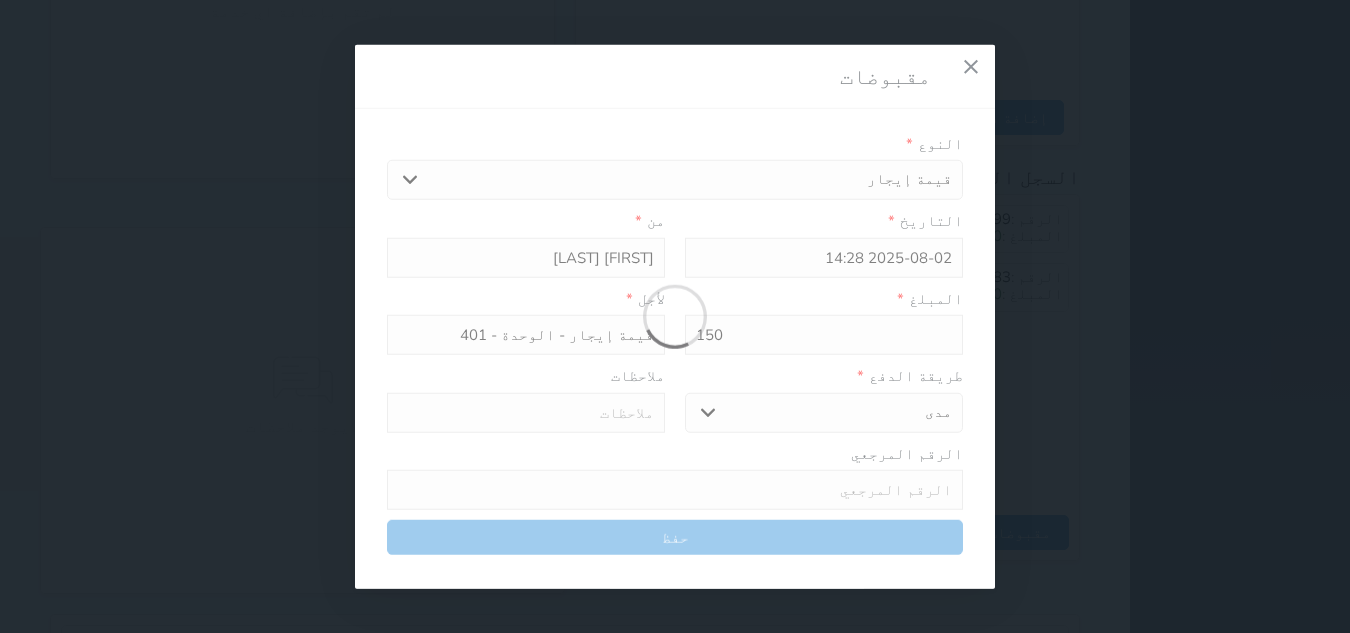 type on "0" 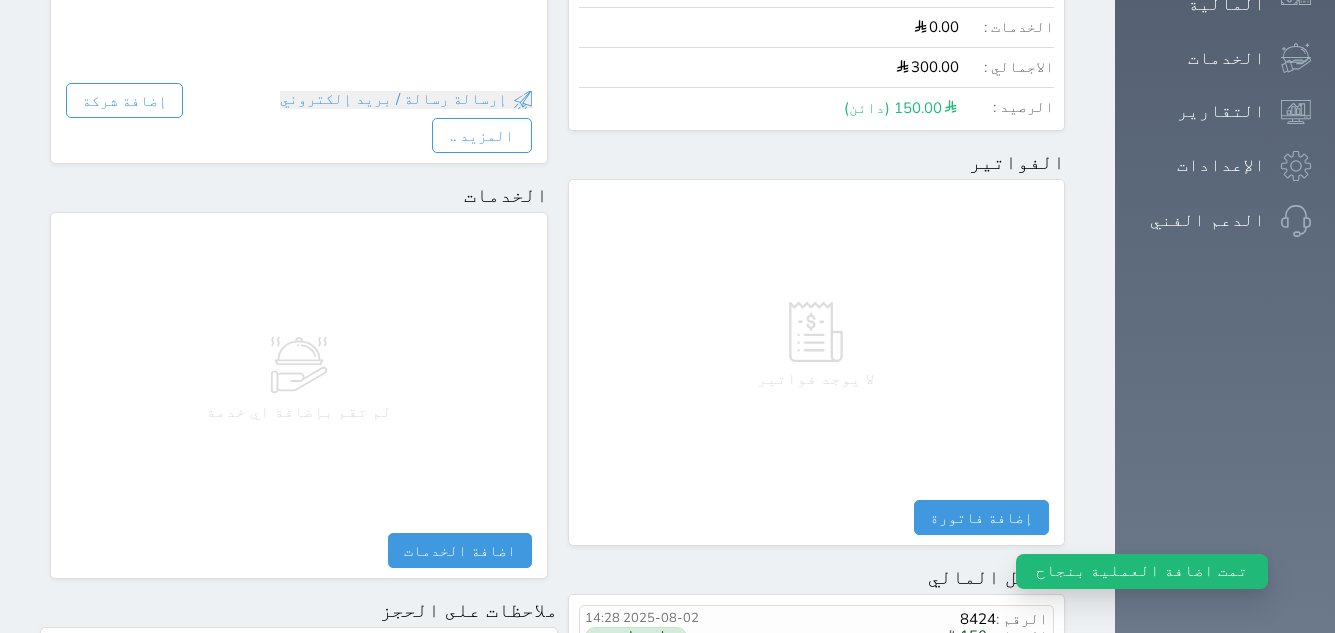 scroll, scrollTop: 192, scrollLeft: 0, axis: vertical 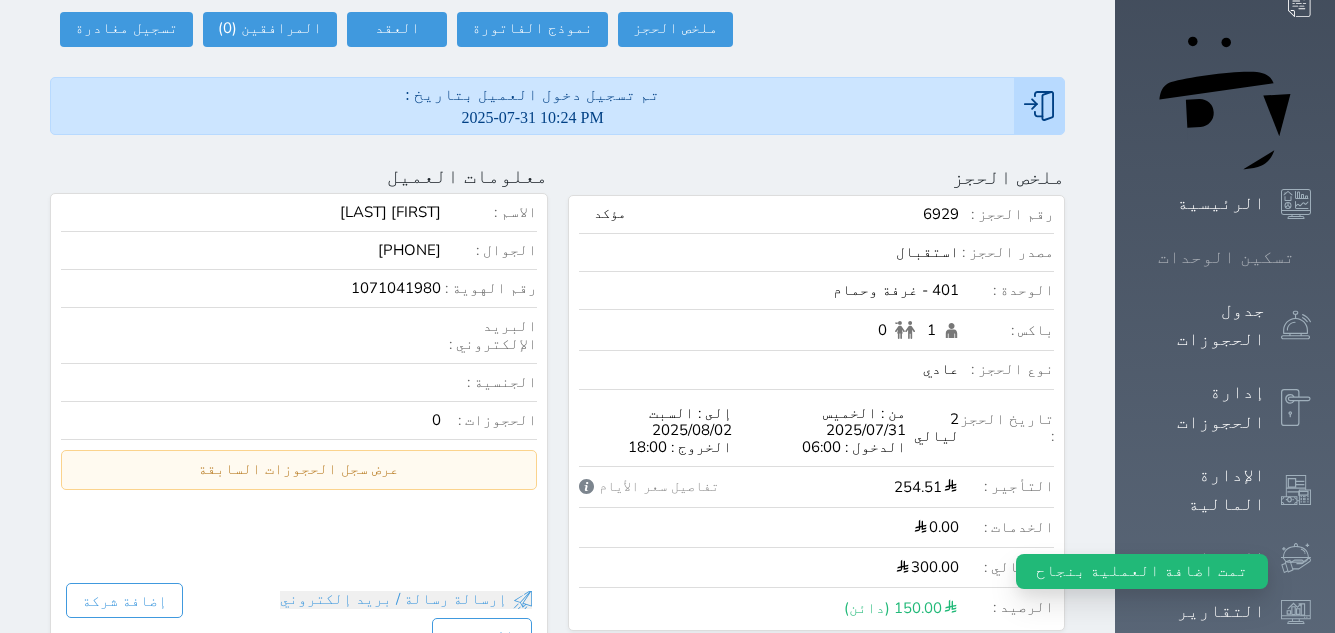 click on "تسكين الوحدات" at bounding box center [1226, 257] 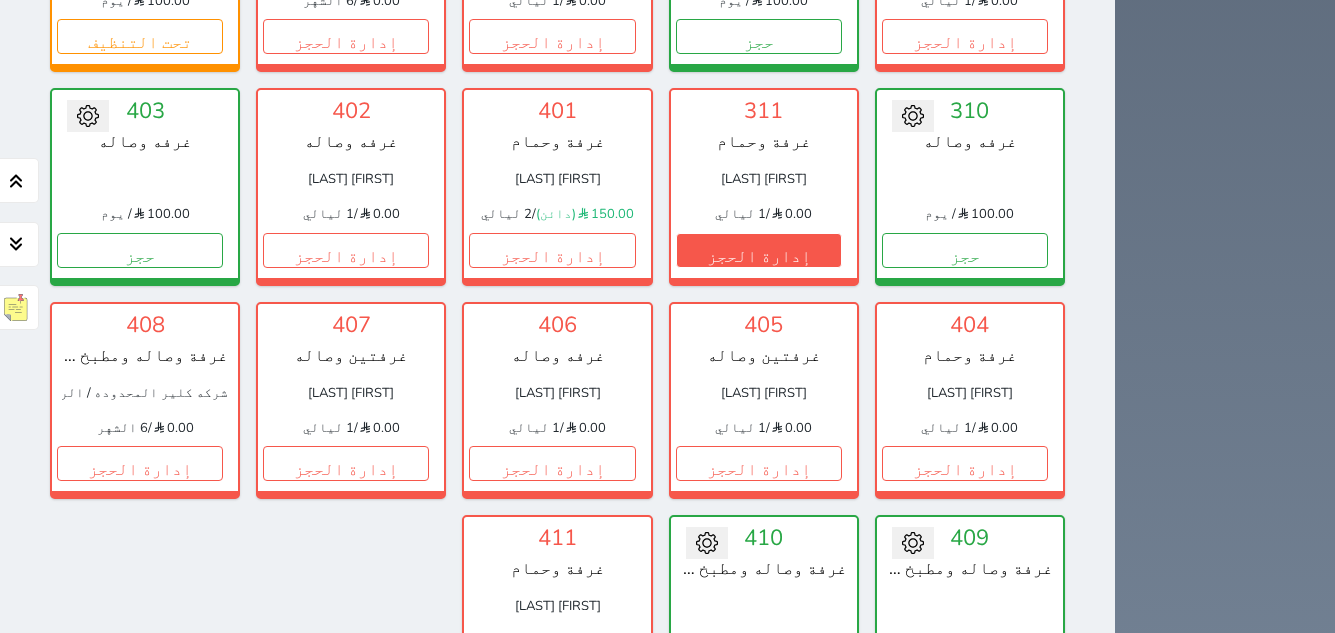scroll, scrollTop: 1578, scrollLeft: 0, axis: vertical 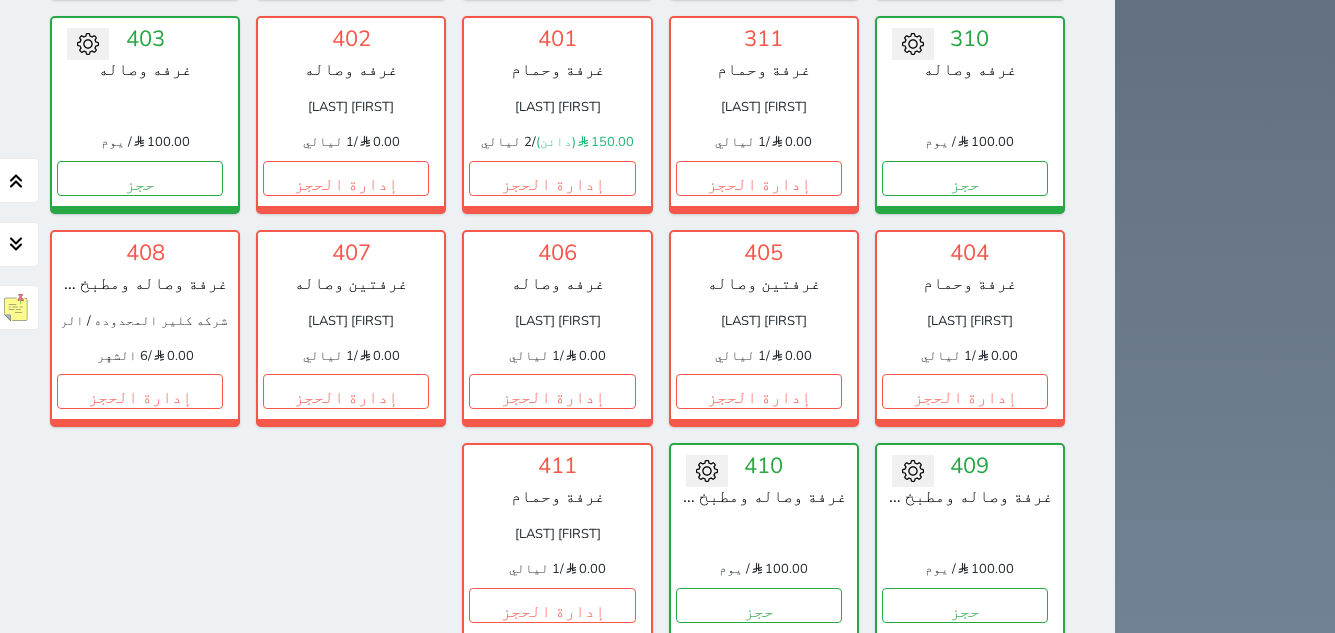 click on "عرض رصيد الصندوق" at bounding box center (198, 720) 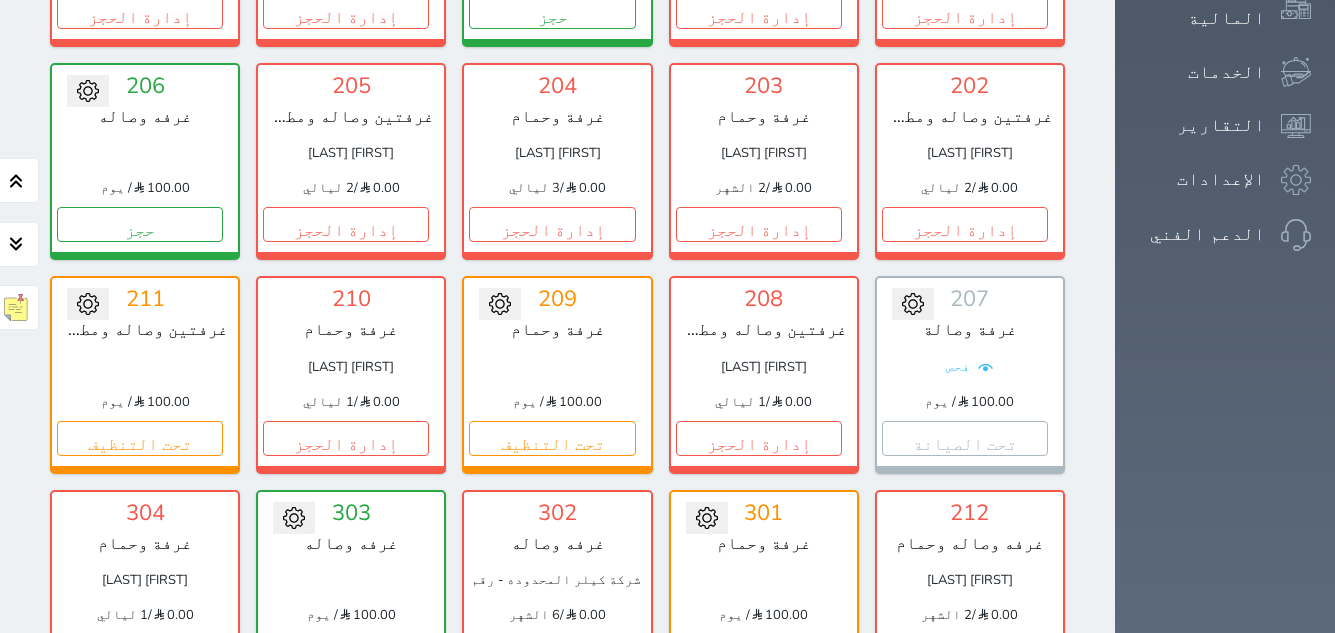 scroll, scrollTop: 278, scrollLeft: 0, axis: vertical 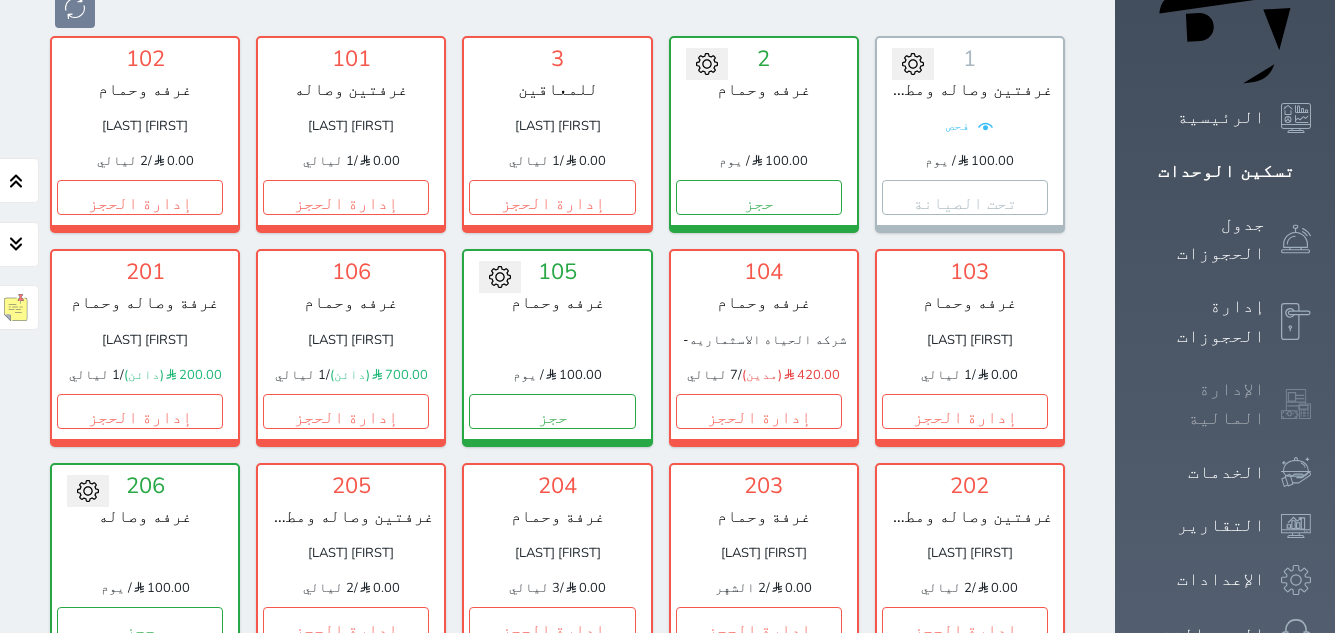 click on "الإدارة المالية" at bounding box center (1202, 404) 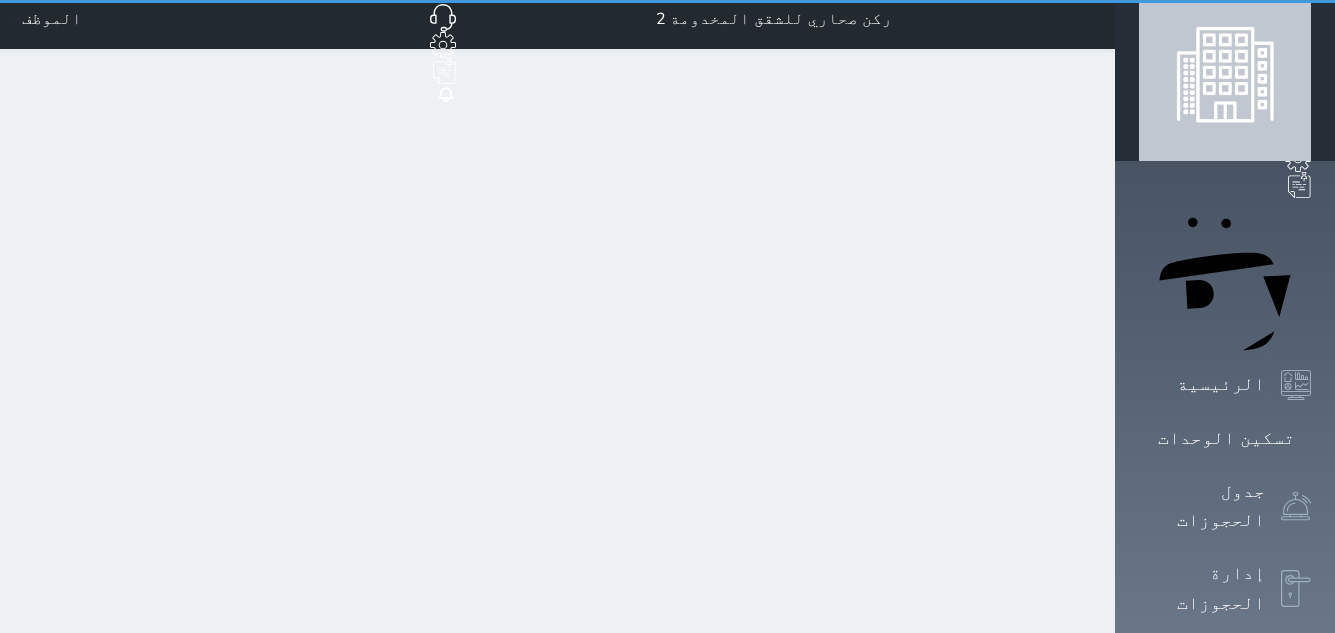 scroll, scrollTop: 0, scrollLeft: 0, axis: both 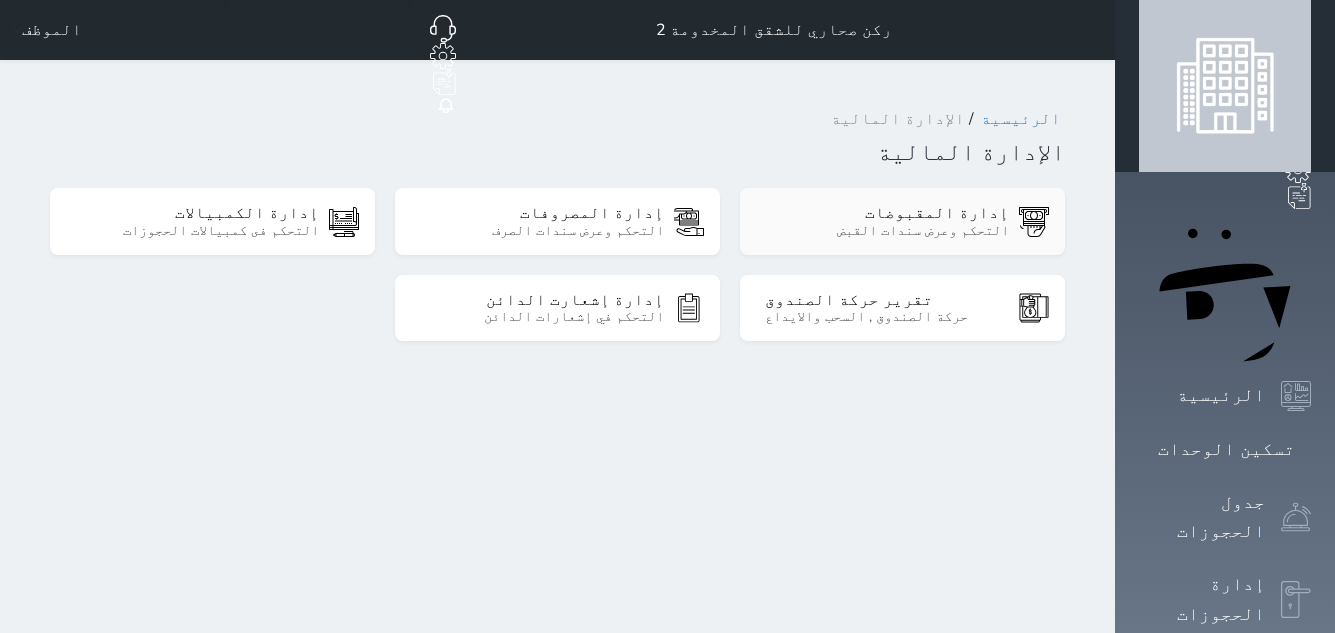 click on "إدارة المقبوضات" at bounding box center [887, 213] 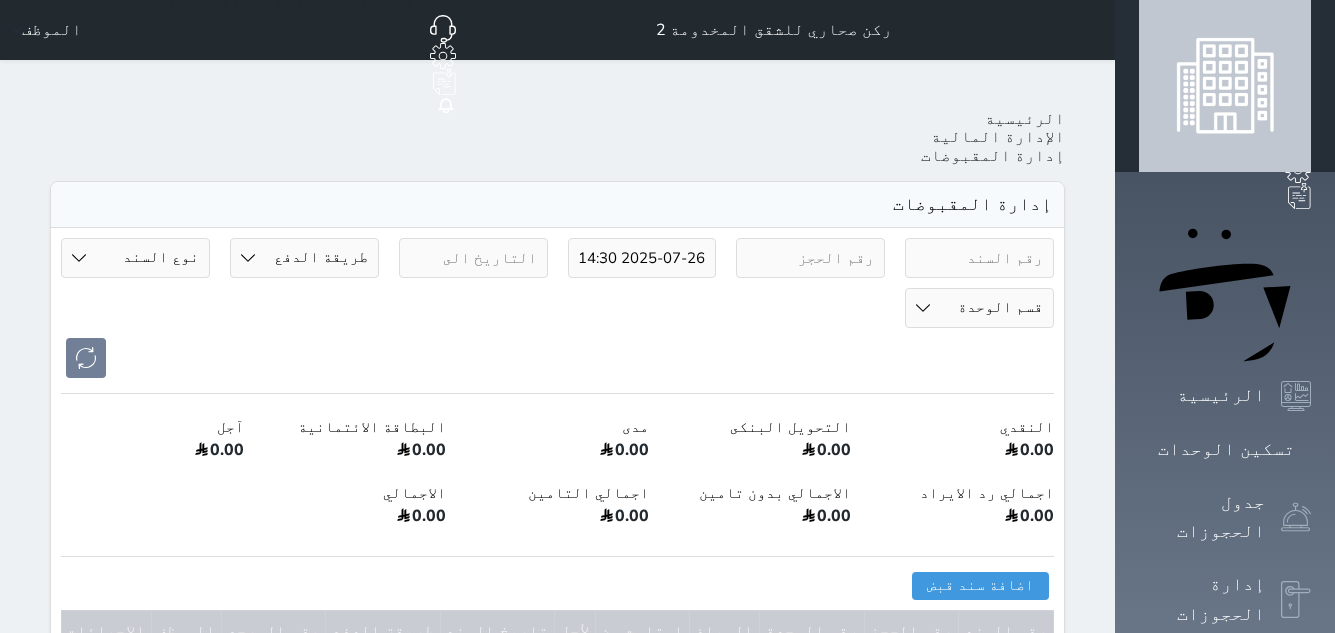 select 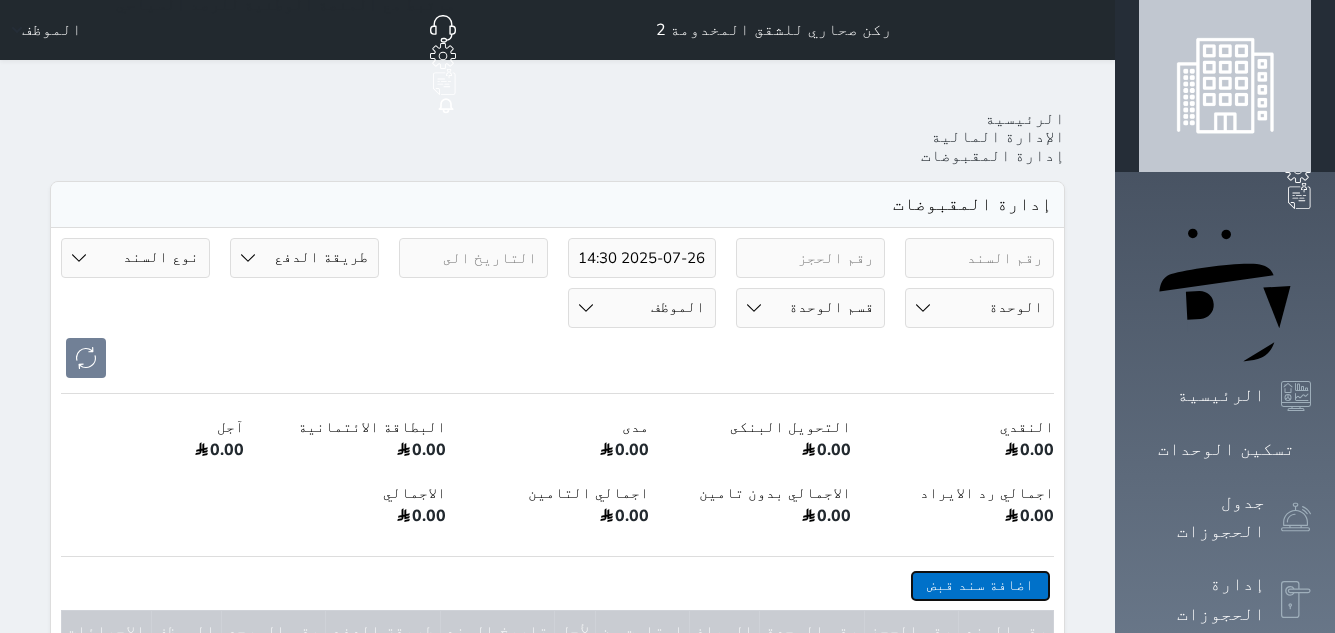 click on "اضافة سند قبض" at bounding box center (980, 585) 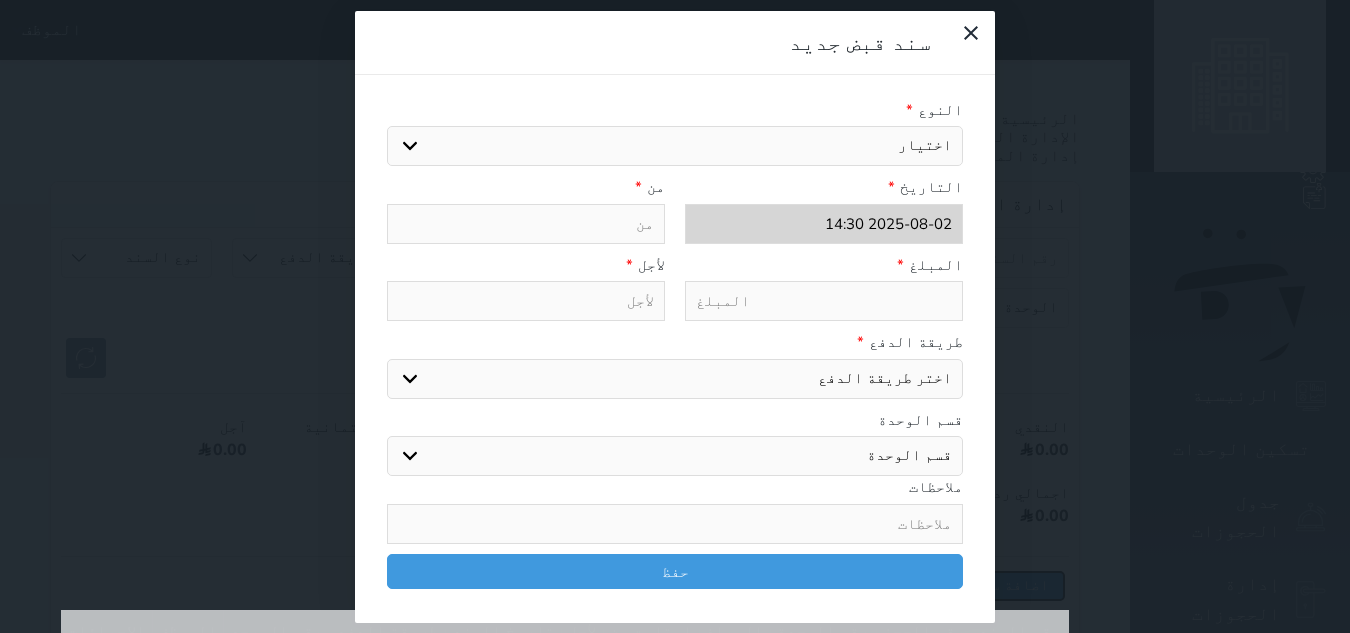 select 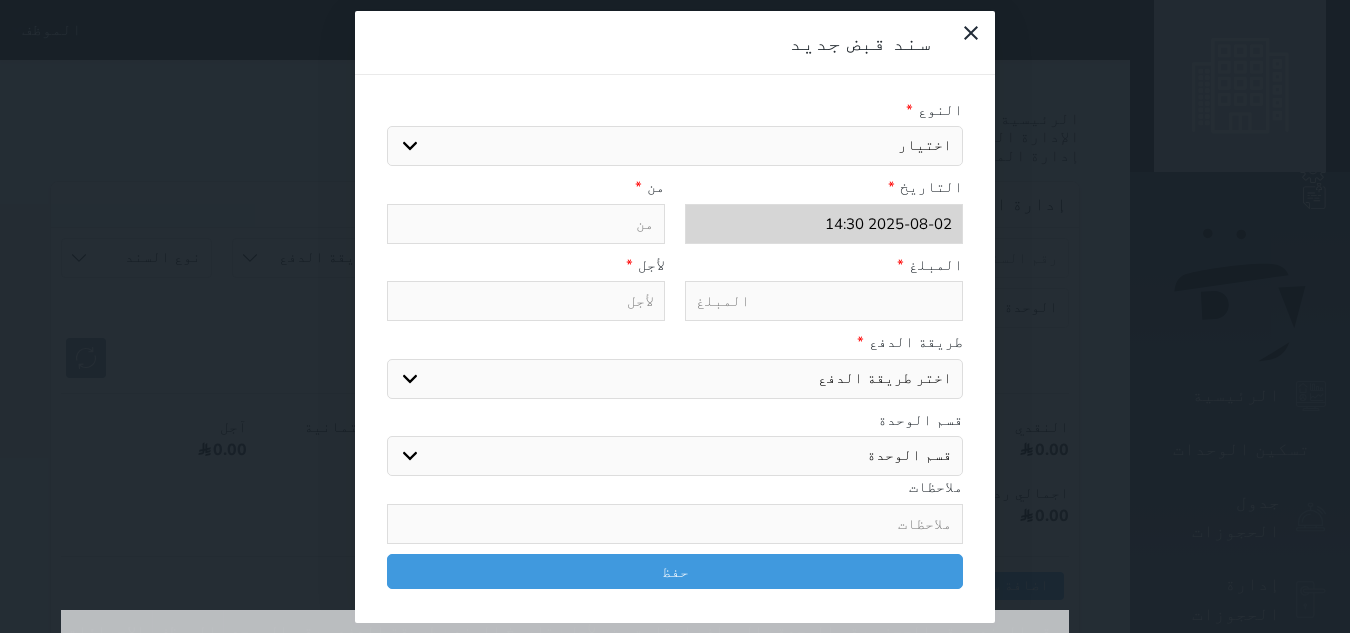 click on "اختيار   مقبوضات عامة قيمة إيجار فواتير تحويل من الادارة الى الصندوق خدمات تامين عربون لا ينطبق آخر مغسلة واي فاي - الإنترنت مواقف السيارات طعام الأغذية والمشروبات مشروبات المشروبات الباردة المشروبات الساخنة الإفطار غداء عشاء مخبز و كعك حمام سباحة الصالة الرياضية سبا و خدمات الجمال اختيار وإسقاط (خدمات النقل) ميني بار كابل - تلفزيون سرير إضافي تصفيف الشعر التسوق خدمات الجولات السياحية المنظمة خدمات الدليل السياحي تحصيل كمبيالة" at bounding box center (675, 146) 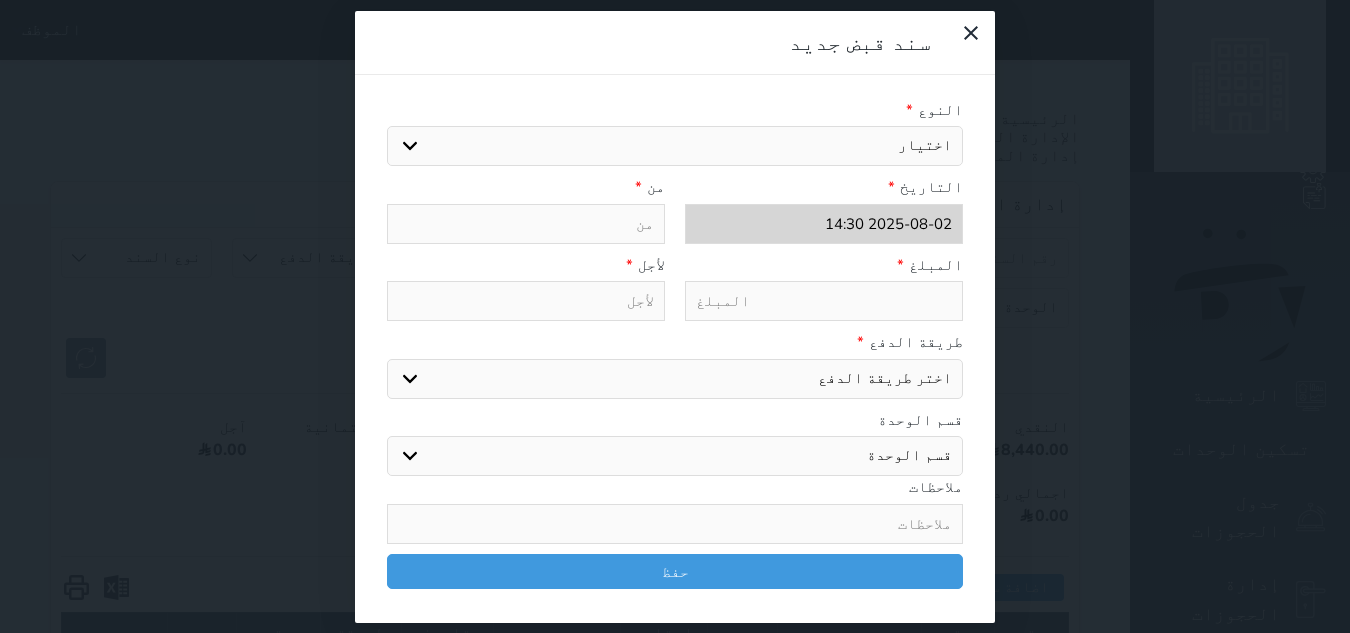 select on "139602" 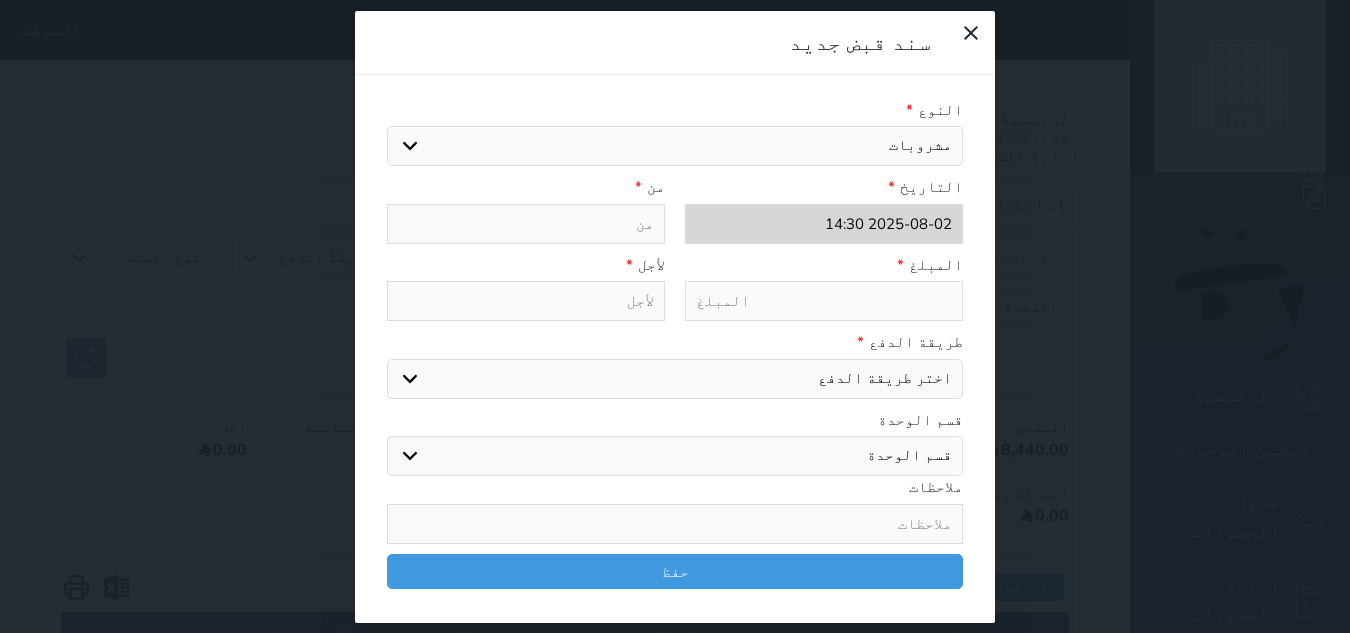 click on "اختيار   مقبوضات عامة قيمة إيجار فواتير تحويل من الادارة الى الصندوق خدمات تامين عربون لا ينطبق آخر مغسلة واي فاي - الإنترنت مواقف السيارات طعام الأغذية والمشروبات مشروبات المشروبات الباردة المشروبات الساخنة الإفطار غداء عشاء مخبز و كعك حمام سباحة الصالة الرياضية سبا و خدمات الجمال اختيار وإسقاط (خدمات النقل) ميني بار كابل - تلفزيون سرير إضافي تصفيف الشعر التسوق خدمات الجولات السياحية المنظمة خدمات الدليل السياحي تحصيل كمبيالة" at bounding box center (675, 146) 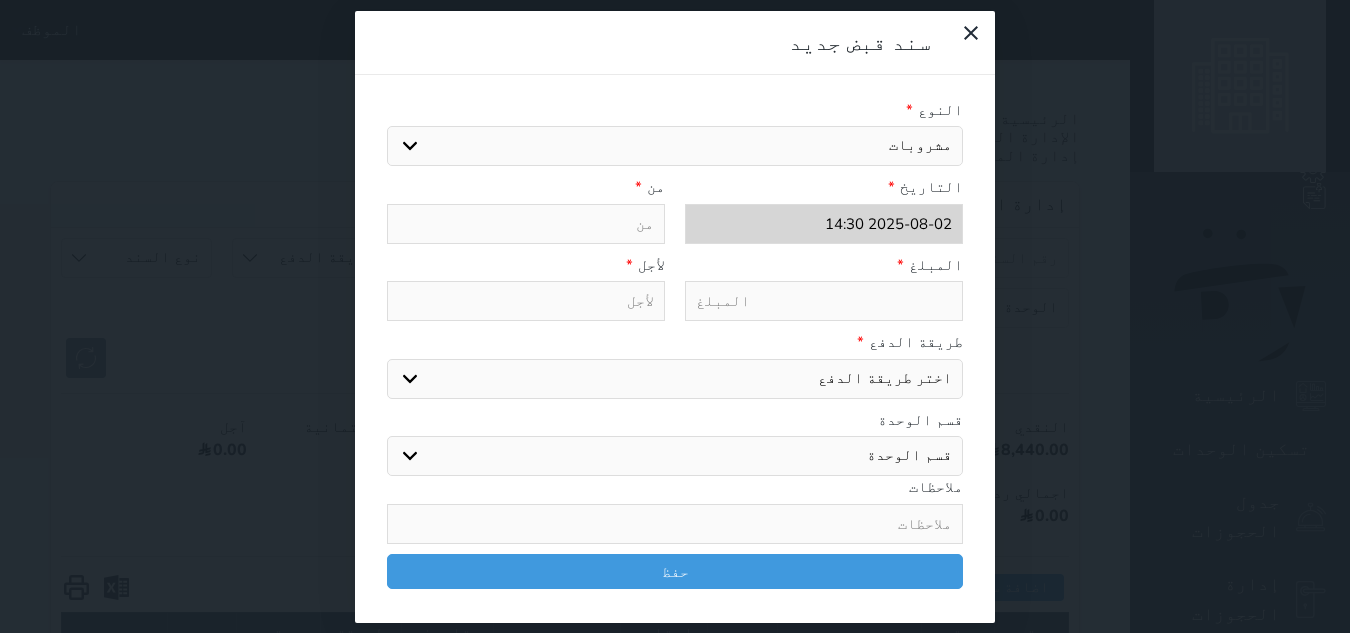 type on "مشروبات" 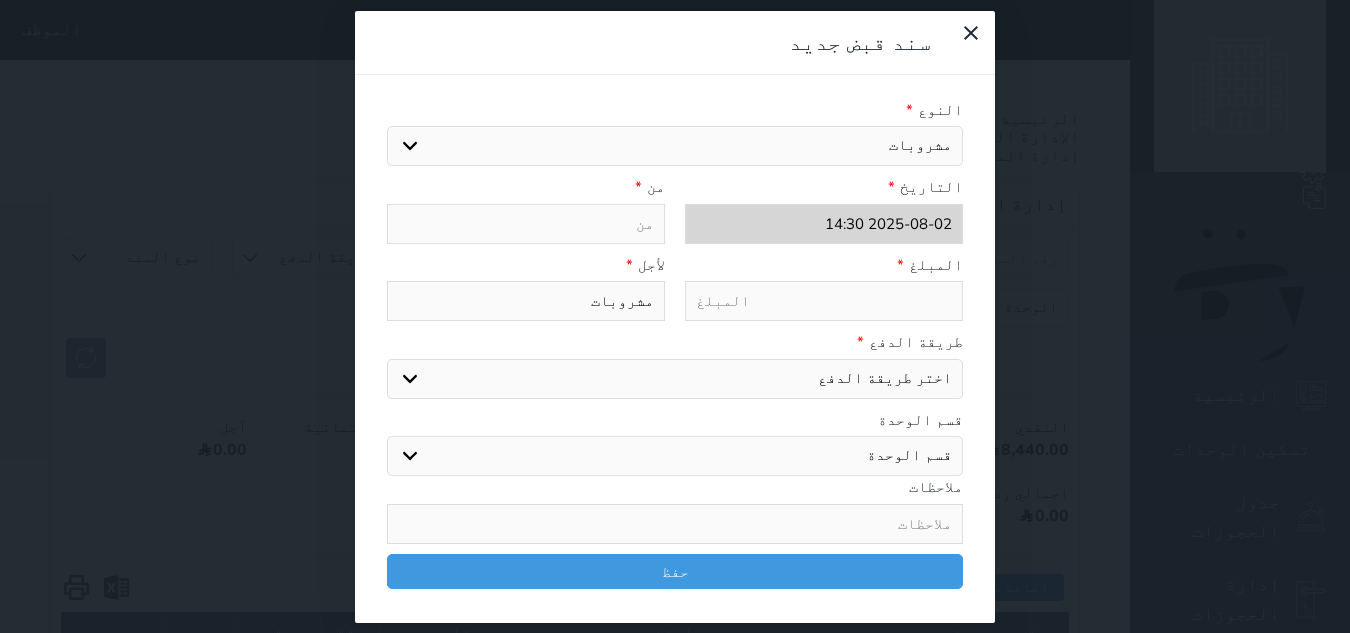 click on "اختر طريقة الدفع   دفع نقدى   تحويل بنكى   مدى   بطاقة ائتمان   آجل" at bounding box center [675, 379] 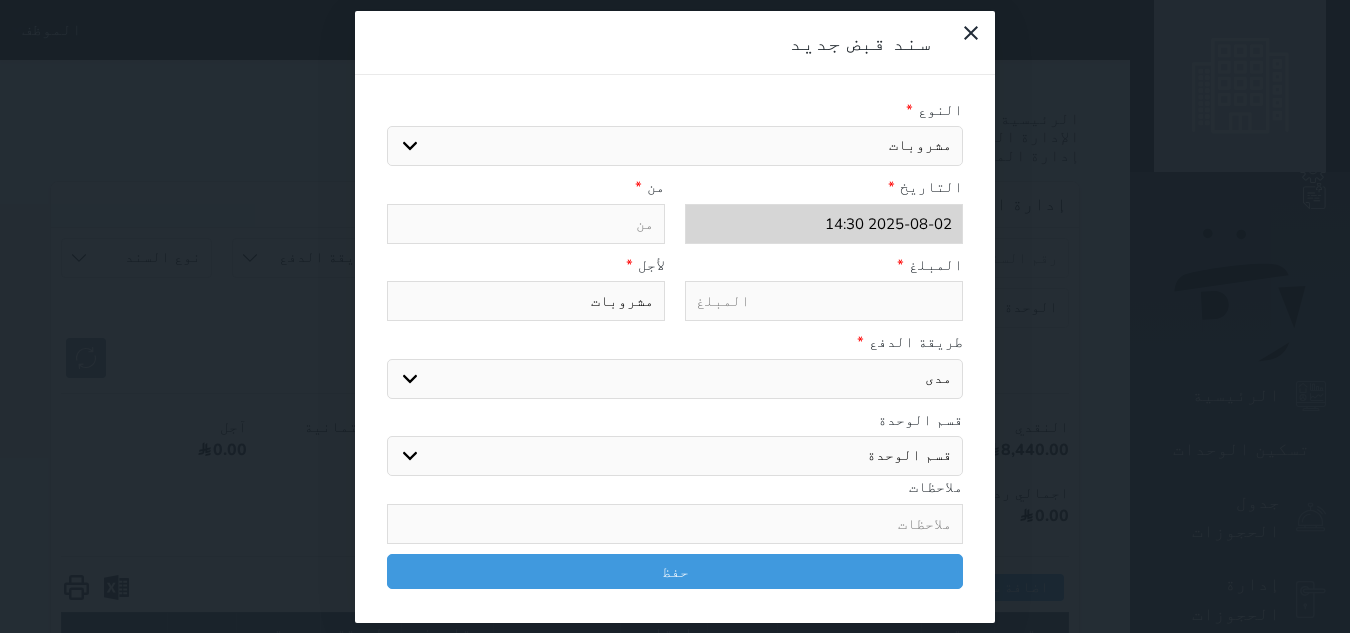 click on "اختر طريقة الدفع   دفع نقدى   تحويل بنكى   مدى   بطاقة ائتمان   آجل" at bounding box center (675, 379) 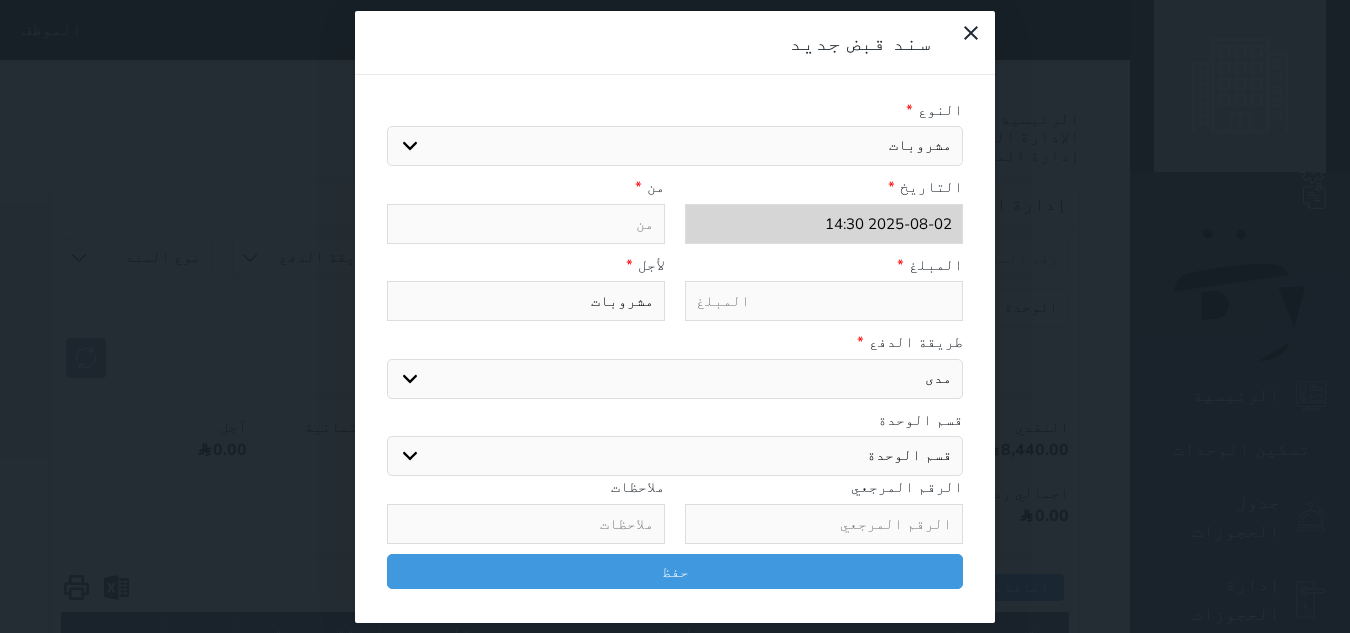 click at bounding box center (824, 301) 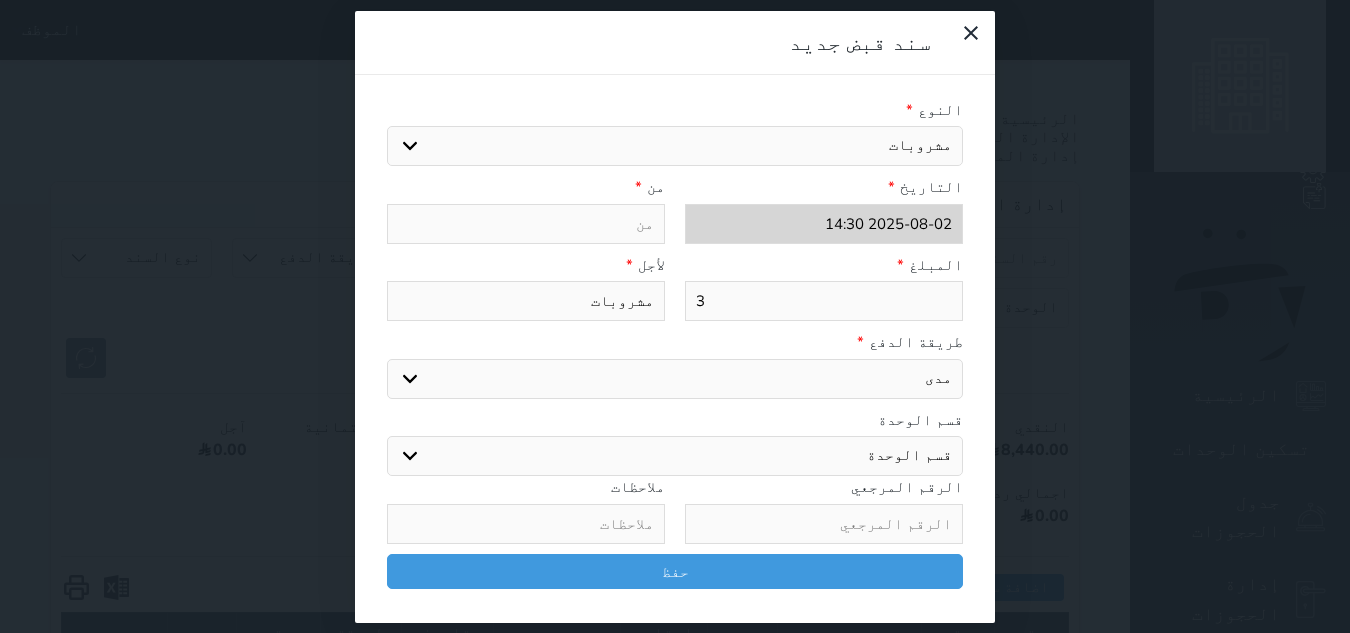 type on "3" 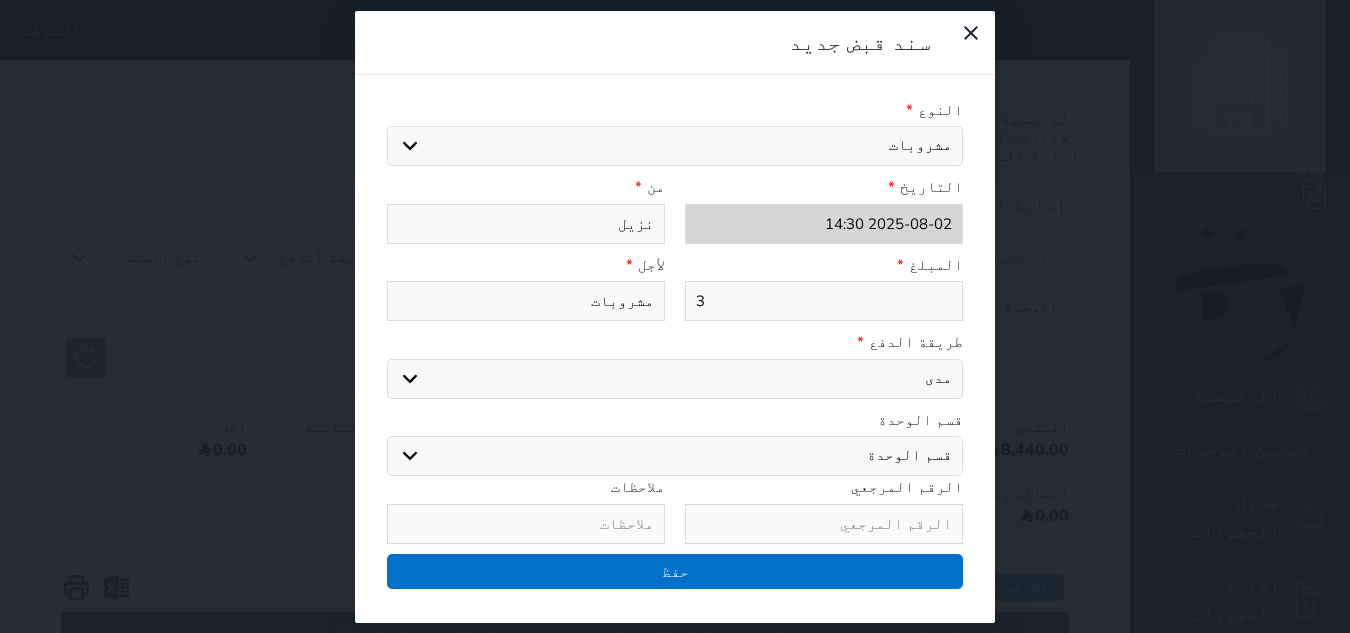 type on "نزيل" 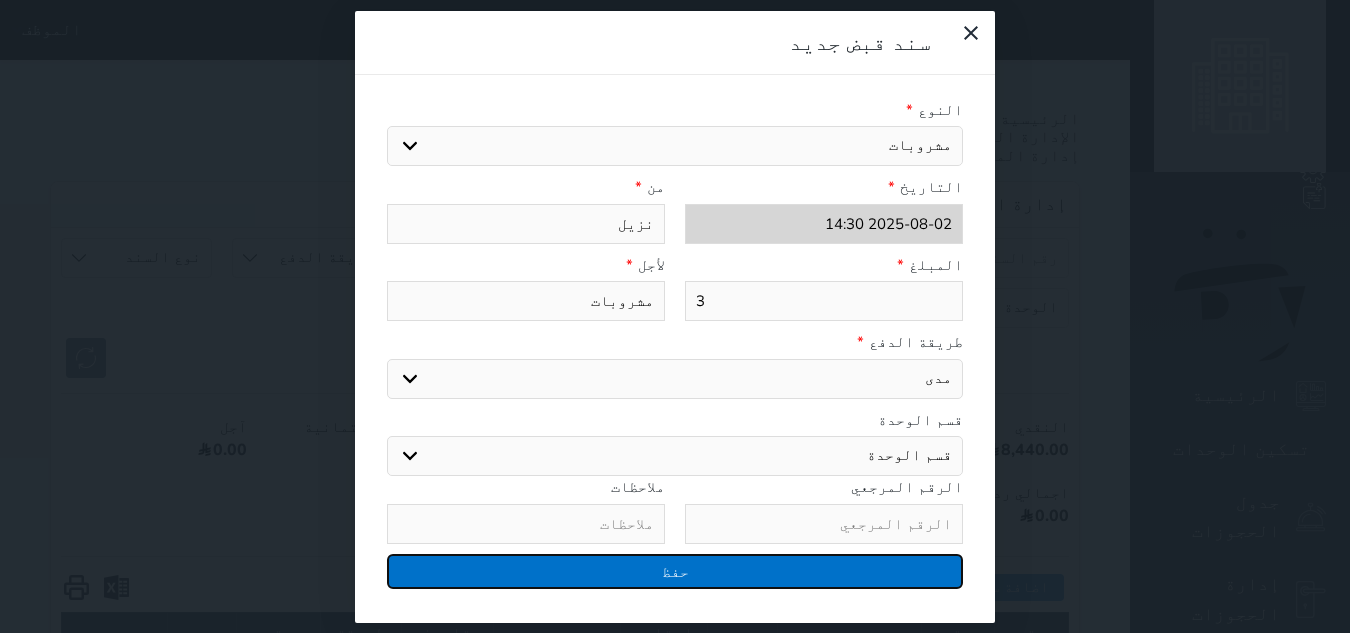 click on "حفظ" at bounding box center (675, 571) 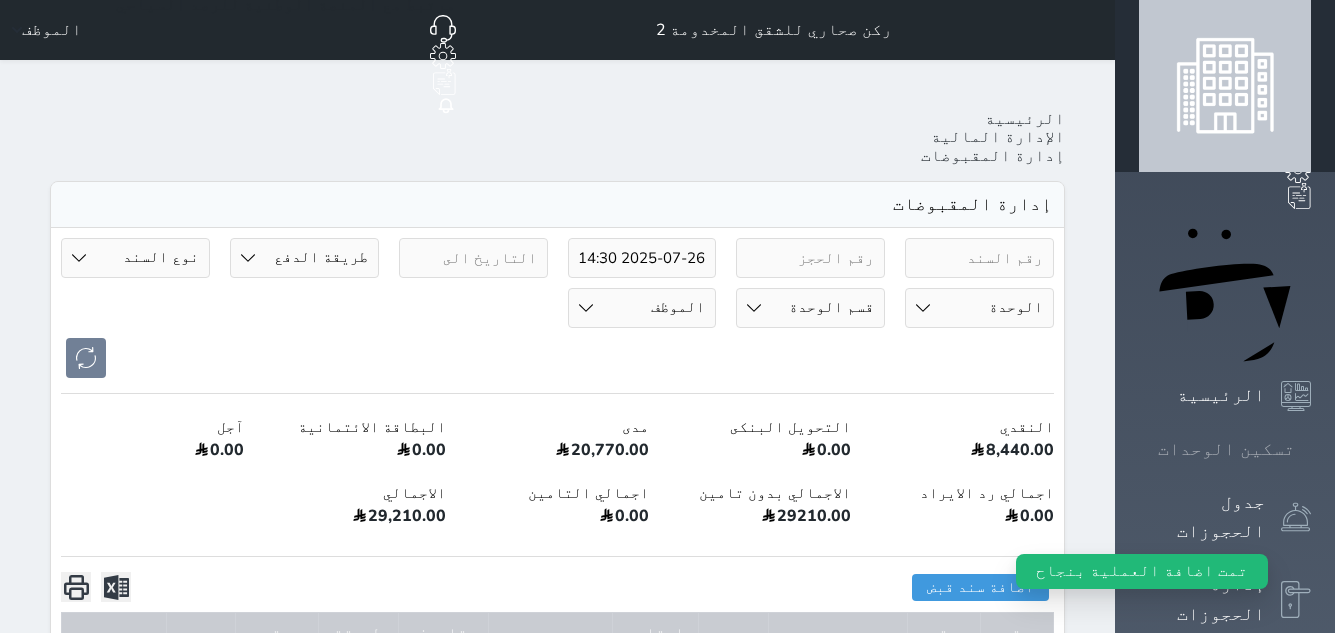 click on "تسكين الوحدات" at bounding box center [1226, 449] 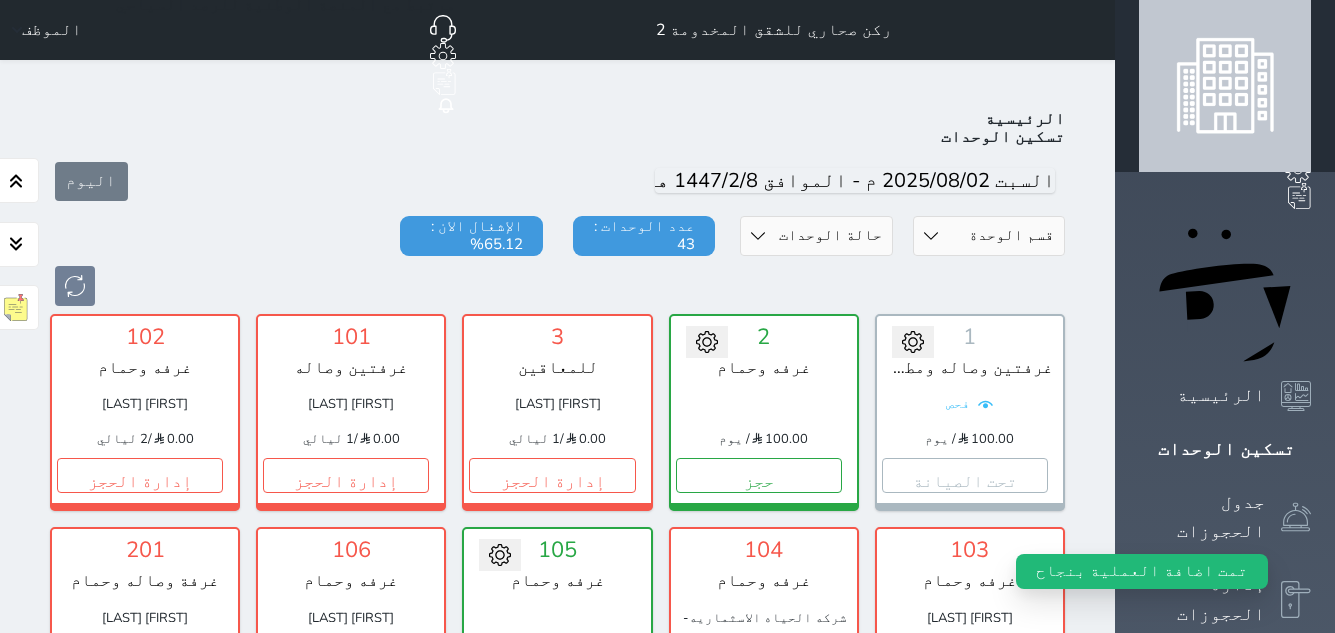 scroll, scrollTop: 78, scrollLeft: 0, axis: vertical 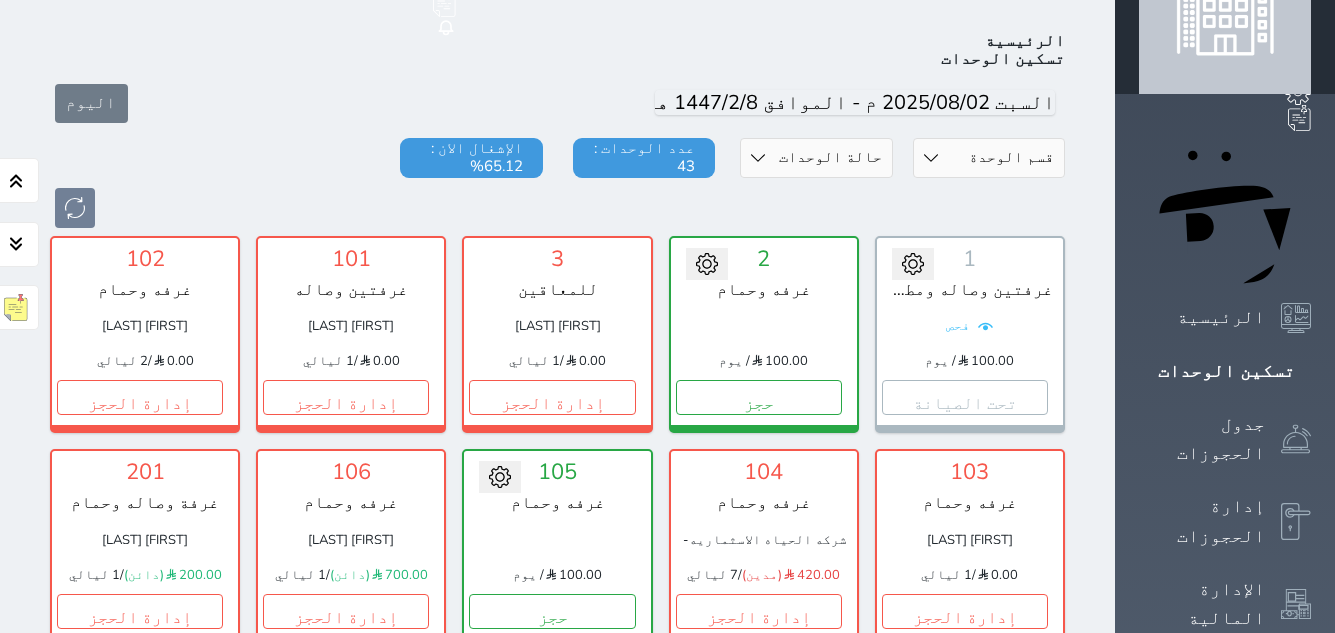 click at bounding box center (764, 326) 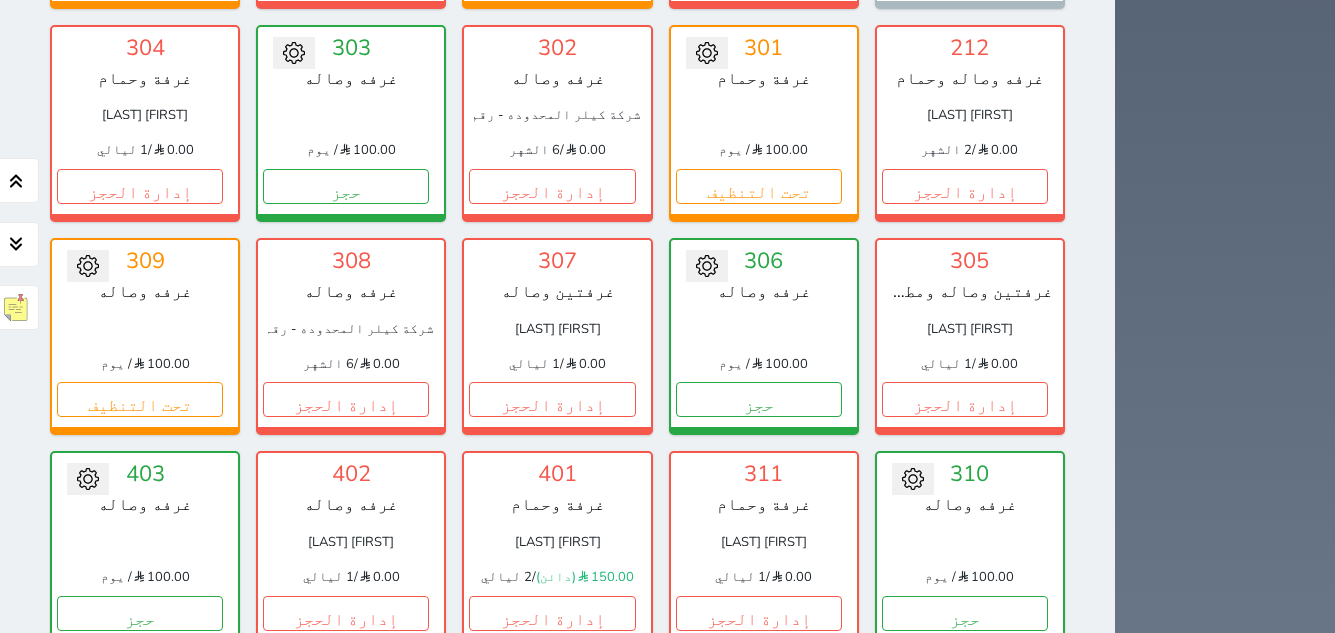 scroll, scrollTop: 1178, scrollLeft: 0, axis: vertical 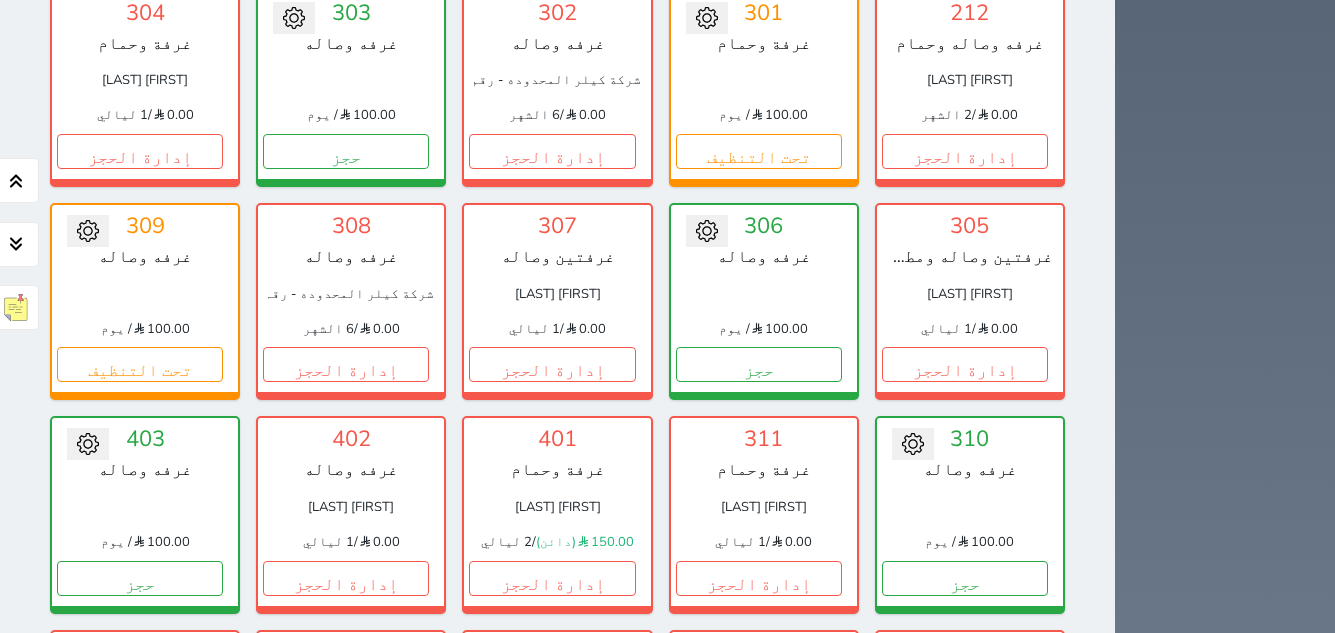 click on "غرفة وحمام" at bounding box center [764, 470] 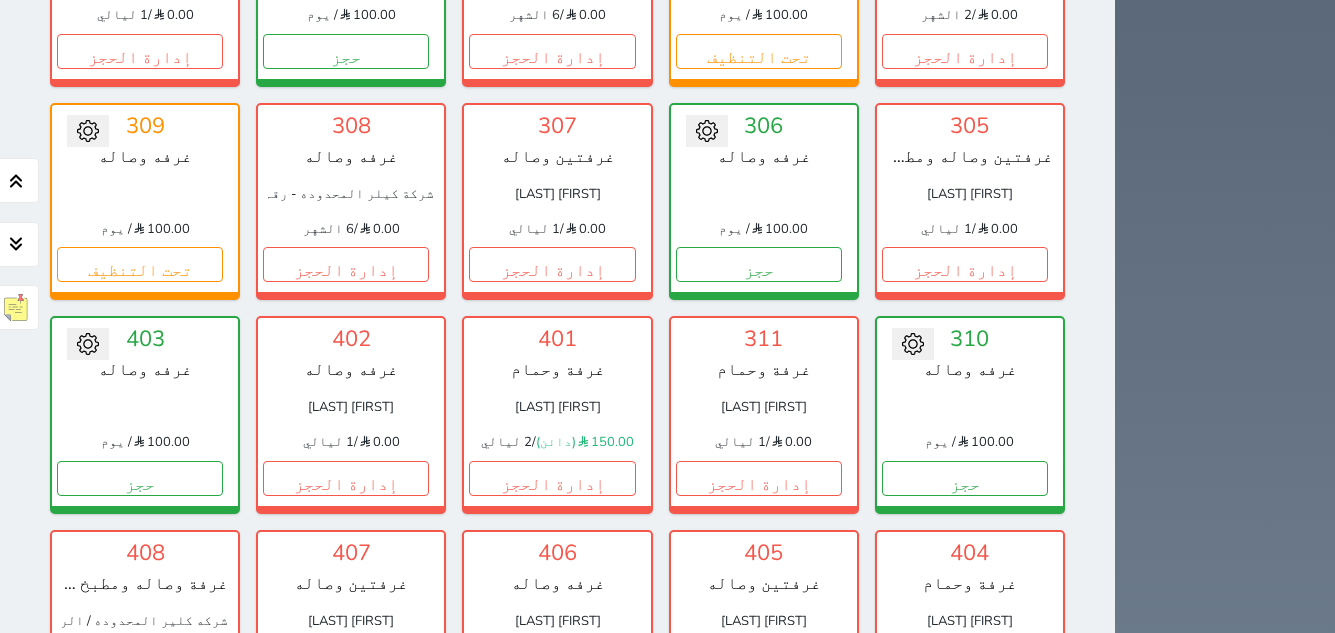 scroll, scrollTop: 1378, scrollLeft: 0, axis: vertical 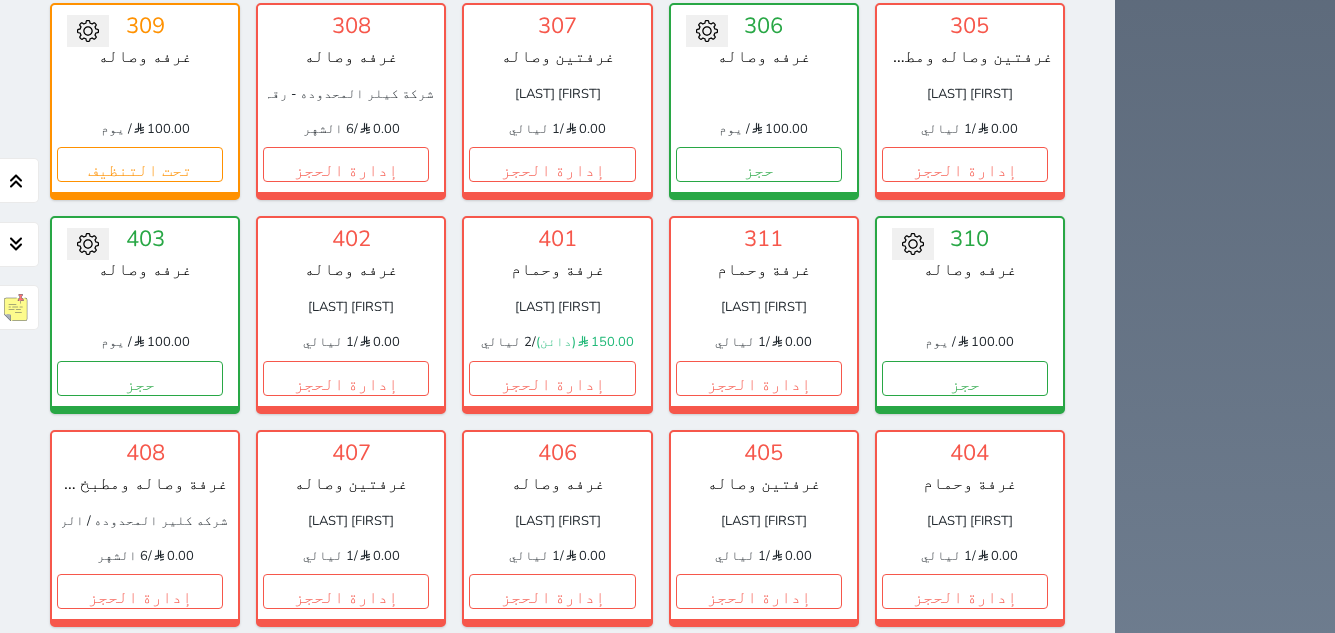 click on "غرفتين وصاله" at bounding box center (764, 484) 